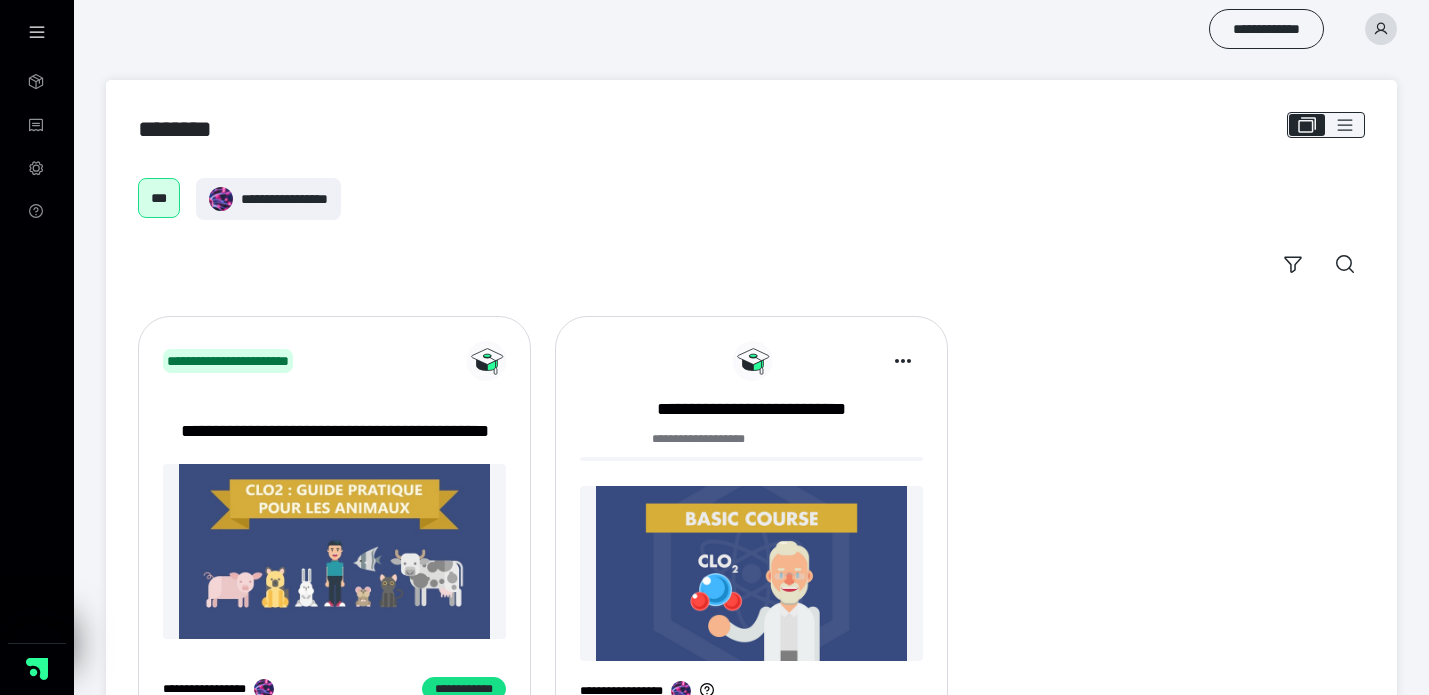 scroll, scrollTop: 0, scrollLeft: 0, axis: both 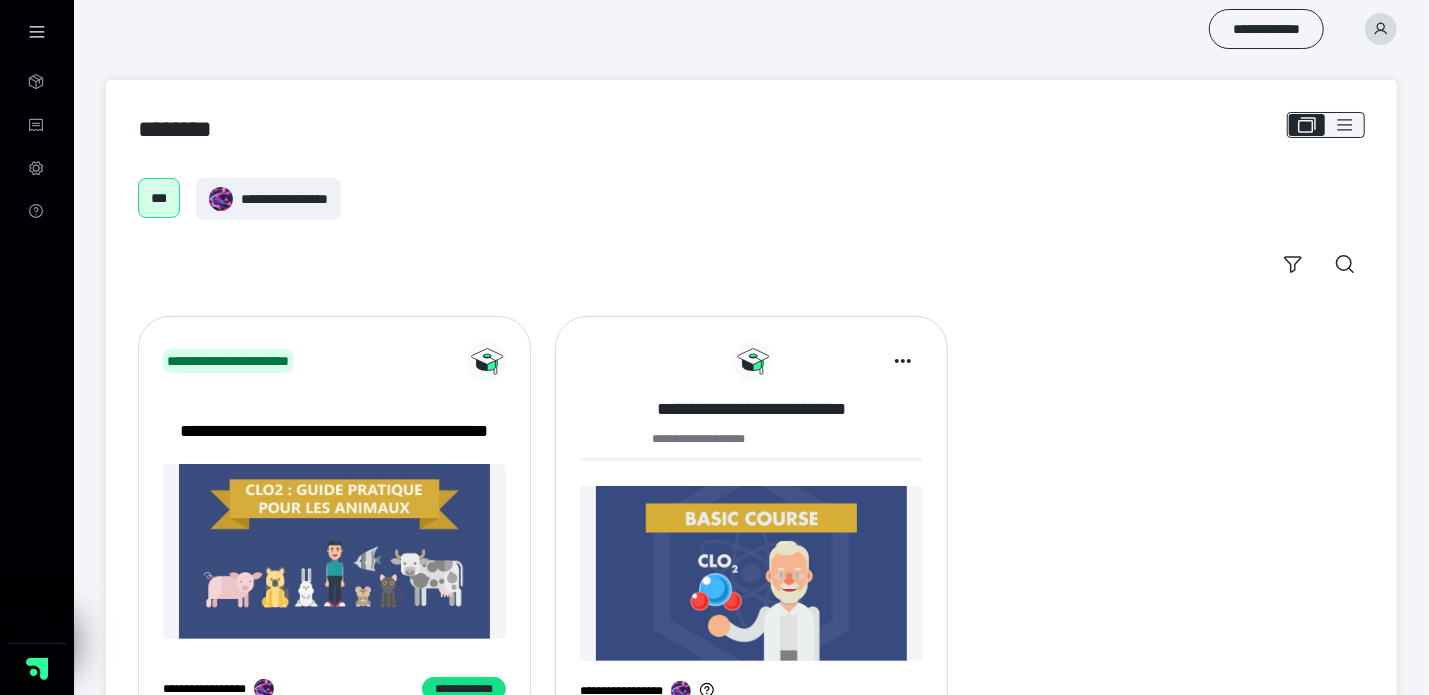 click on "**********" at bounding box center [751, 409] 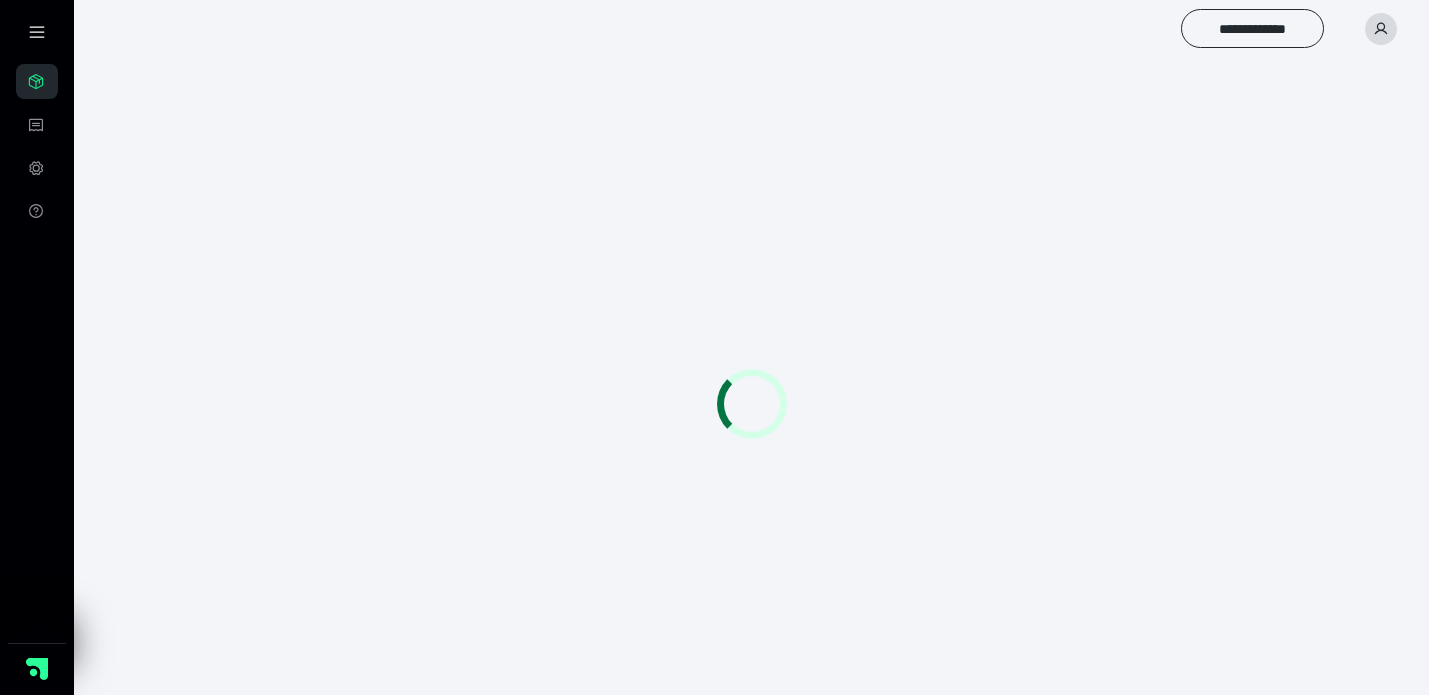 scroll, scrollTop: 0, scrollLeft: 0, axis: both 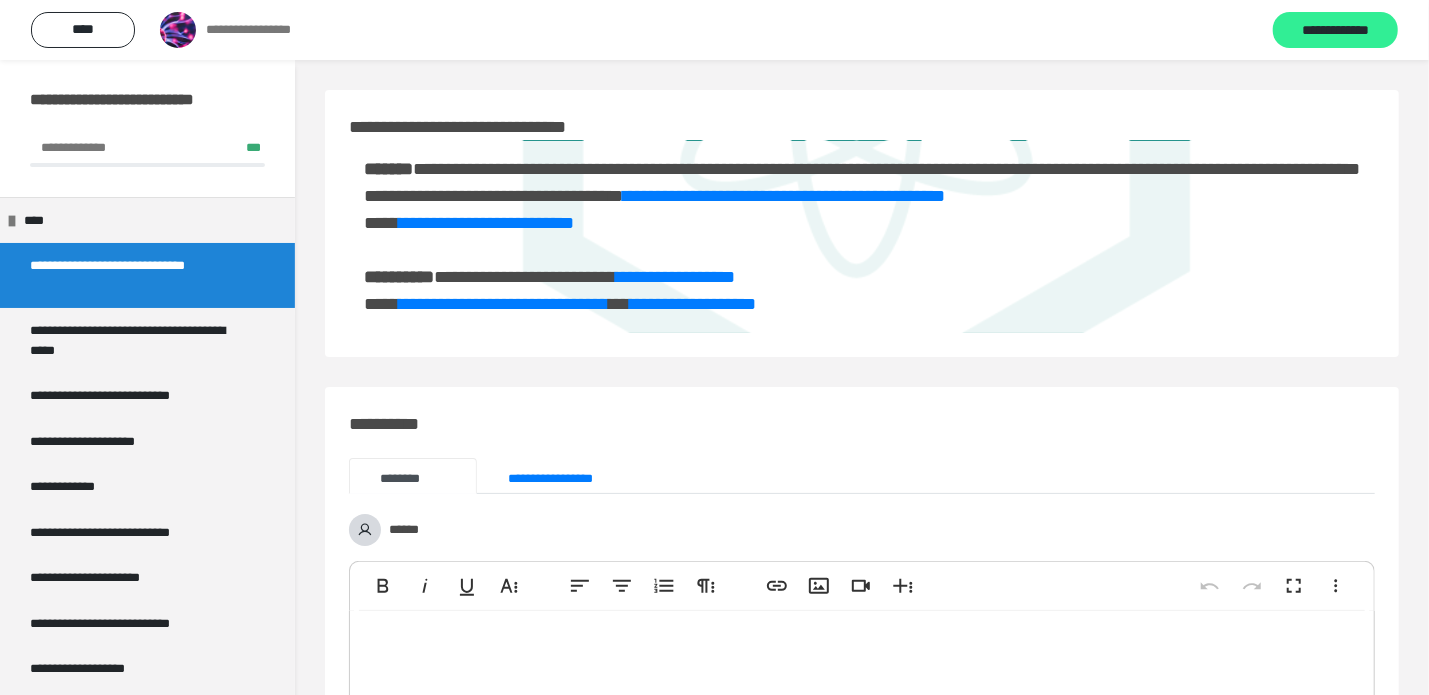 click on "**********" at bounding box center [1335, 31] 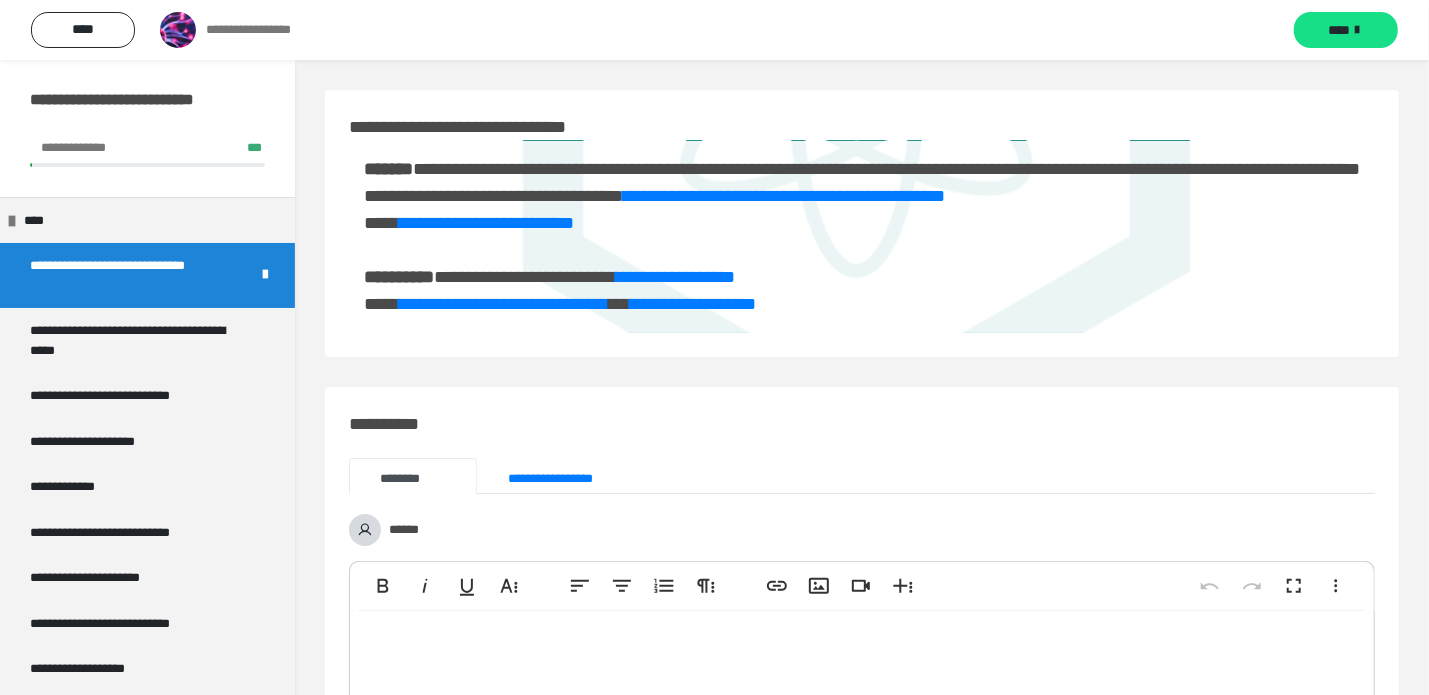click on "****" at bounding box center [1339, 30] 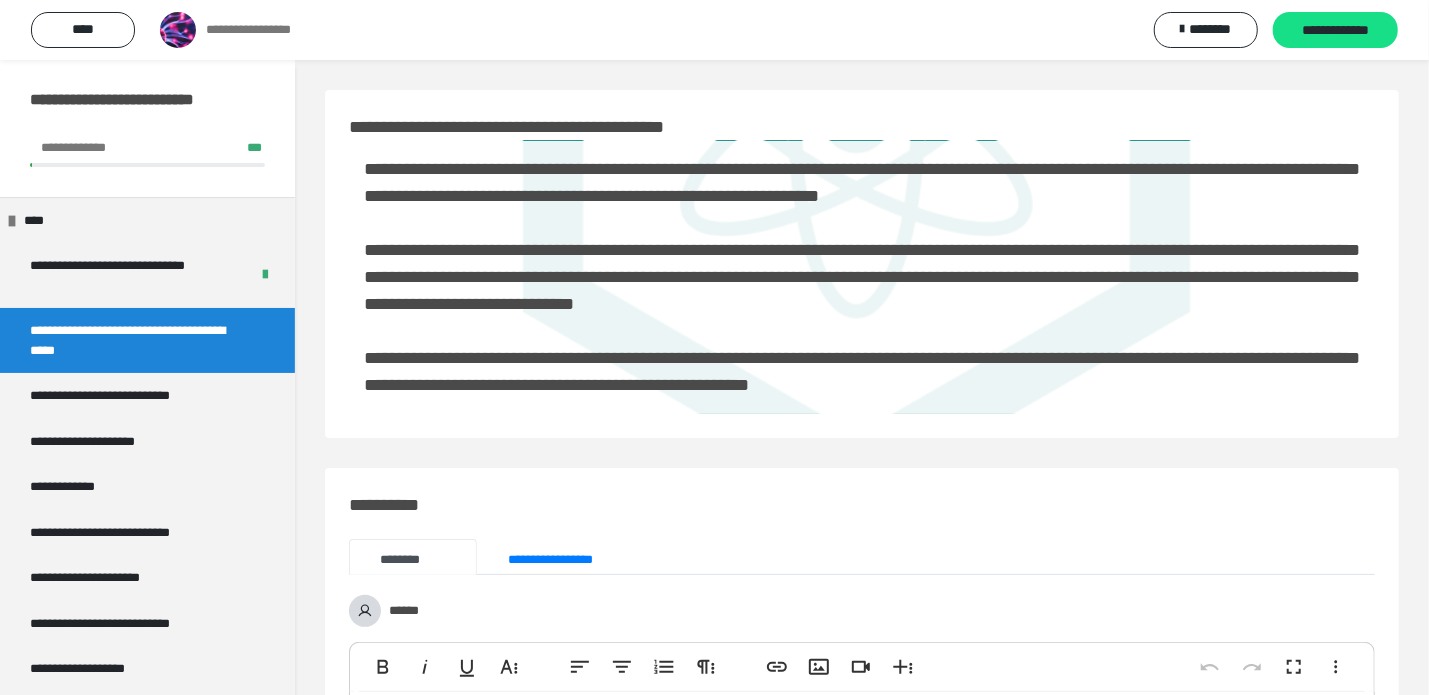 scroll, scrollTop: 0, scrollLeft: 0, axis: both 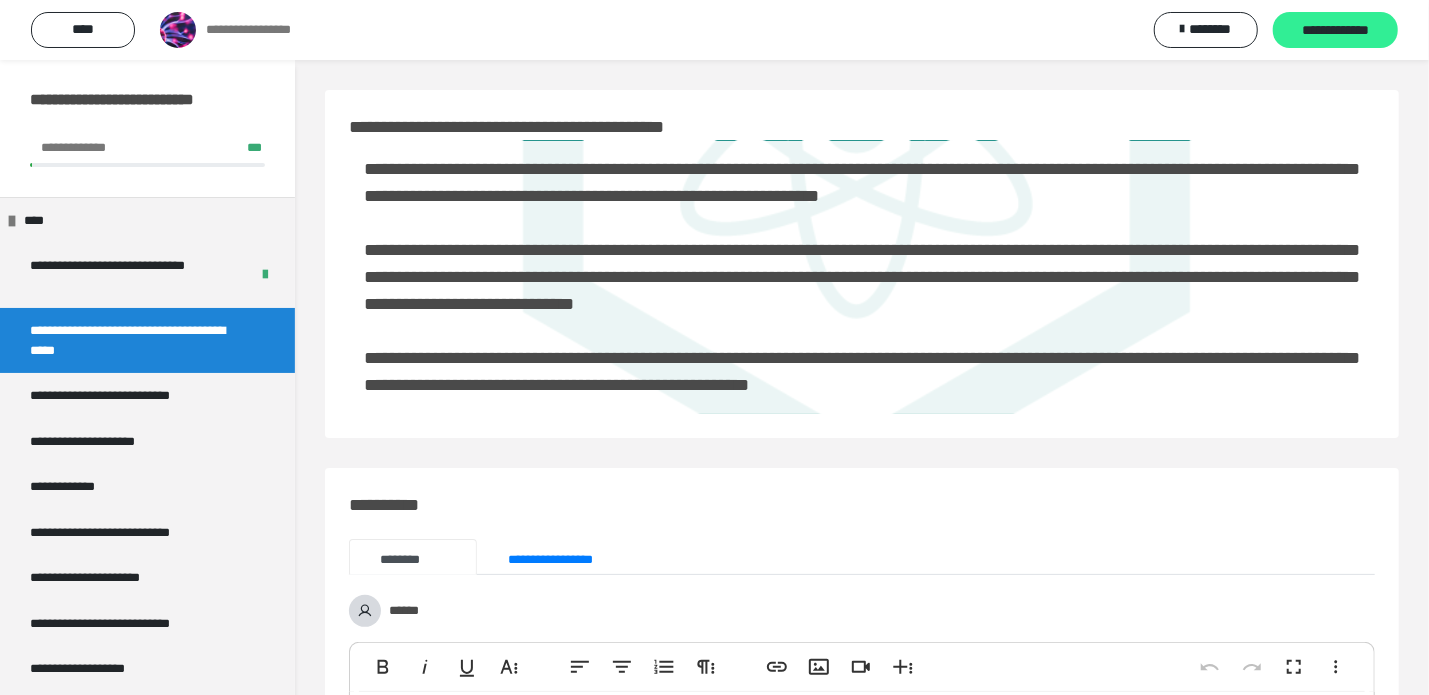 click on "**********" at bounding box center [1335, 31] 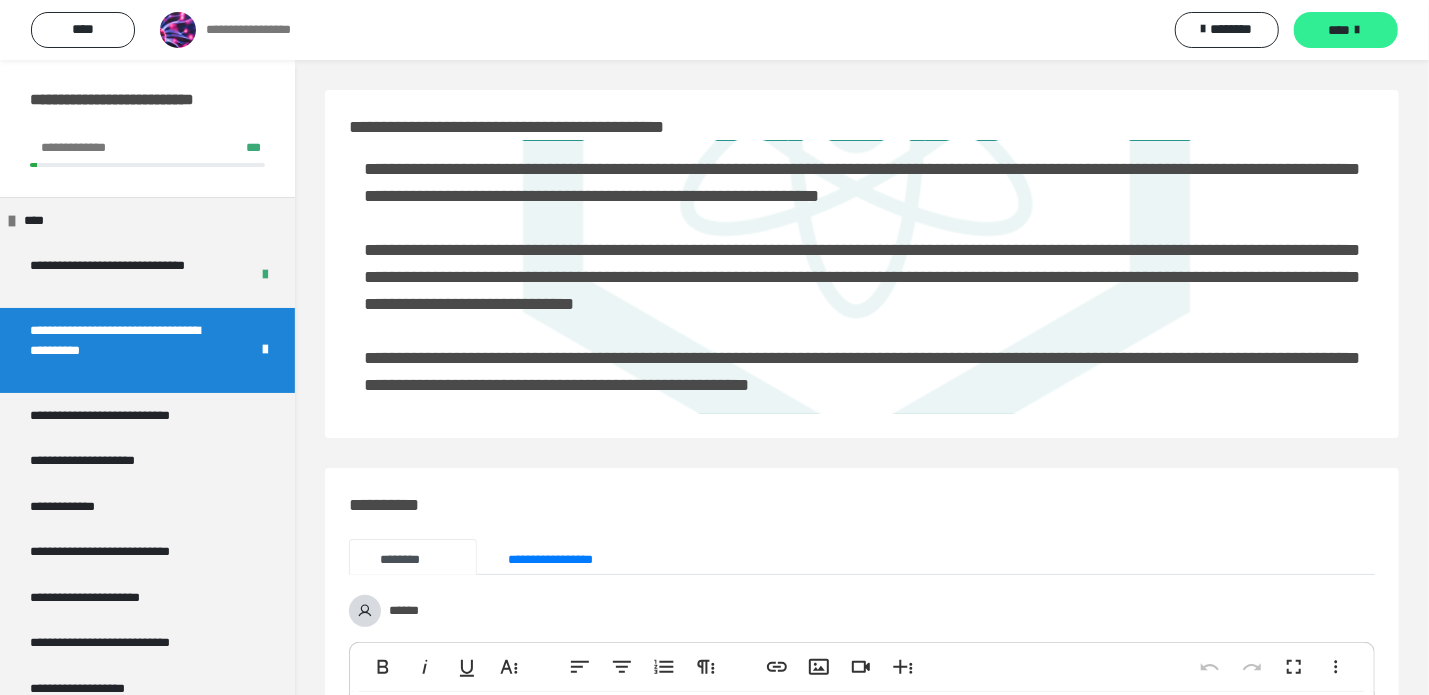 drag, startPoint x: 1321, startPoint y: 35, endPoint x: 1353, endPoint y: 23, distance: 34.176014 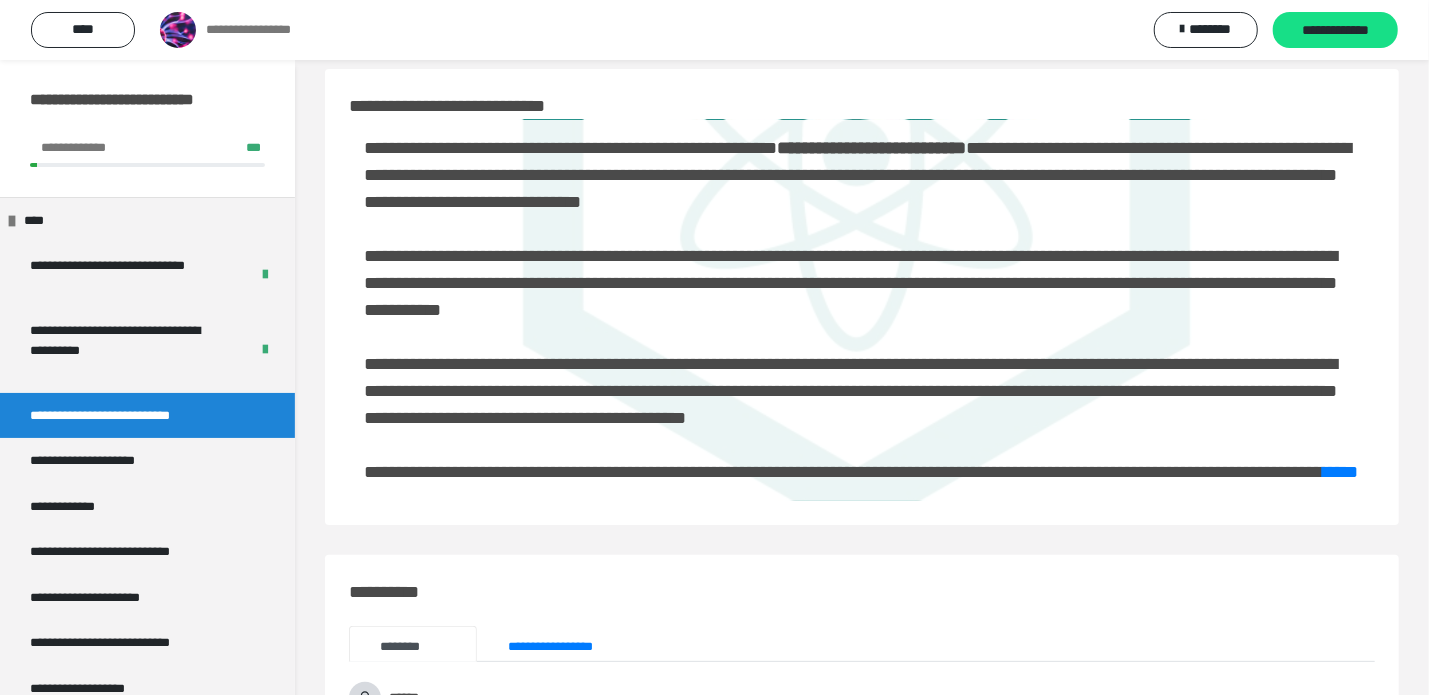 scroll, scrollTop: 15, scrollLeft: 0, axis: vertical 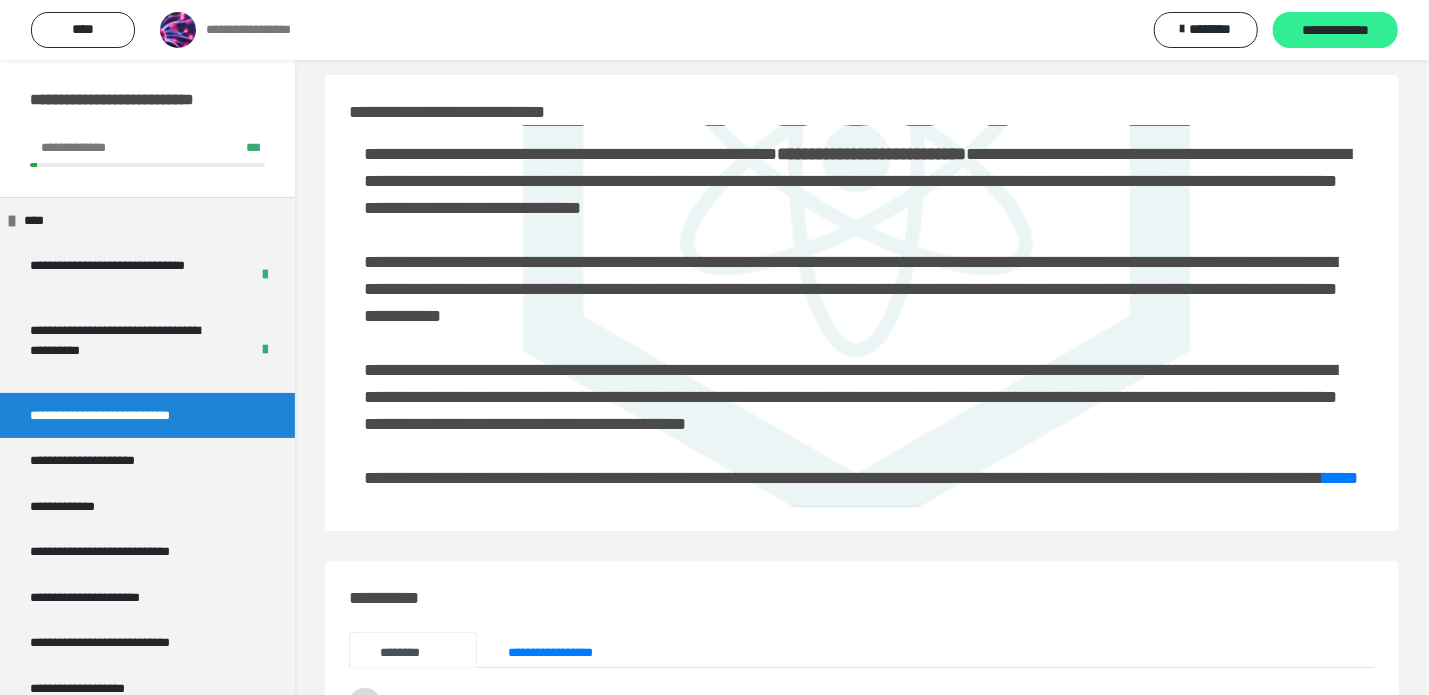 click on "**********" at bounding box center [1335, 31] 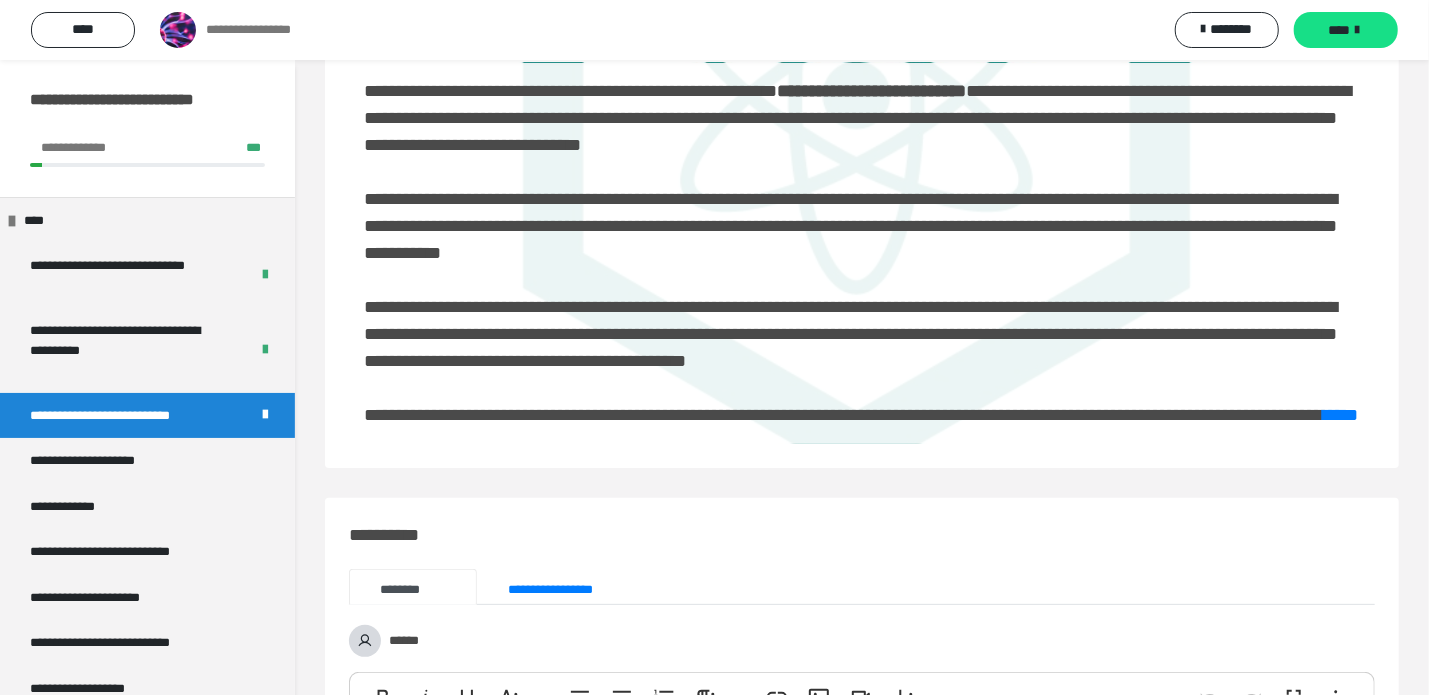 scroll, scrollTop: 0, scrollLeft: 0, axis: both 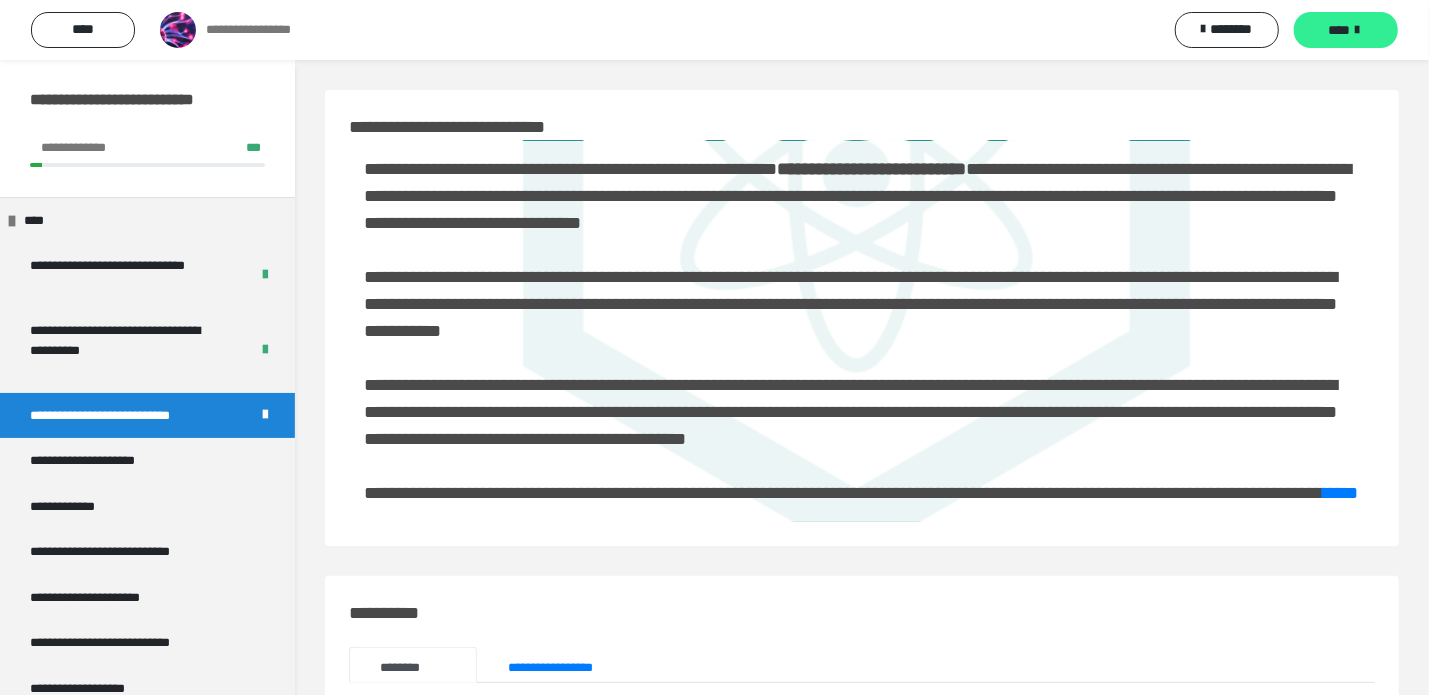 click at bounding box center (1357, 30) 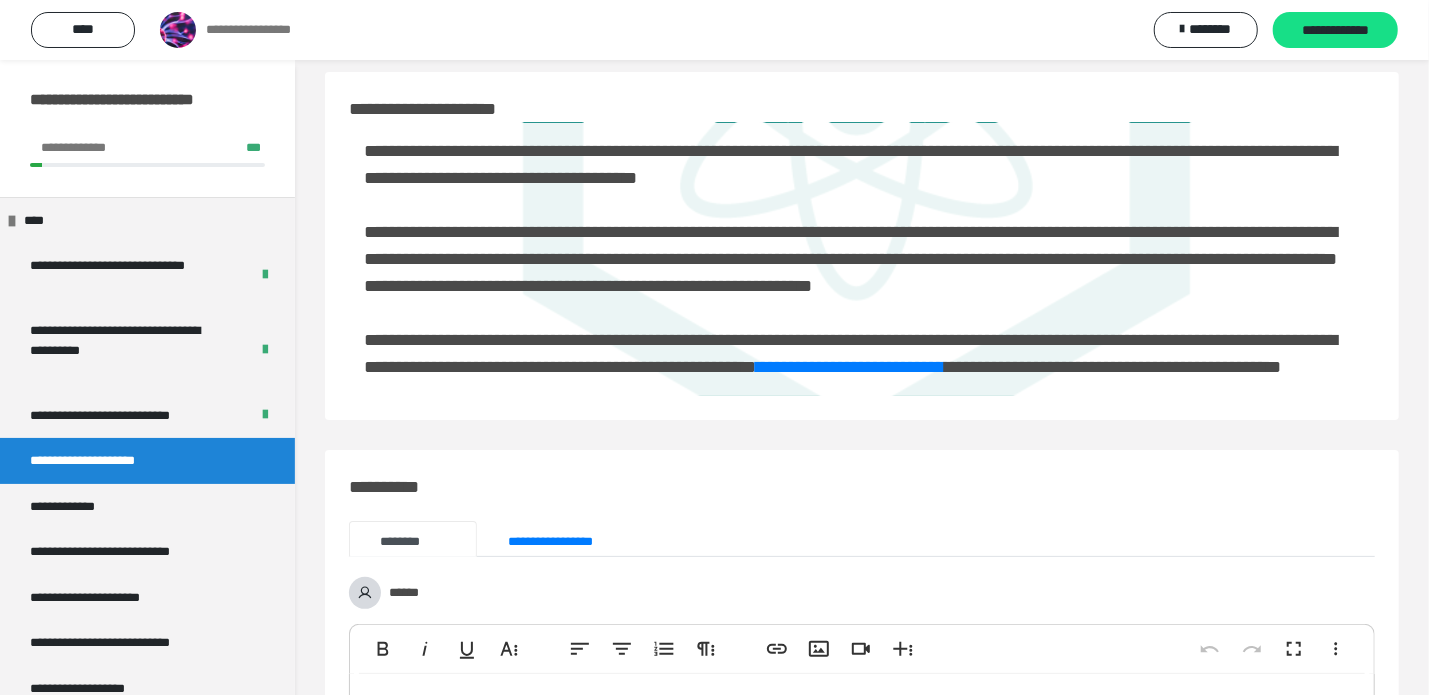 scroll, scrollTop: 0, scrollLeft: 0, axis: both 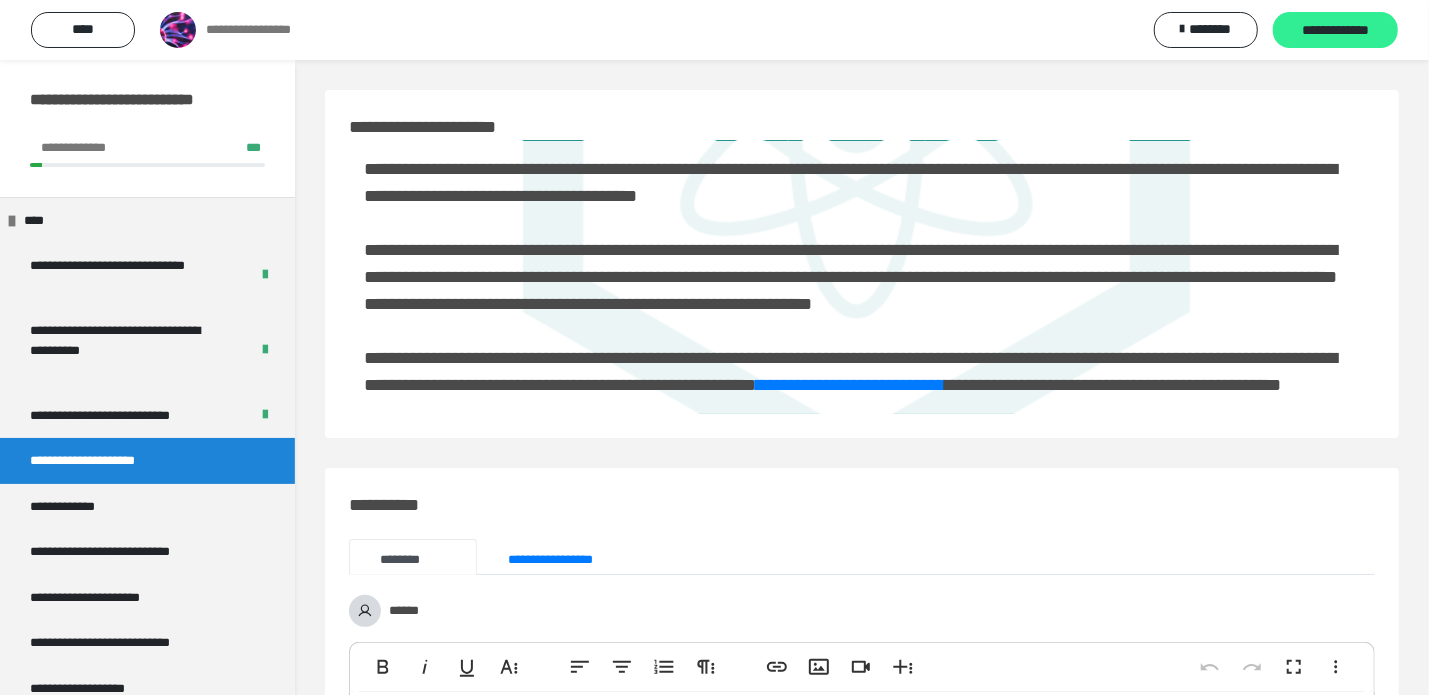 click on "**********" at bounding box center [1335, 31] 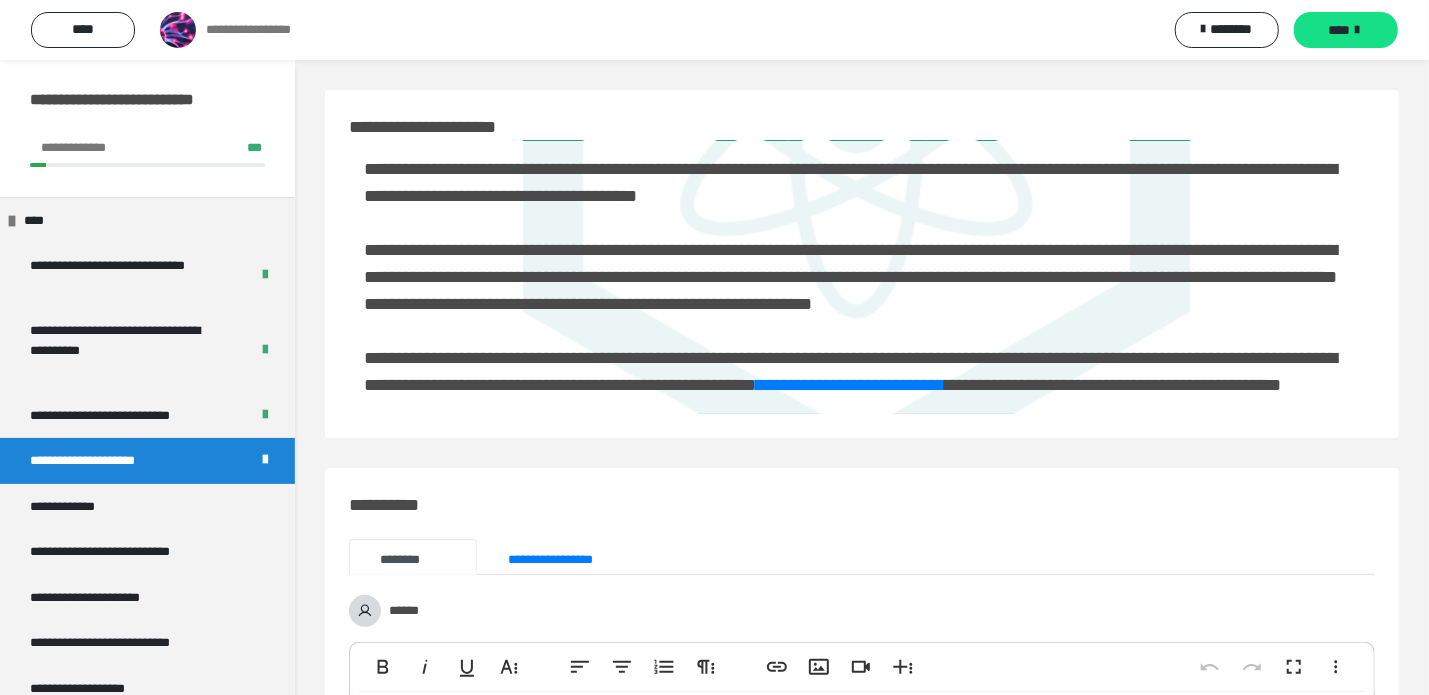 click on "****" at bounding box center [1339, 30] 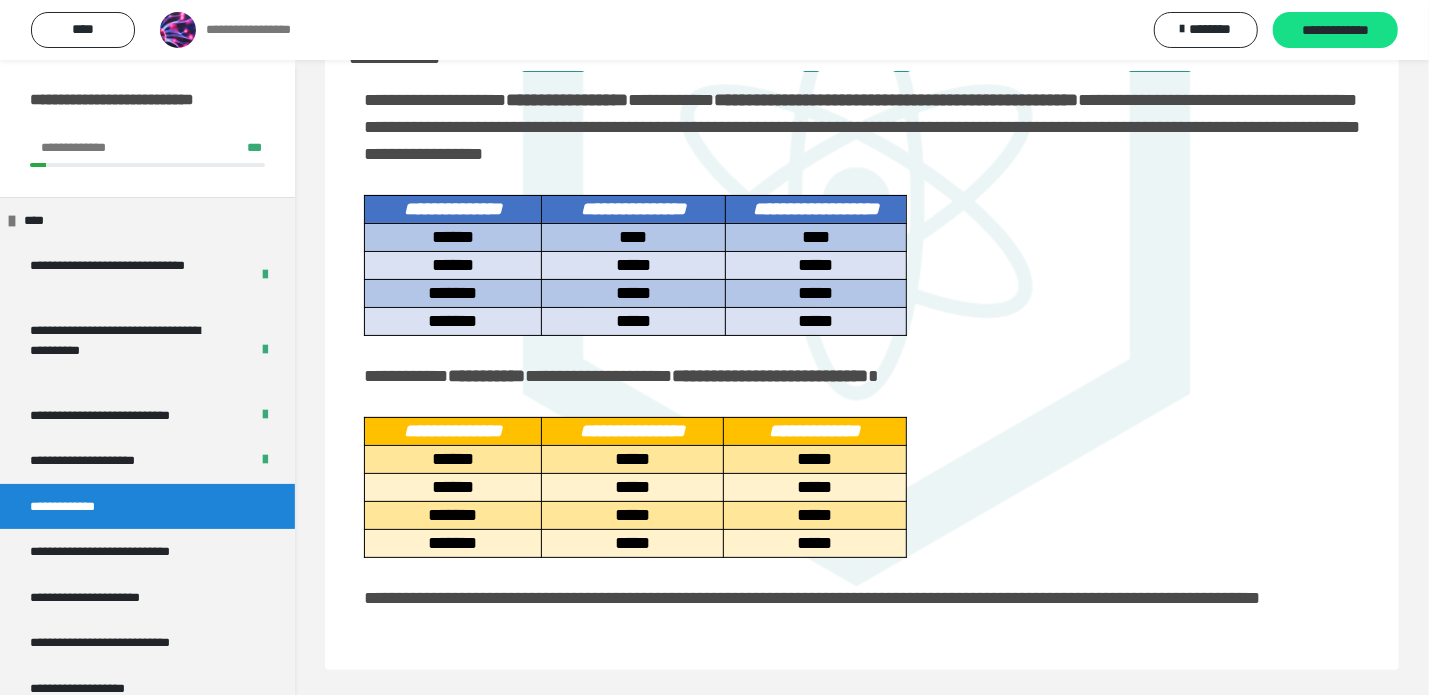 scroll, scrollTop: 72, scrollLeft: 0, axis: vertical 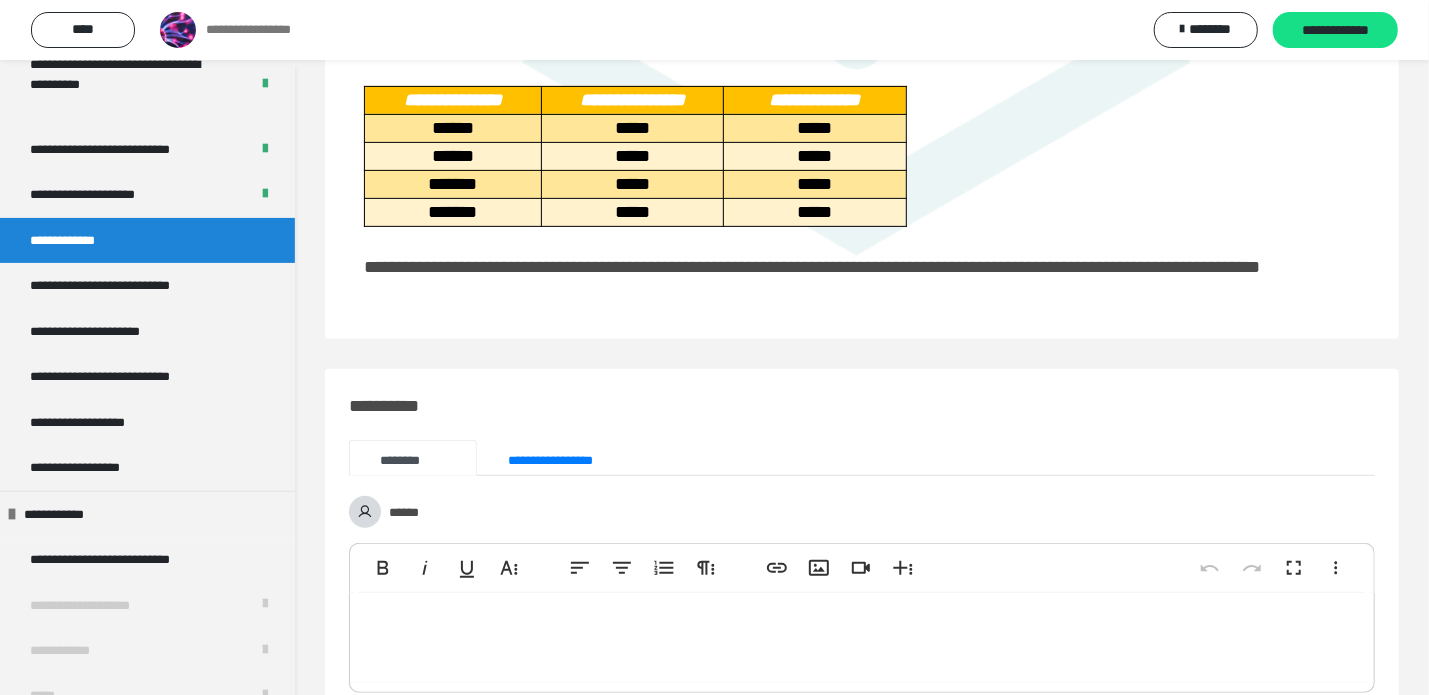 click on "**********" at bounding box center (862, 22489) 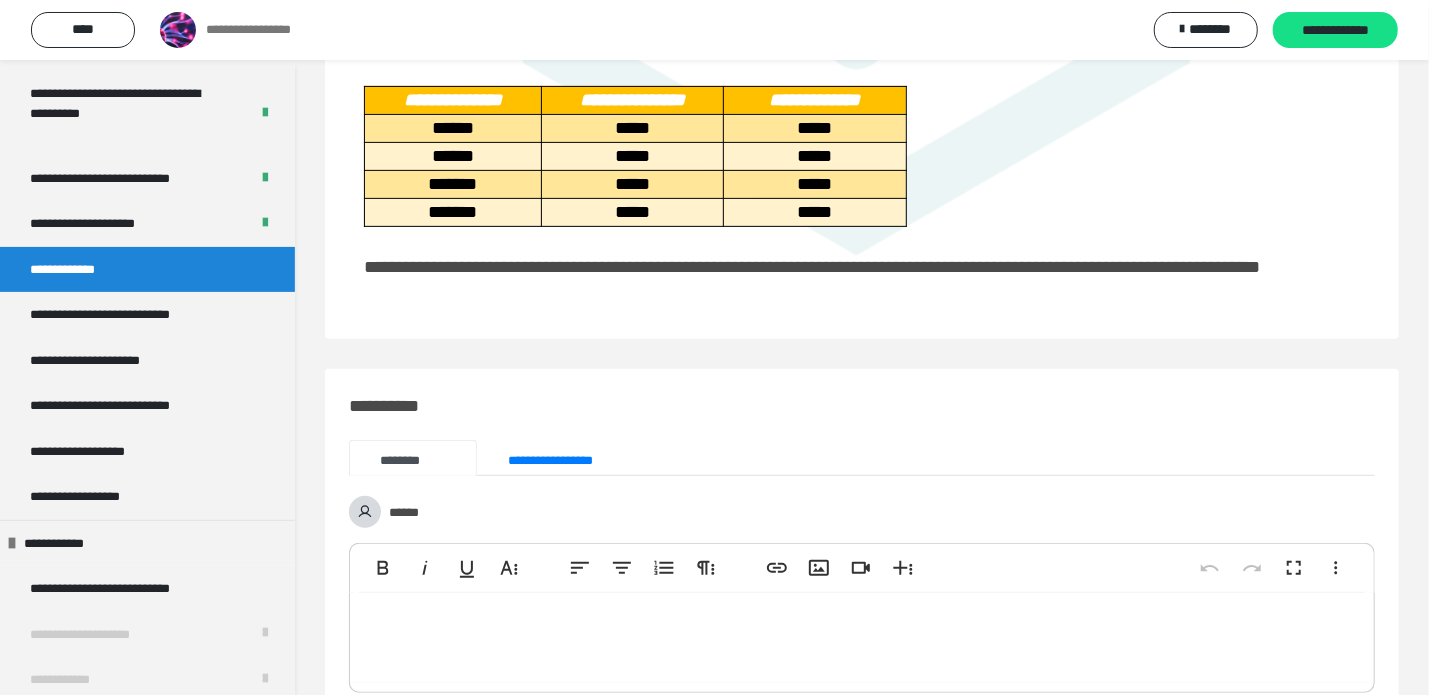 scroll, scrollTop: 241, scrollLeft: 0, axis: vertical 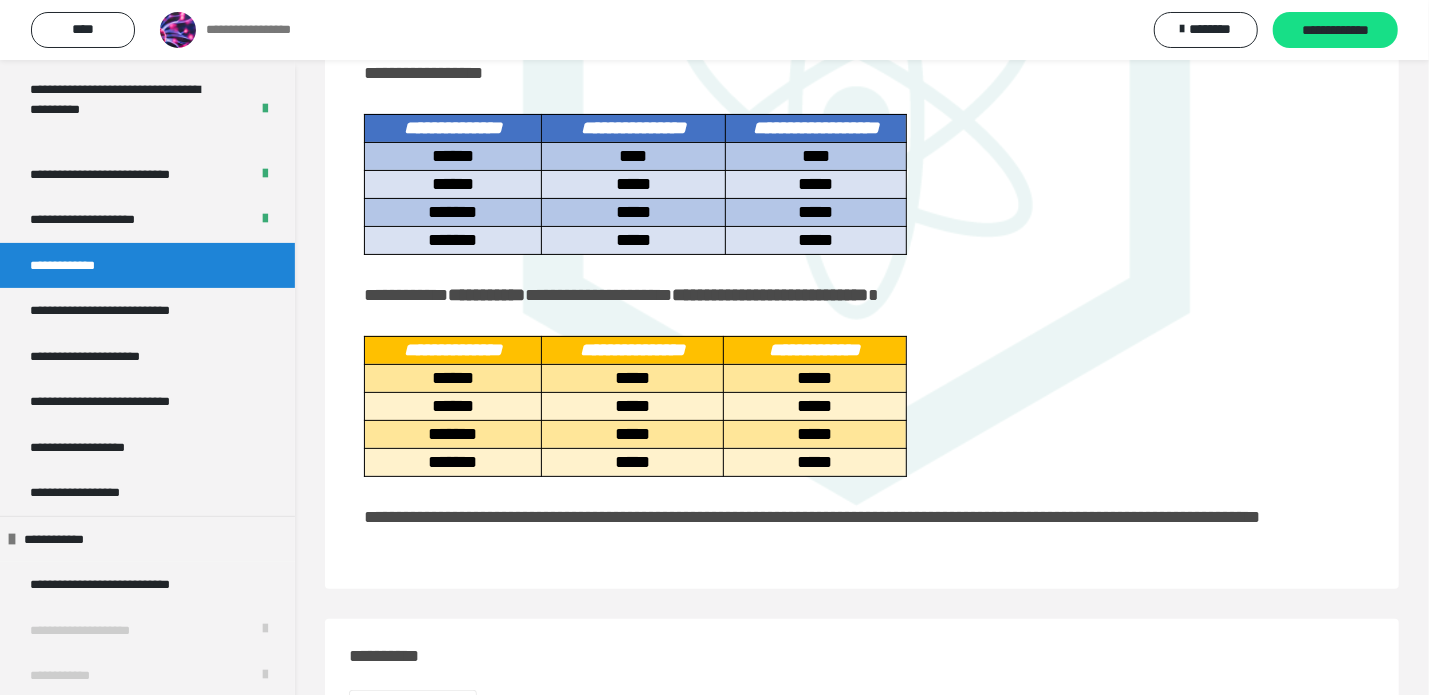 click on "**********" at bounding box center (862, 433) 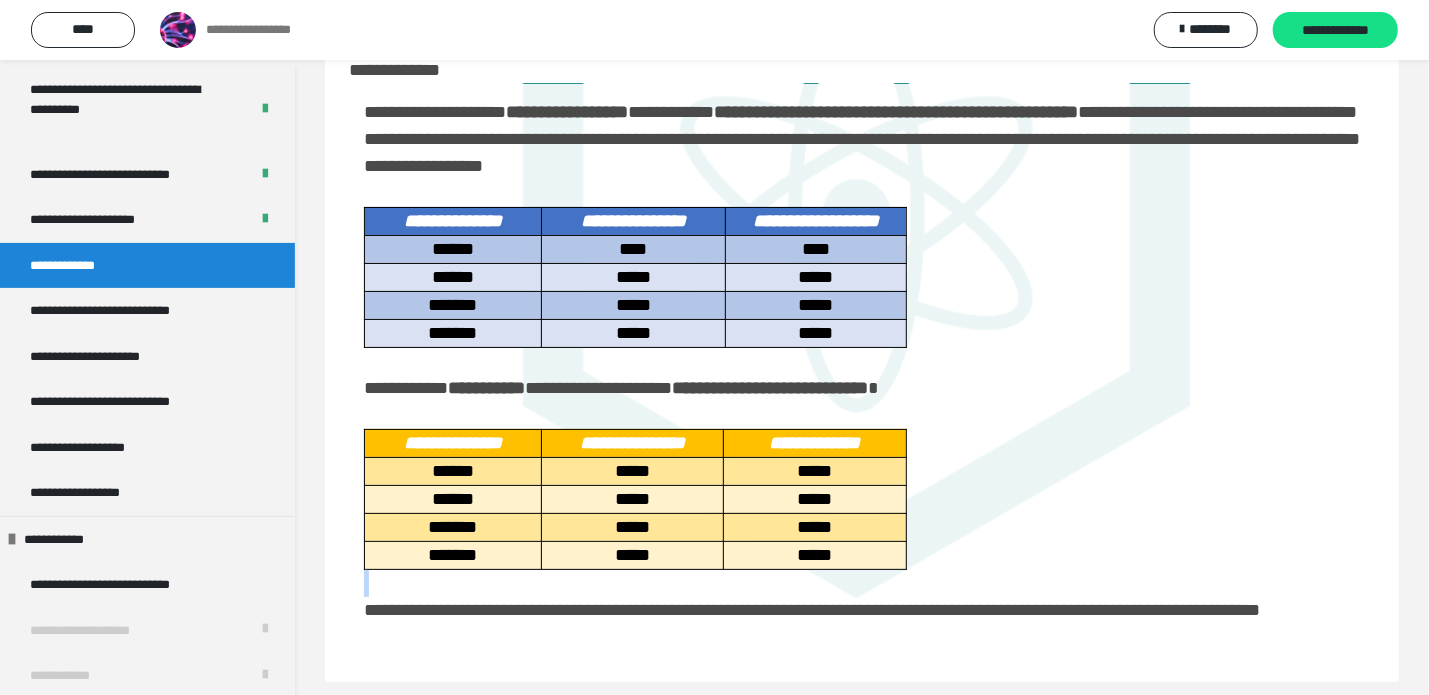 scroll, scrollTop: 55, scrollLeft: 0, axis: vertical 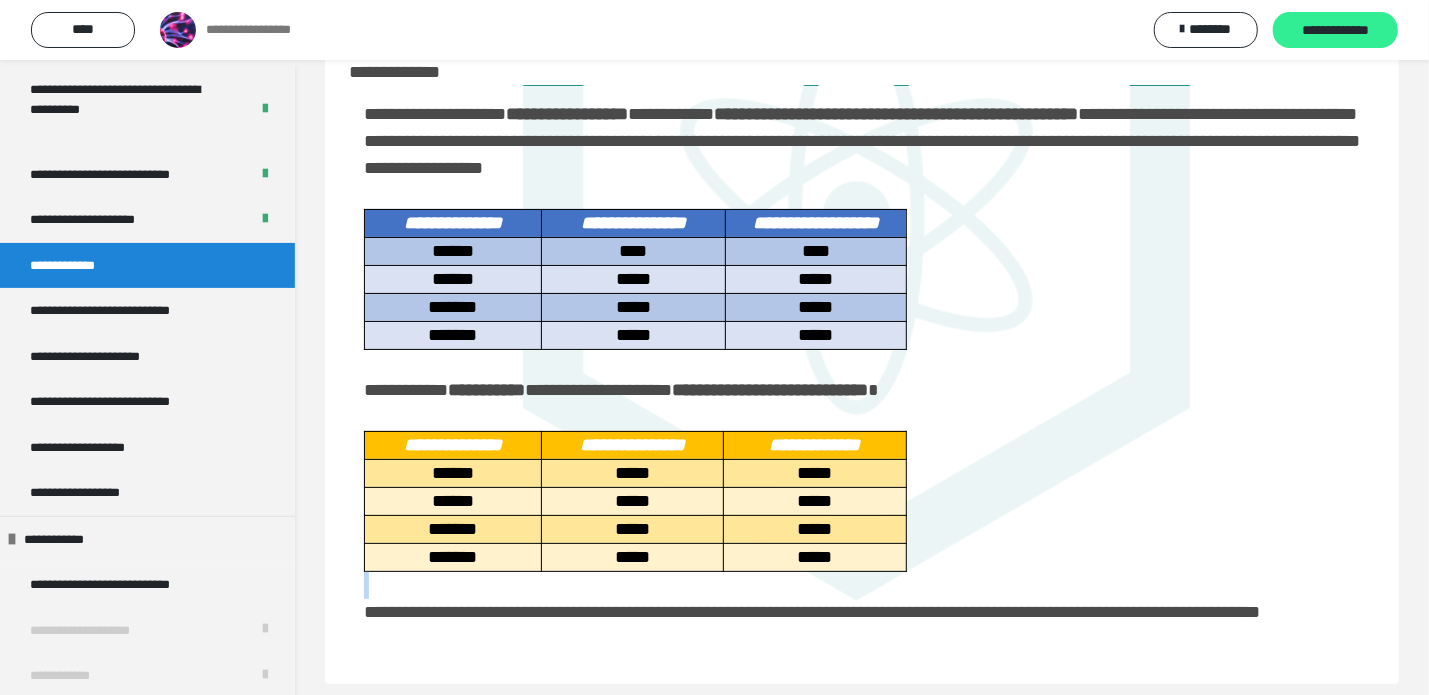click on "**********" at bounding box center (1335, 30) 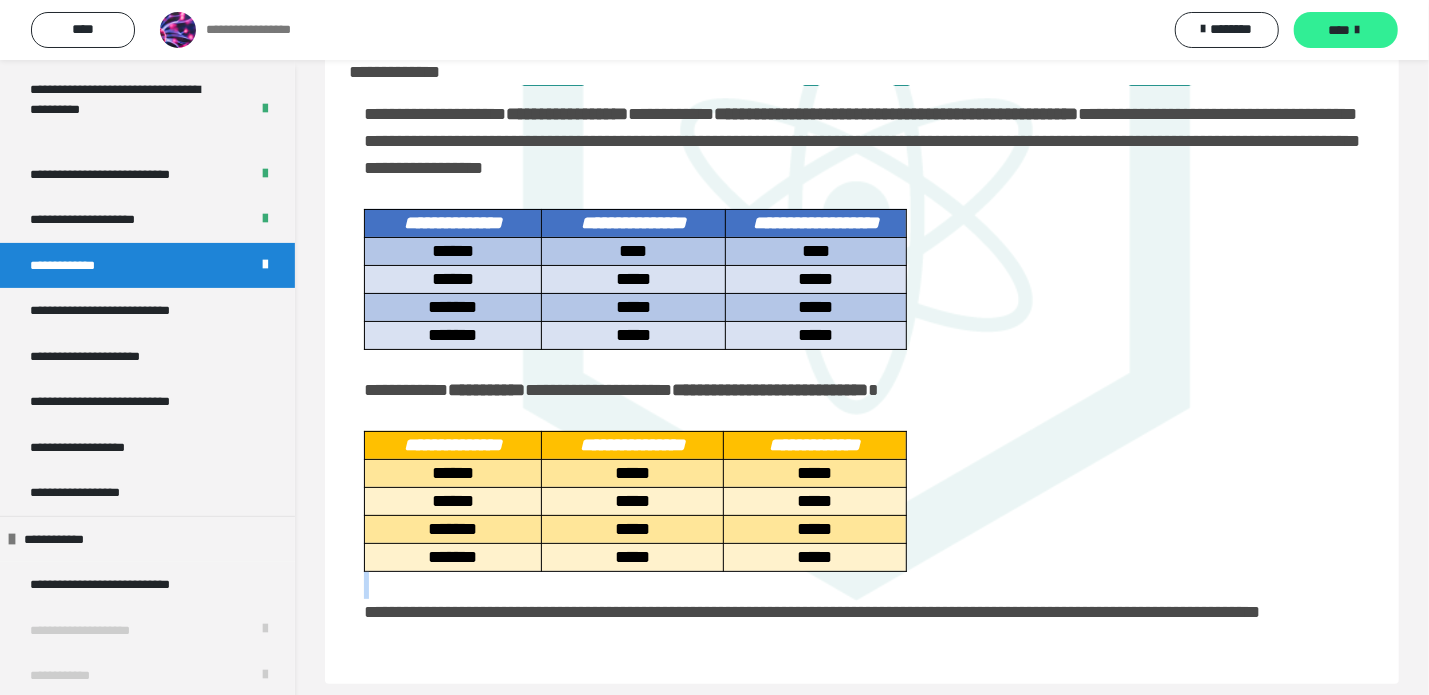 click on "****" at bounding box center (1339, 30) 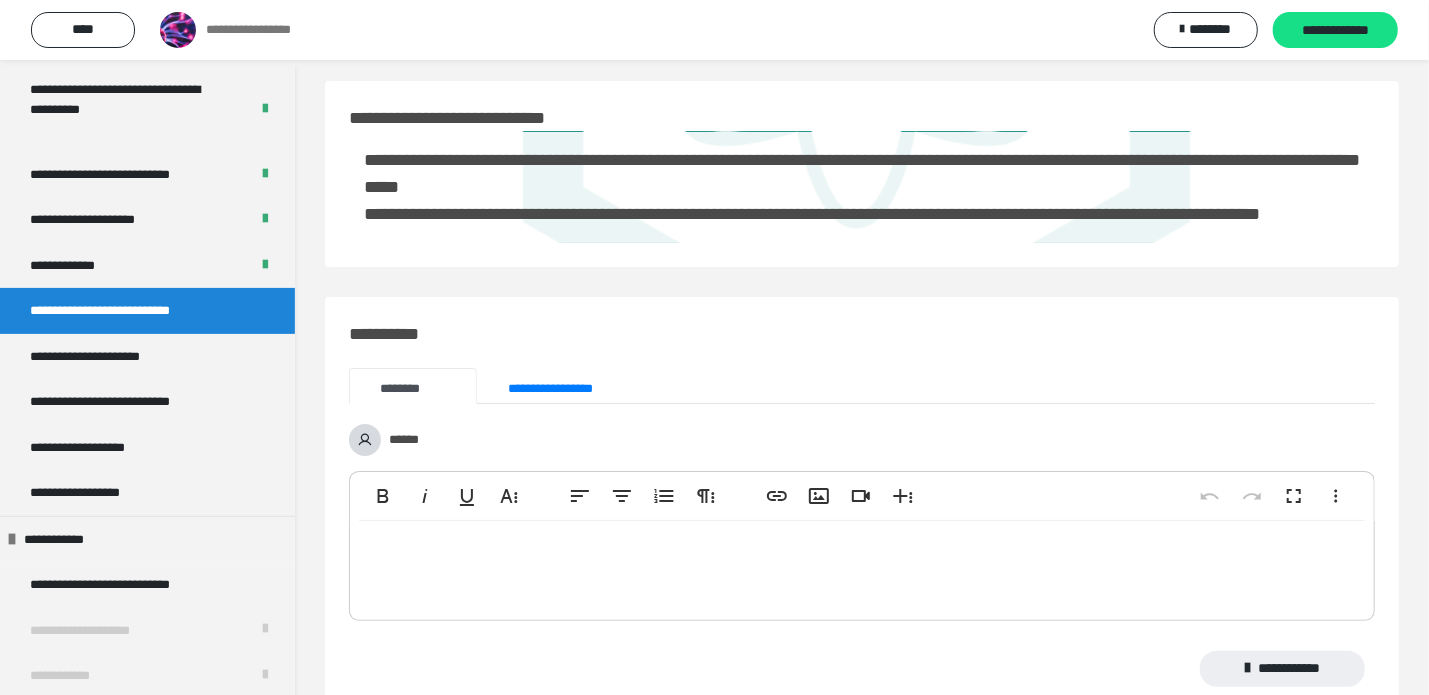 scroll, scrollTop: 0, scrollLeft: 0, axis: both 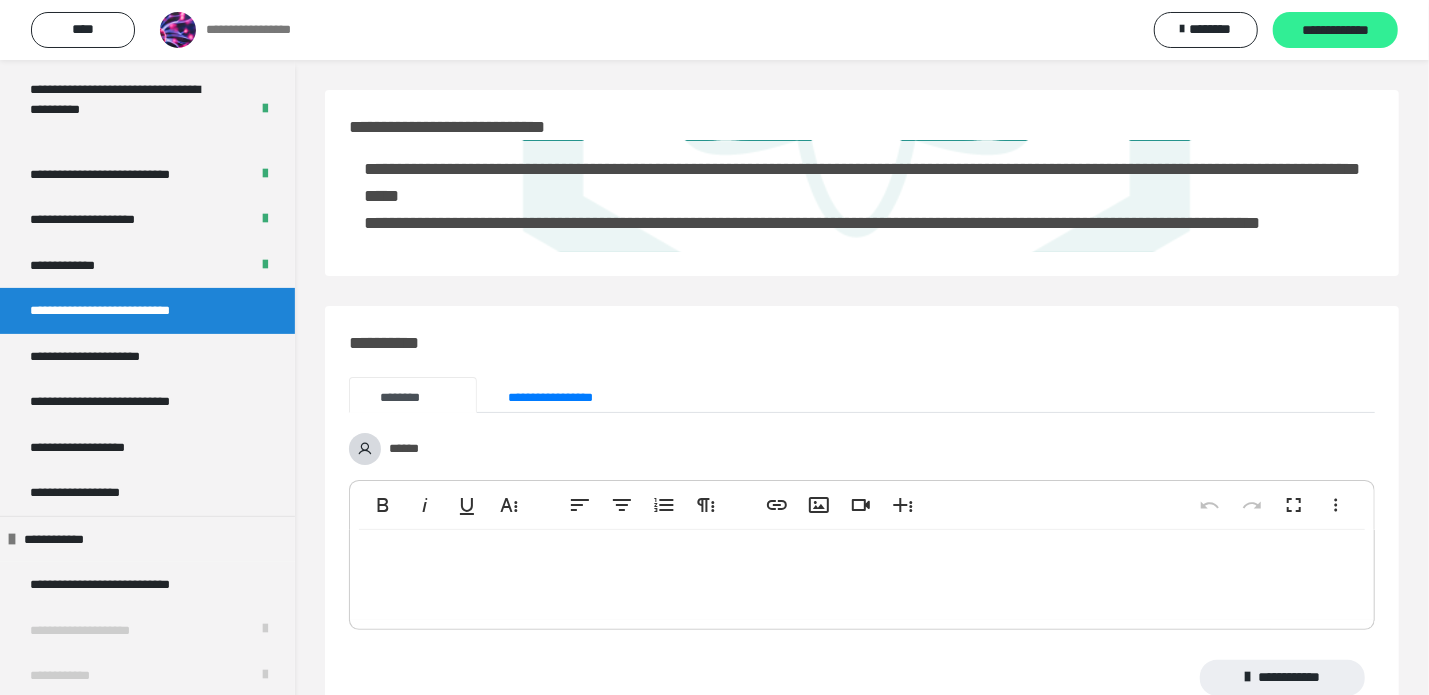 drag, startPoint x: 1331, startPoint y: 34, endPoint x: 1350, endPoint y: 36, distance: 19.104973 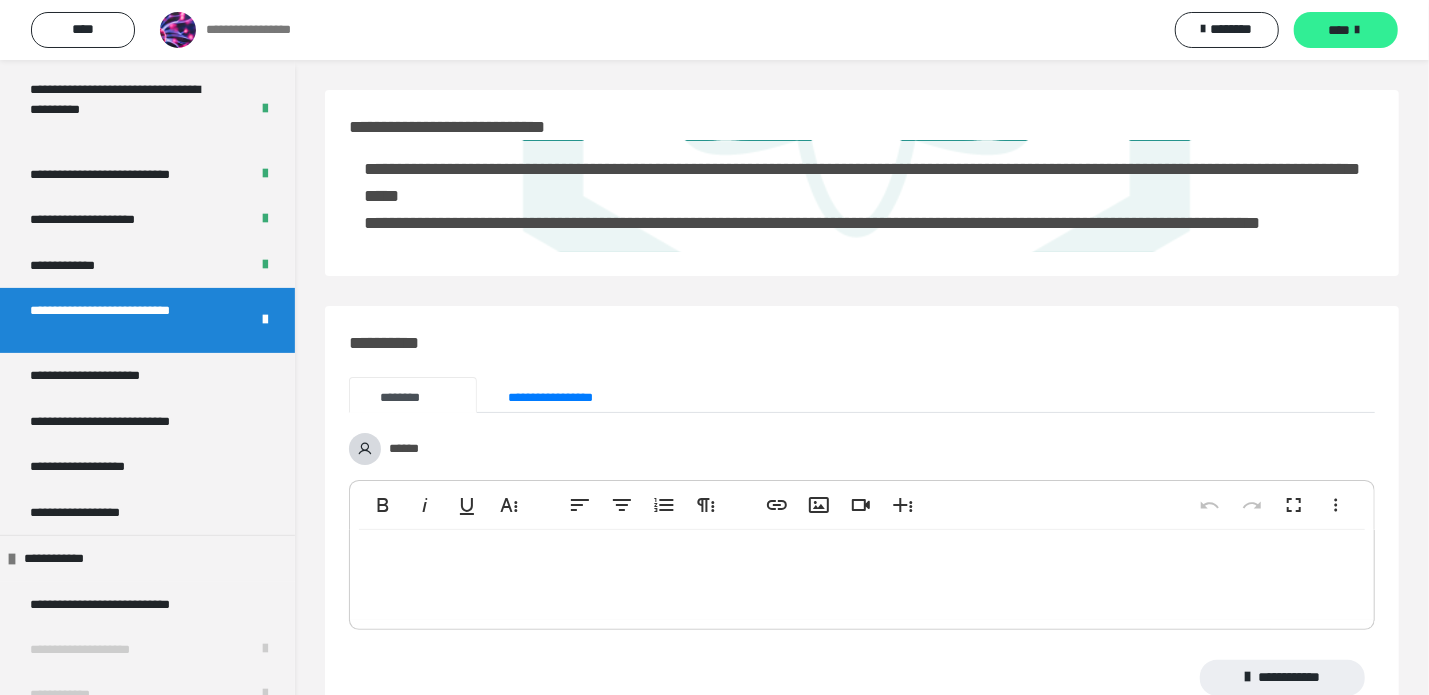 drag, startPoint x: 1350, startPoint y: 36, endPoint x: 1362, endPoint y: 35, distance: 12.0415945 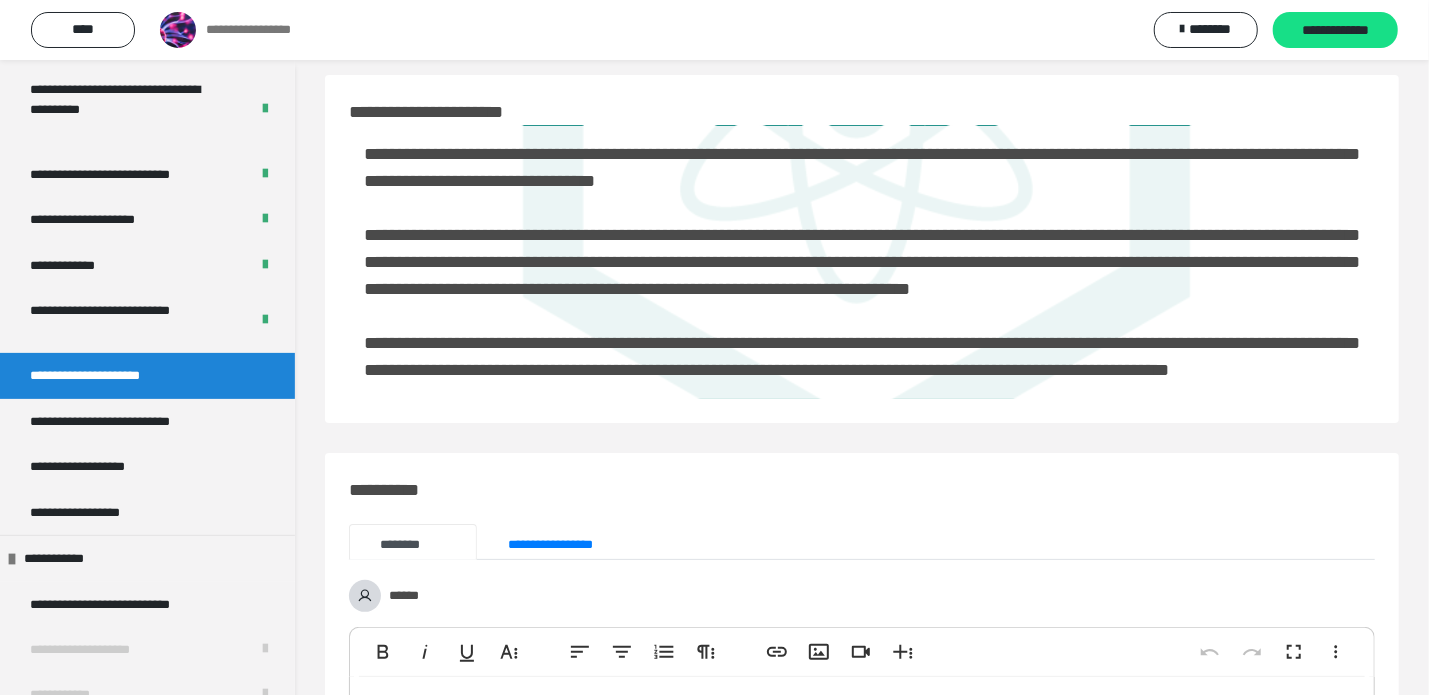scroll, scrollTop: 18, scrollLeft: 0, axis: vertical 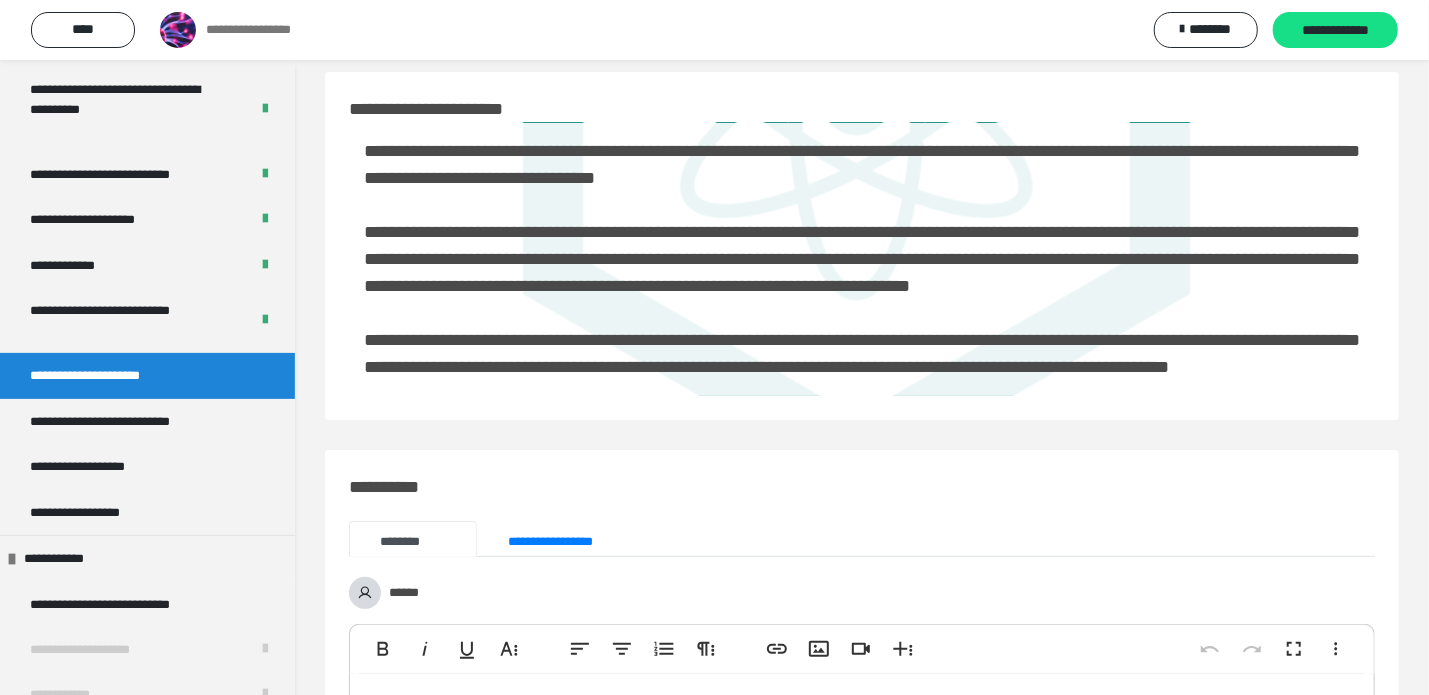 click on "**********" at bounding box center [862, 246] 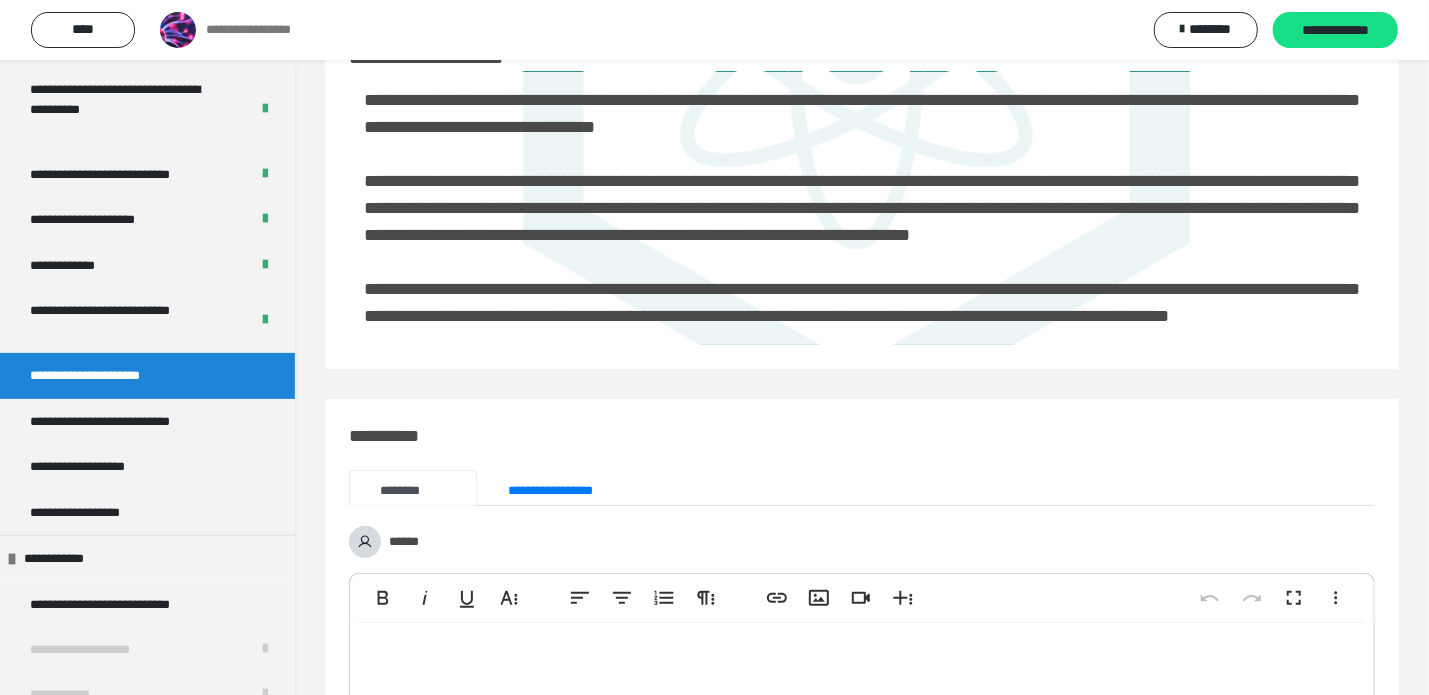 scroll, scrollTop: 78, scrollLeft: 0, axis: vertical 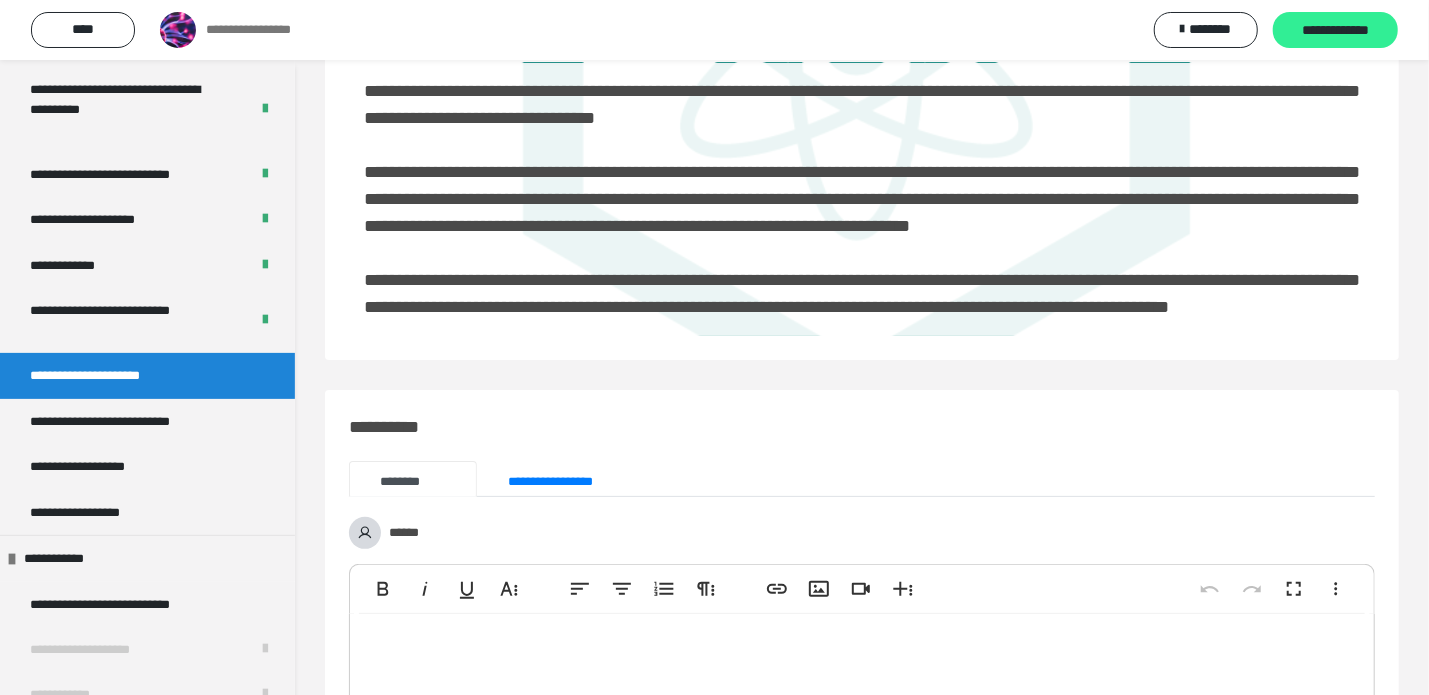 drag, startPoint x: 1396, startPoint y: 228, endPoint x: 1366, endPoint y: 25, distance: 205.20477 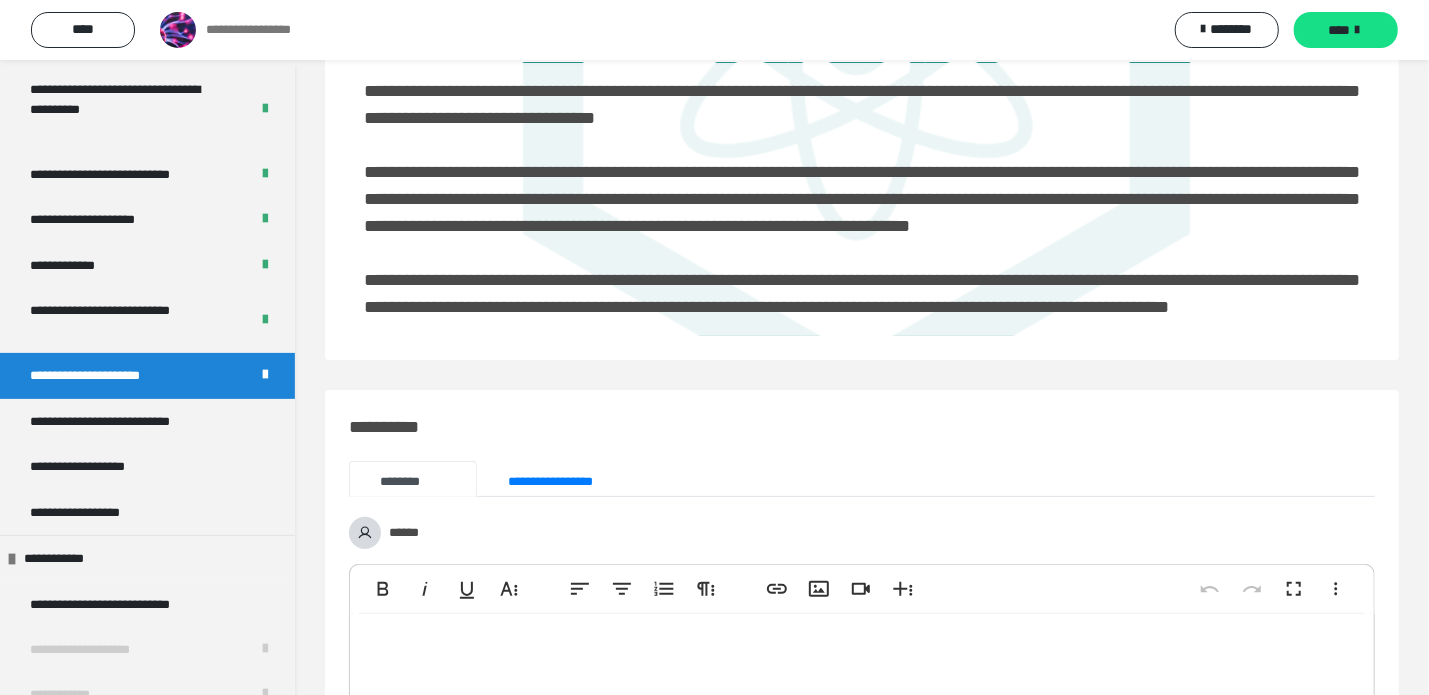 click on "****" at bounding box center [1346, 30] 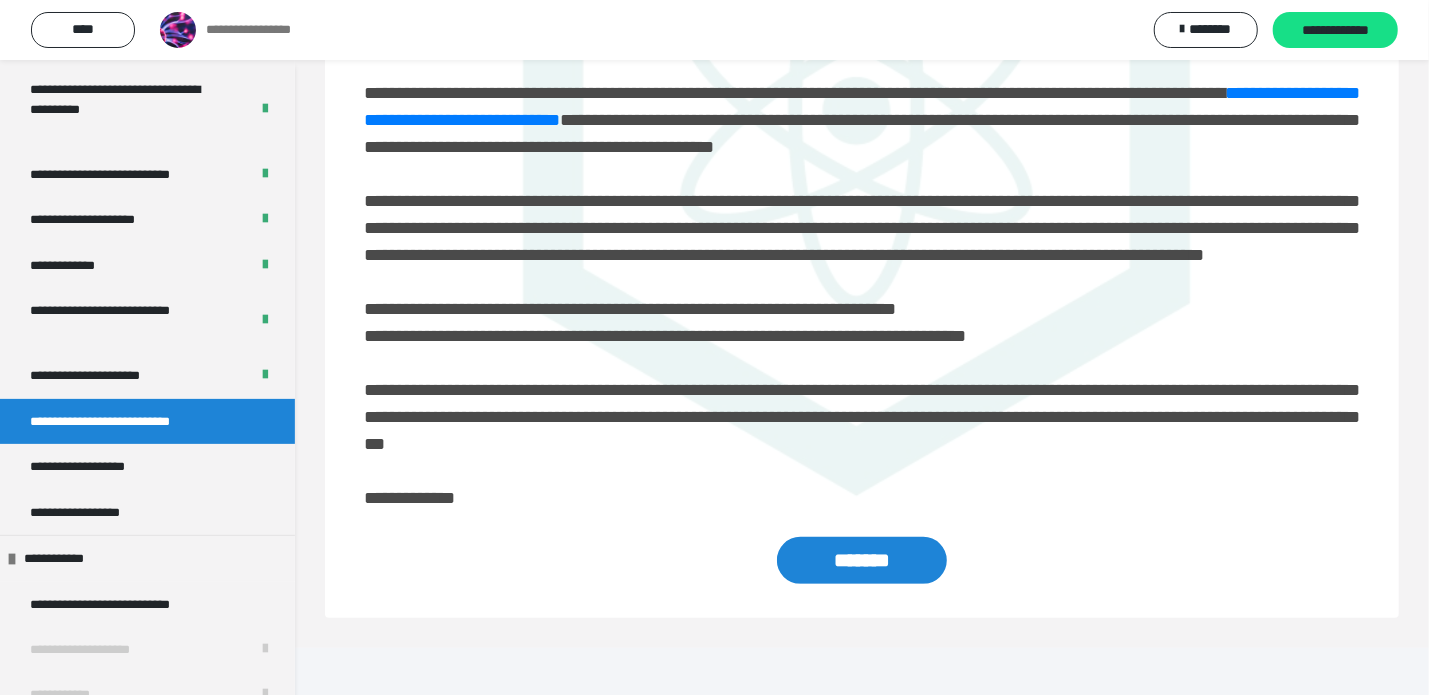 scroll, scrollTop: 136, scrollLeft: 0, axis: vertical 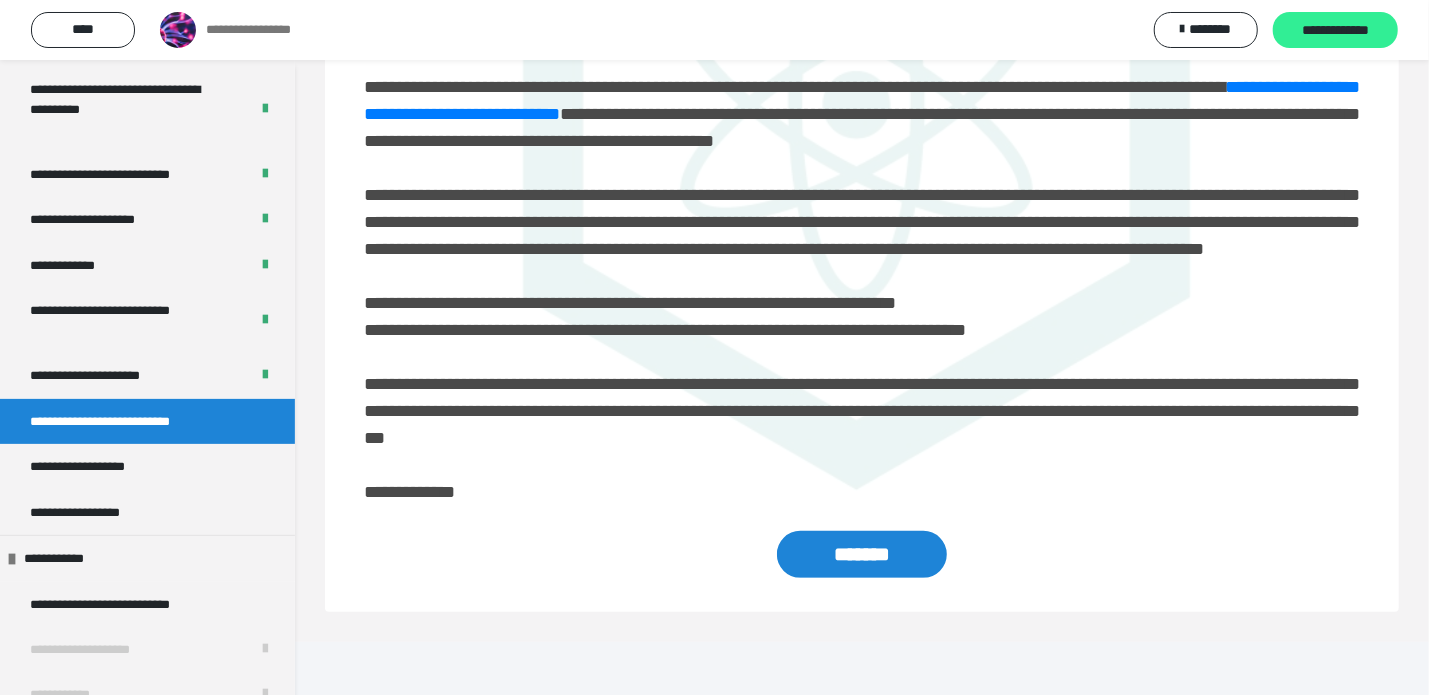 click on "**********" at bounding box center [1335, 31] 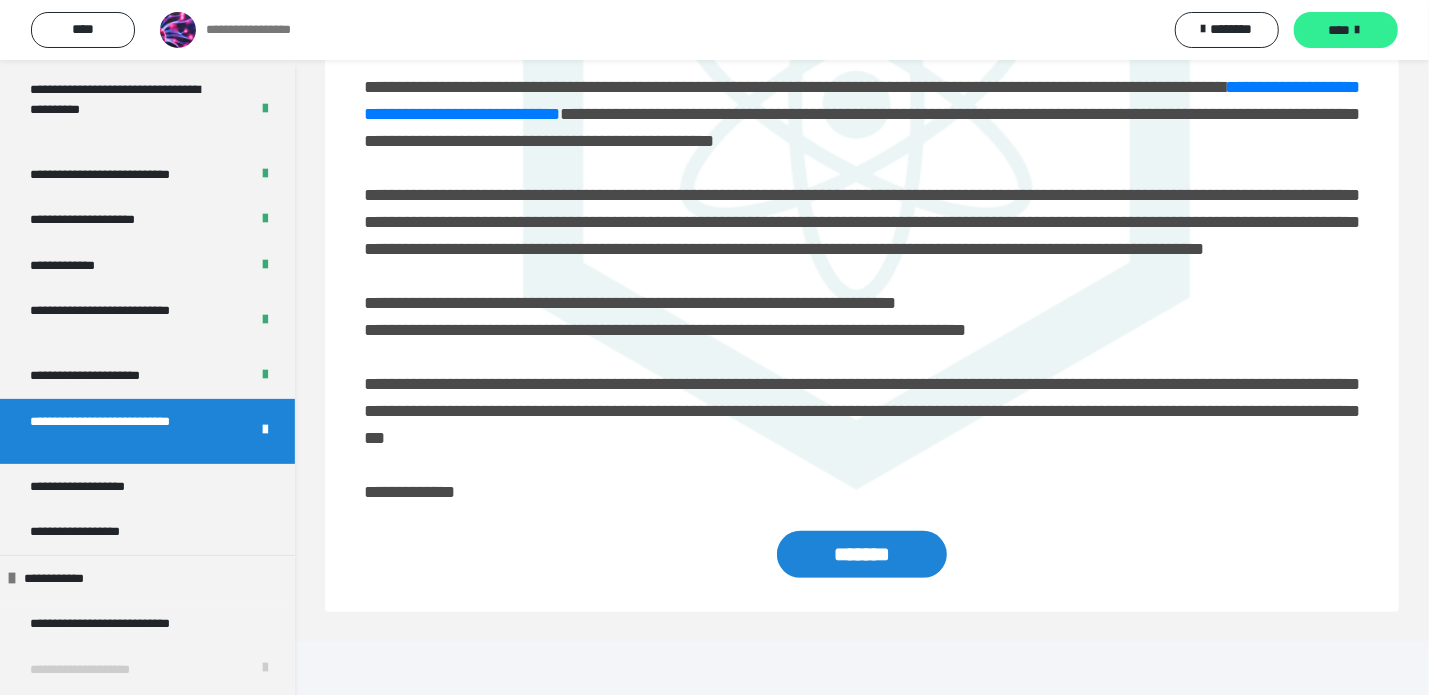 click at bounding box center (1357, 30) 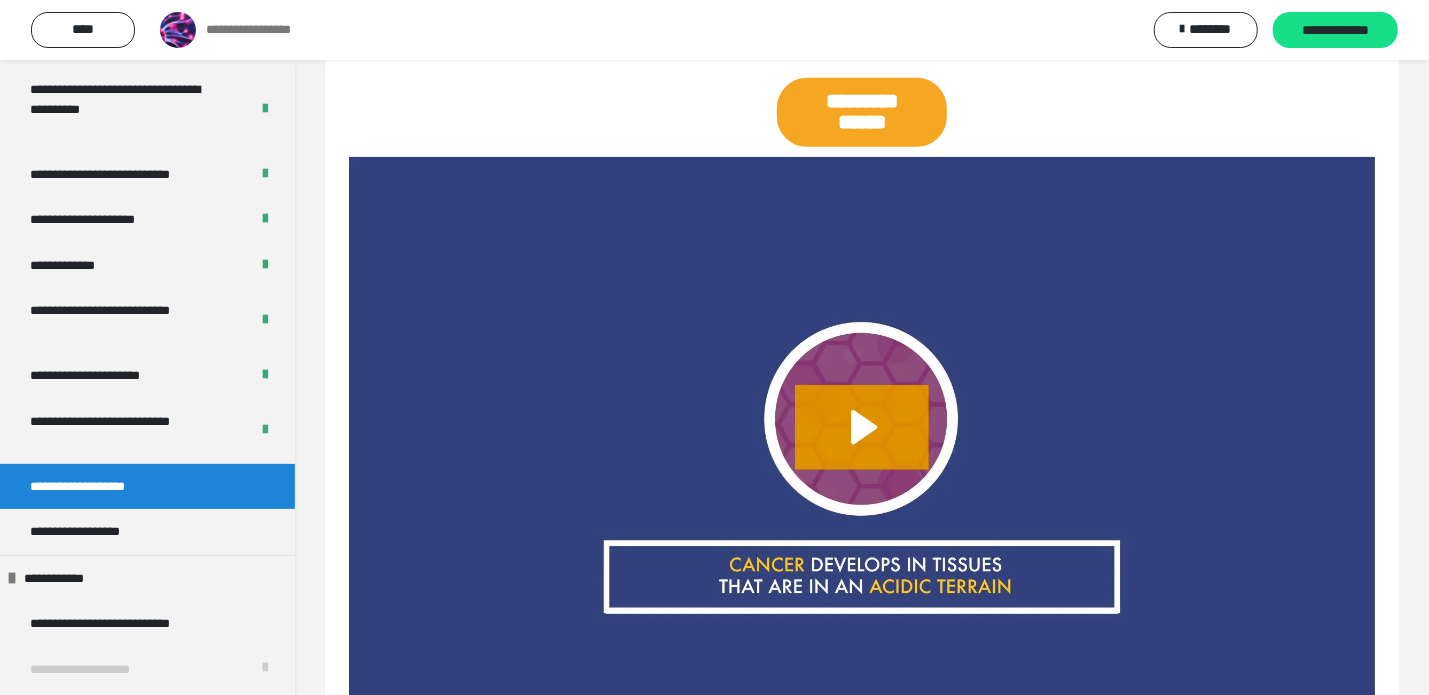 scroll, scrollTop: 509, scrollLeft: 0, axis: vertical 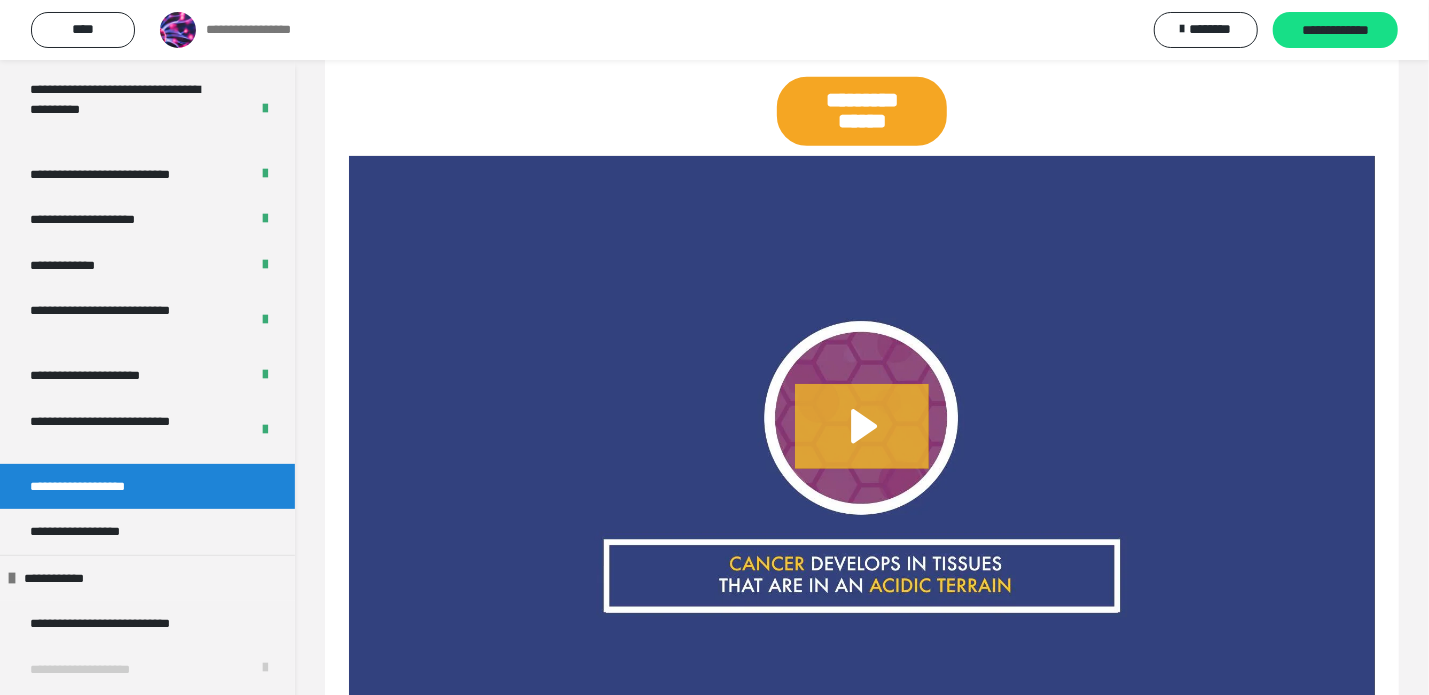 click 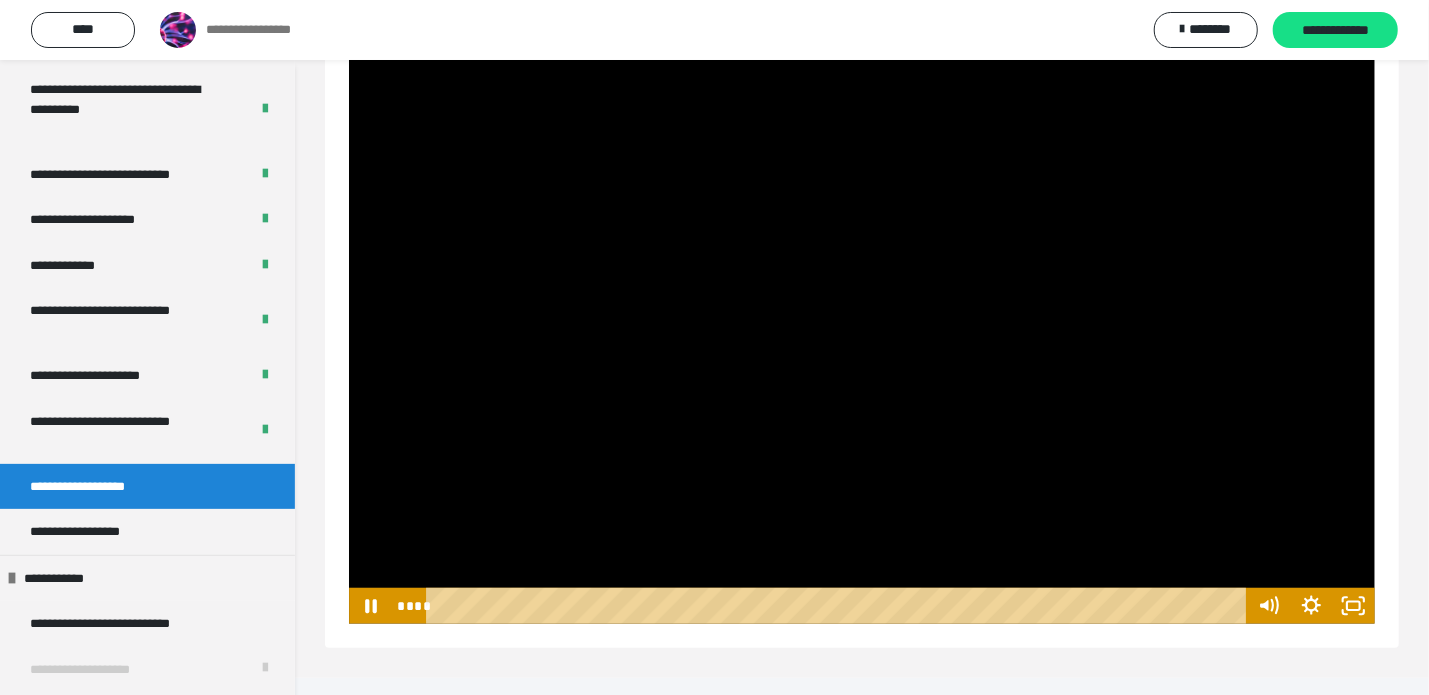scroll, scrollTop: 616, scrollLeft: 0, axis: vertical 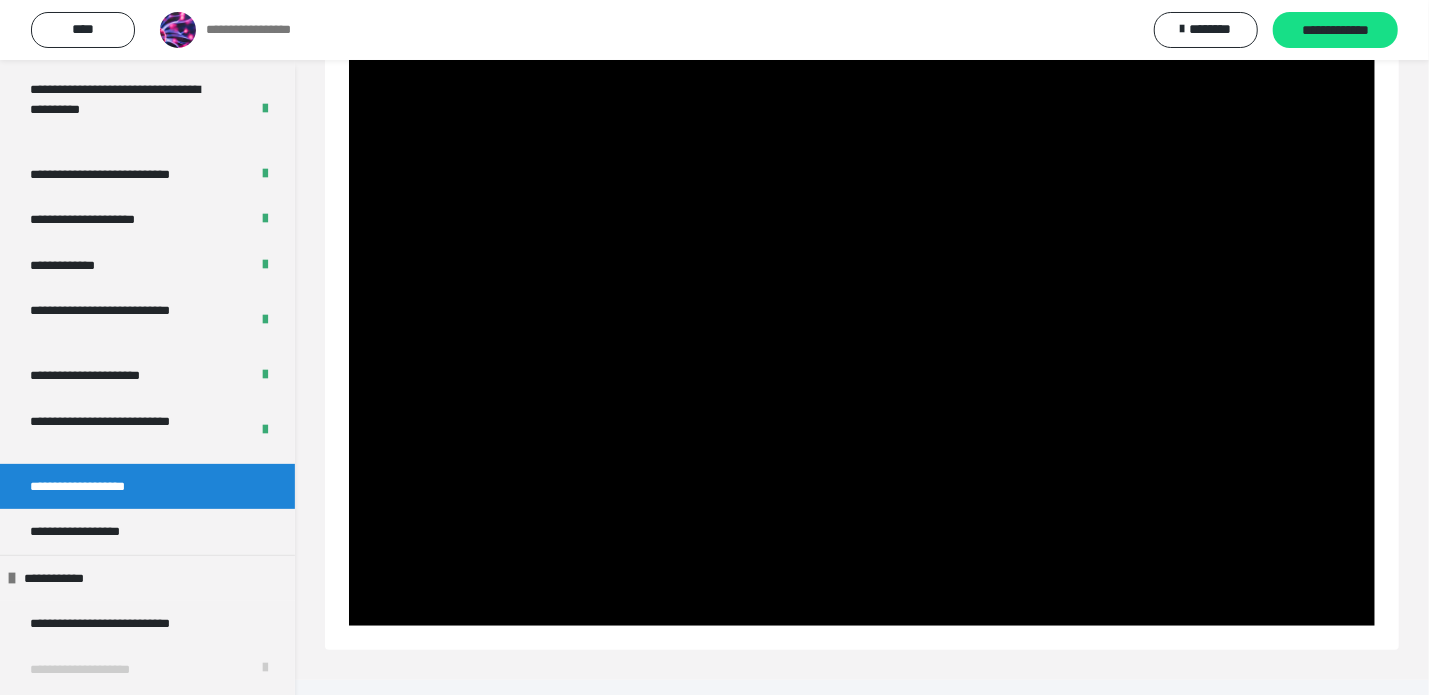 type 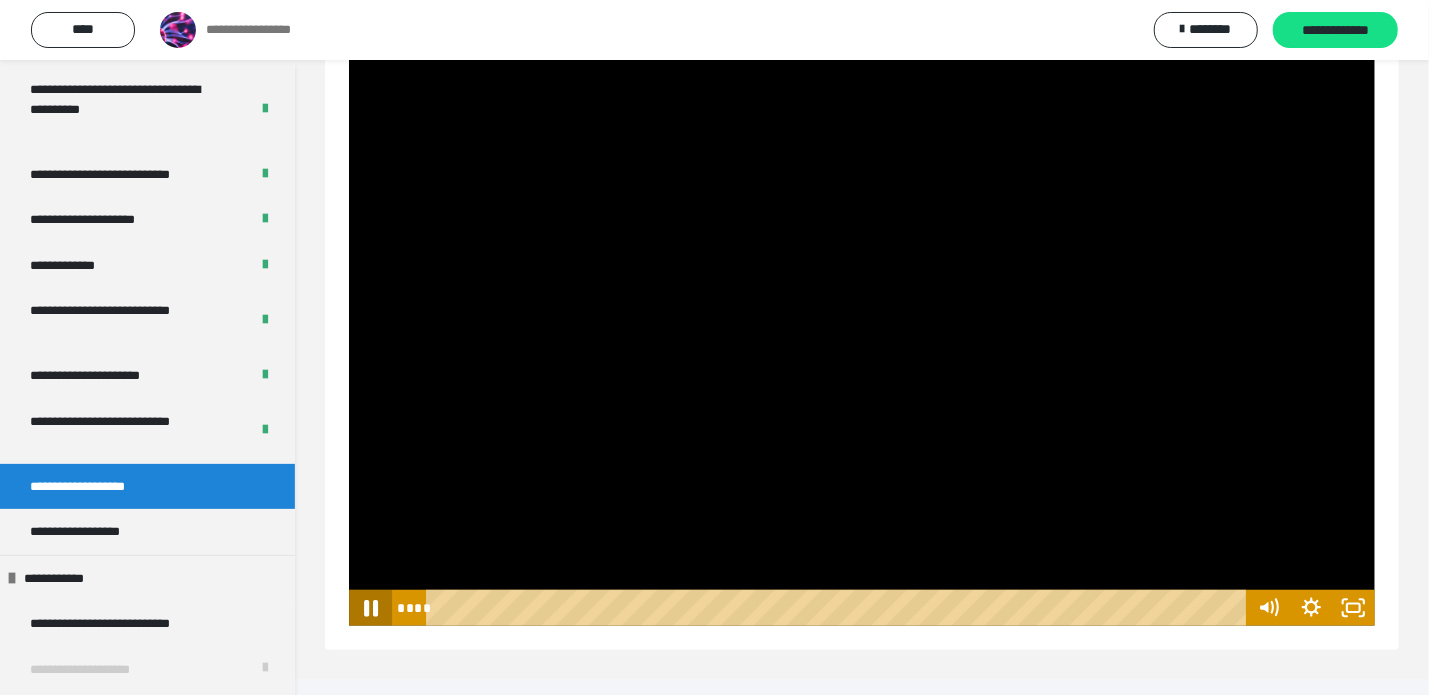 click 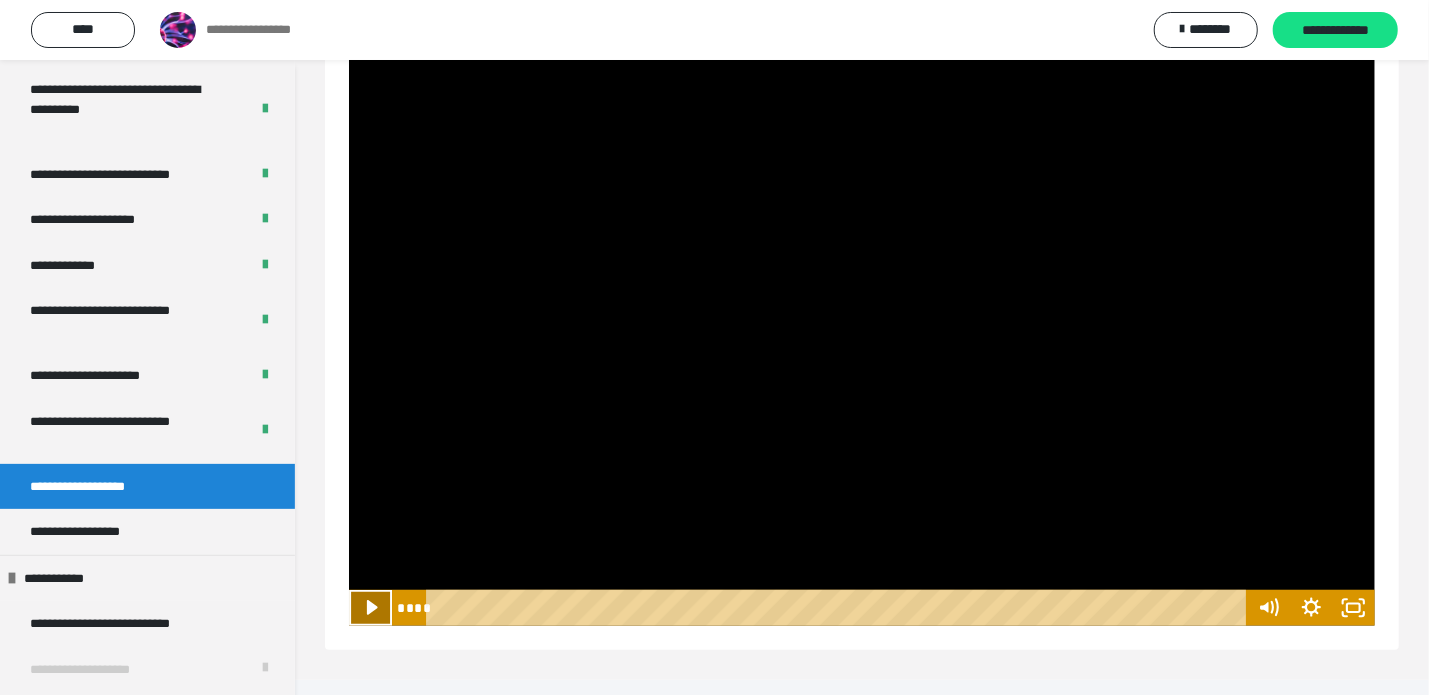 click 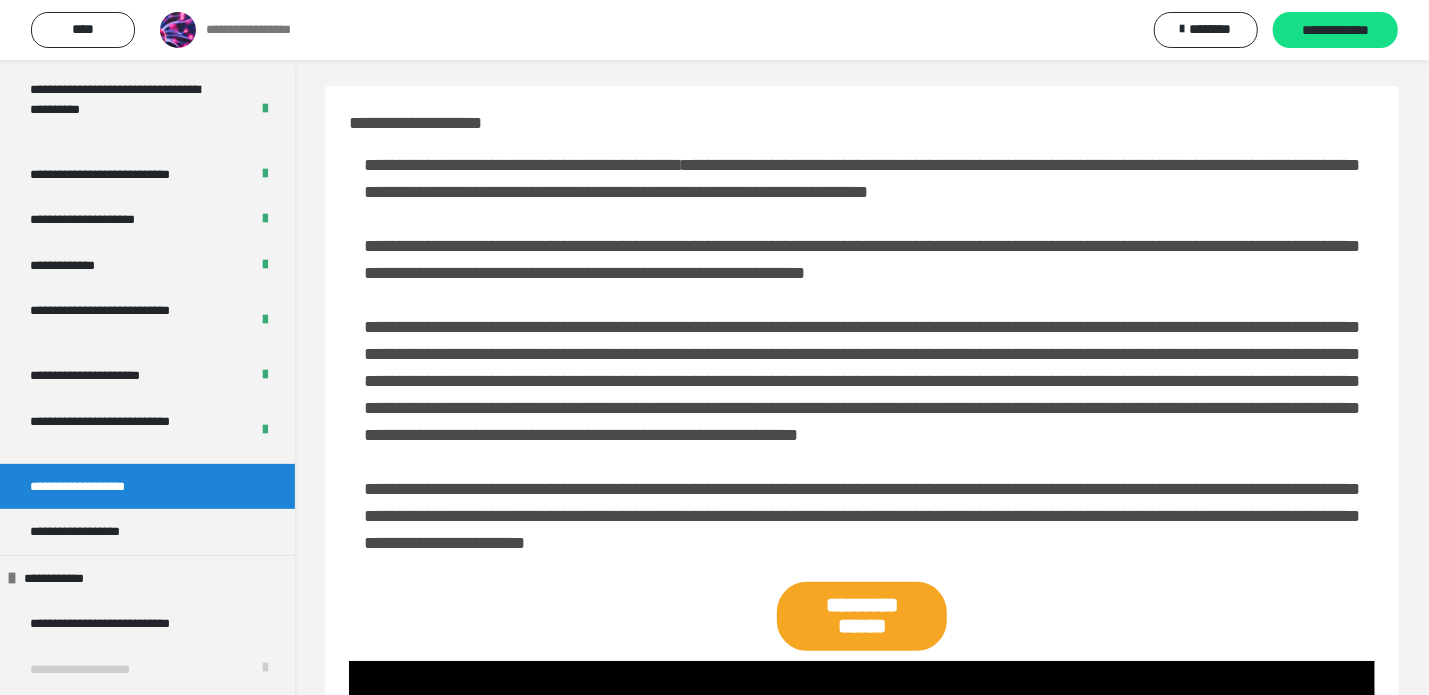 scroll, scrollTop: 0, scrollLeft: 0, axis: both 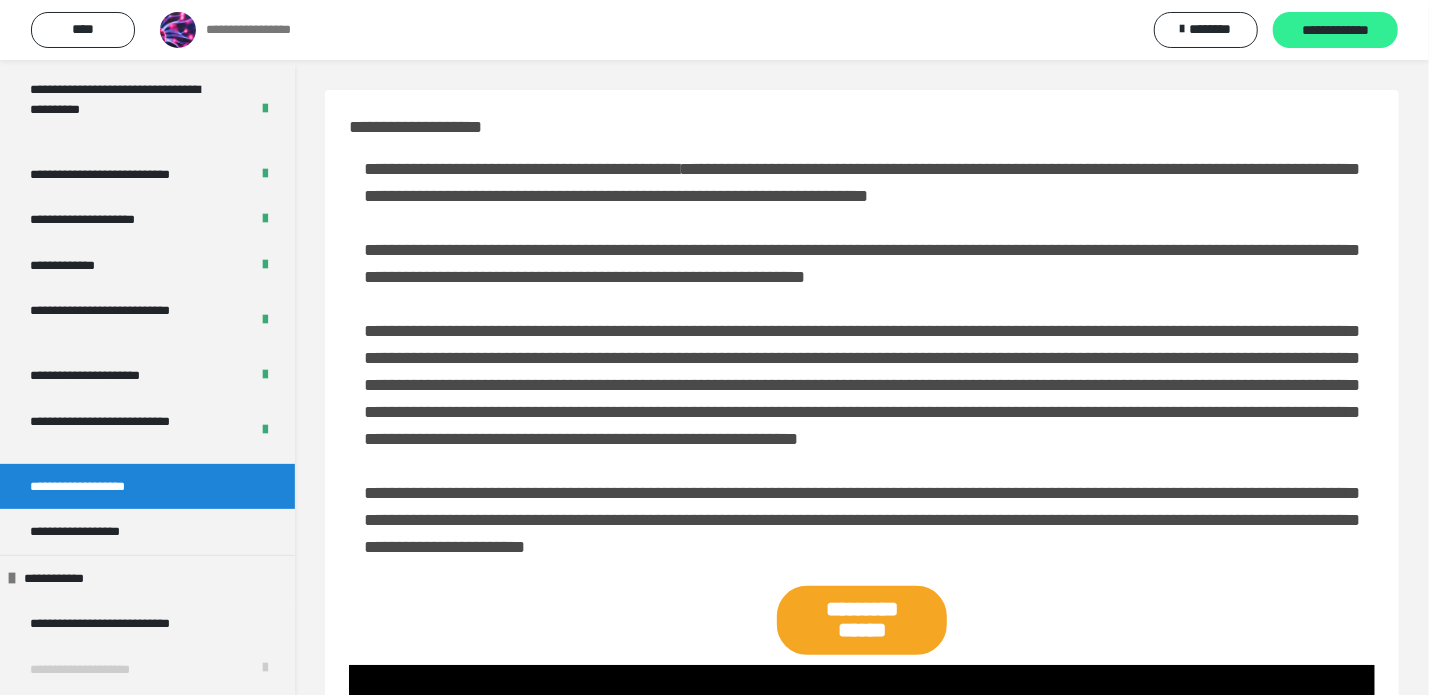 click on "**********" at bounding box center (1335, 31) 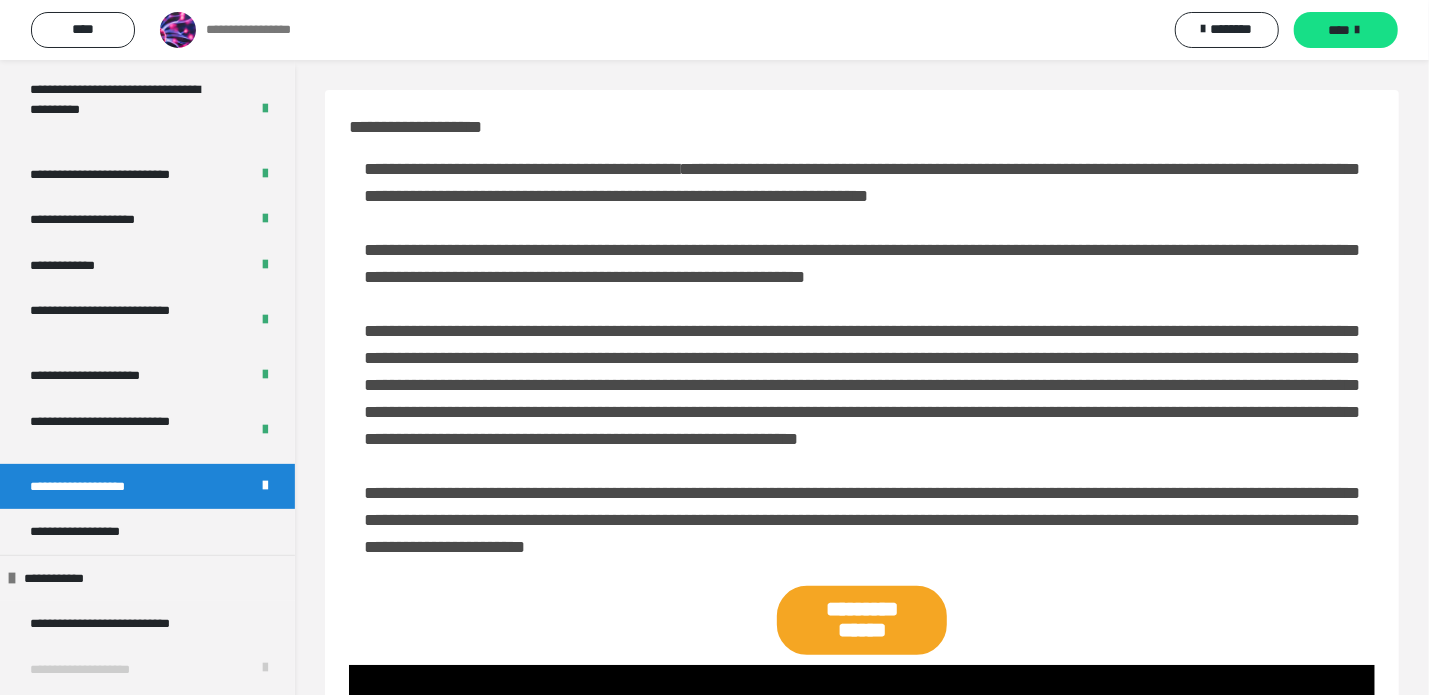click on "****" at bounding box center [1346, 30] 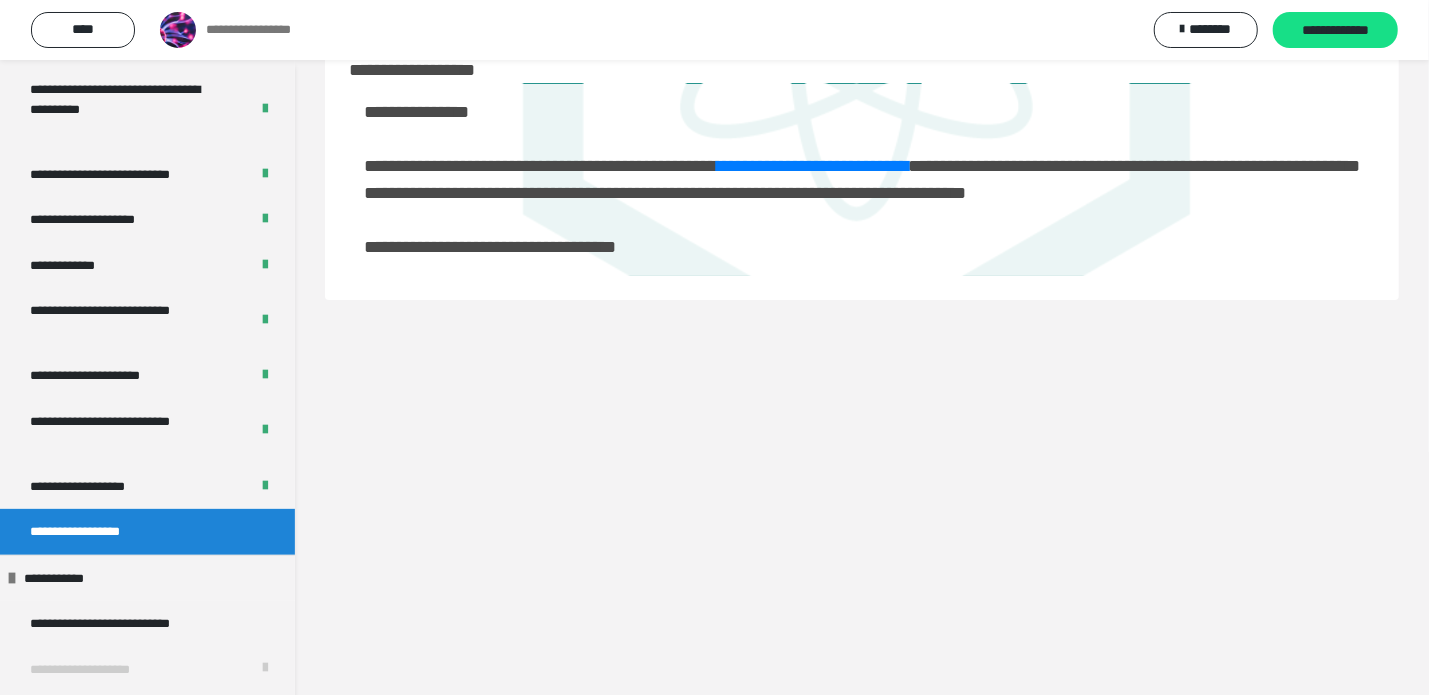 scroll, scrollTop: 60, scrollLeft: 0, axis: vertical 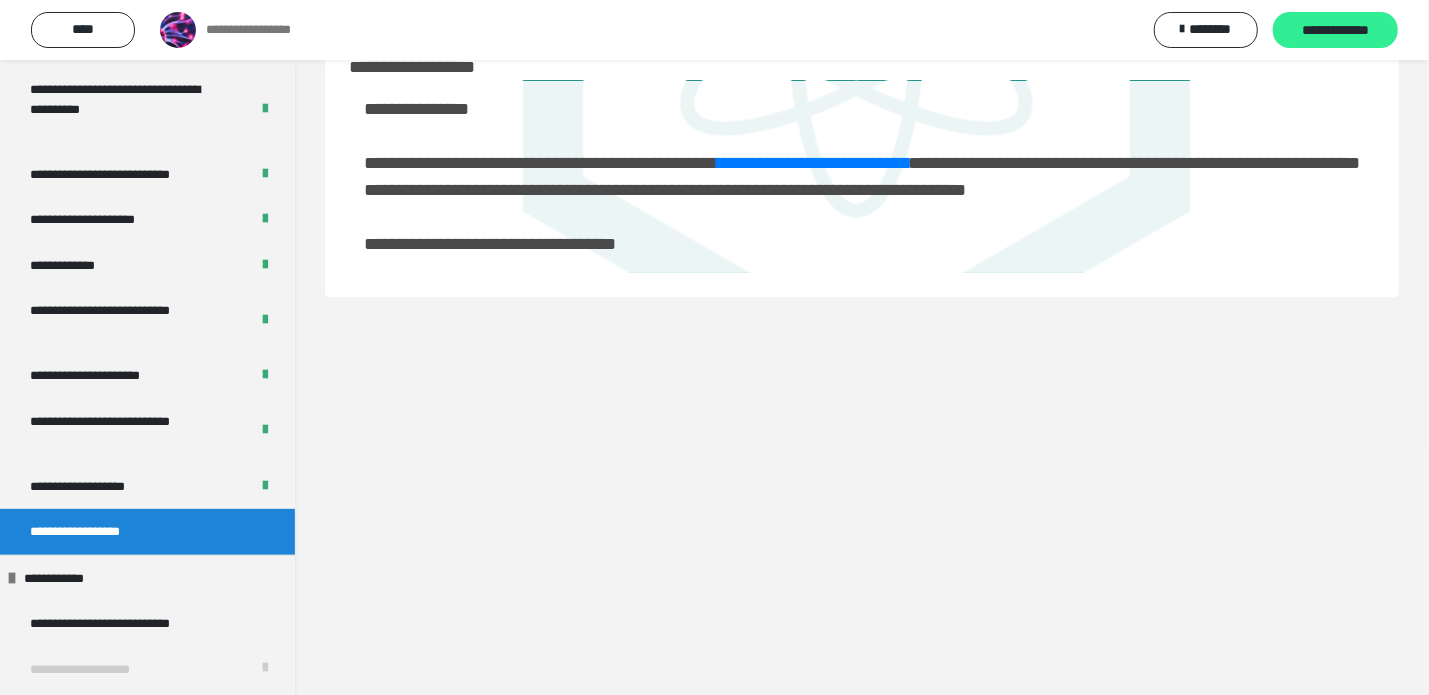 click on "**********" at bounding box center (1335, 31) 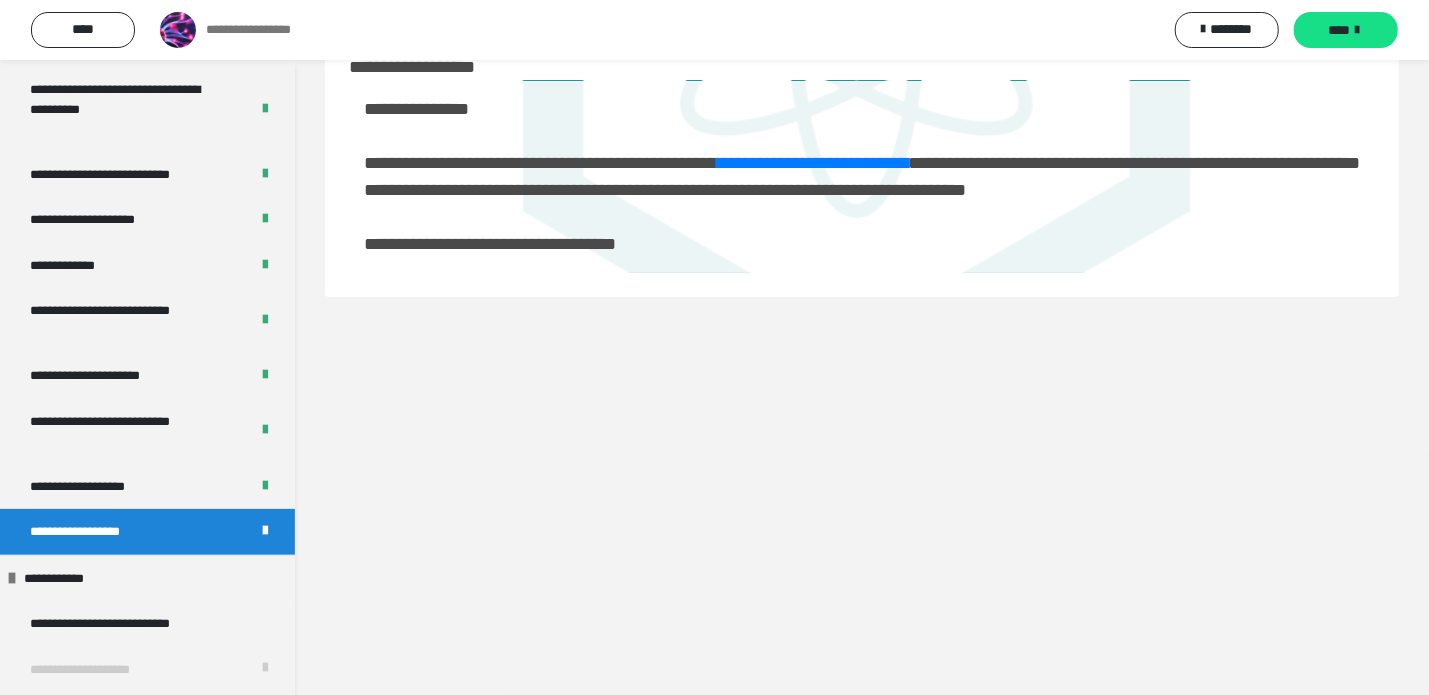 click on "****" at bounding box center (1339, 30) 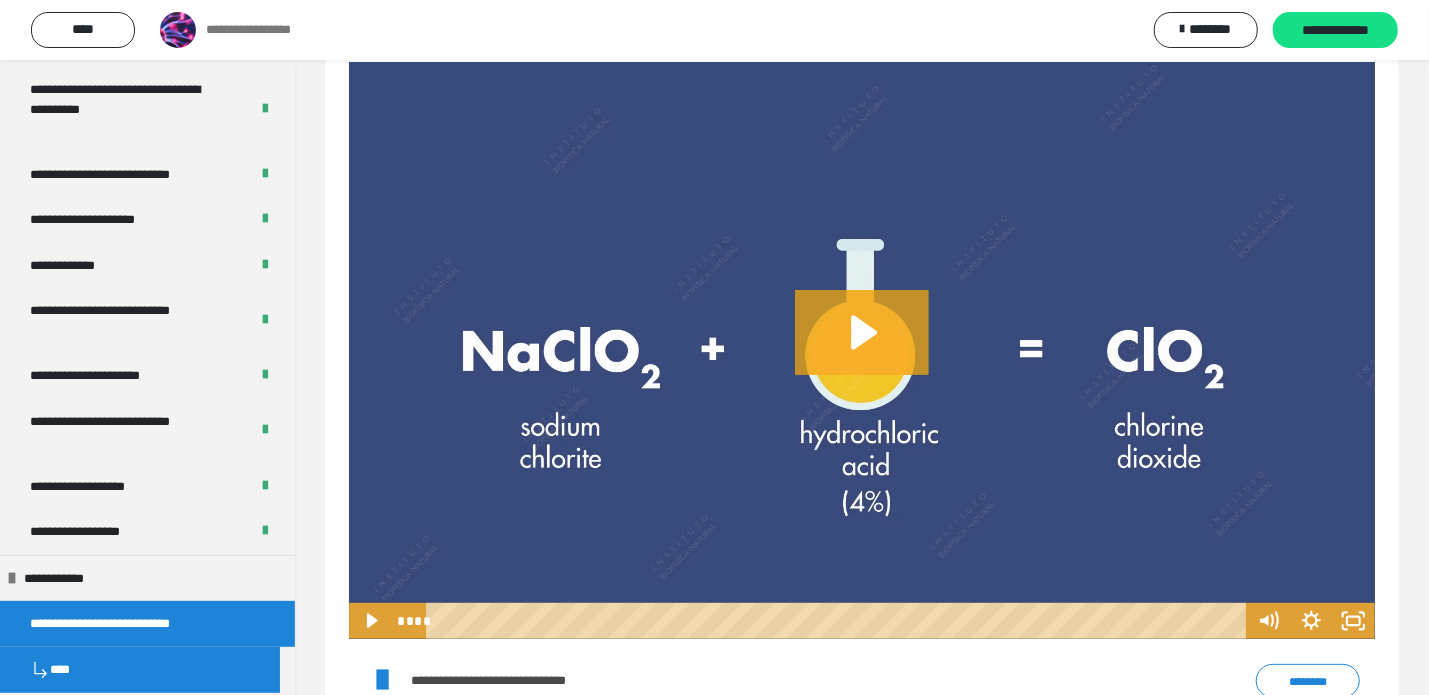 scroll, scrollTop: 78, scrollLeft: 0, axis: vertical 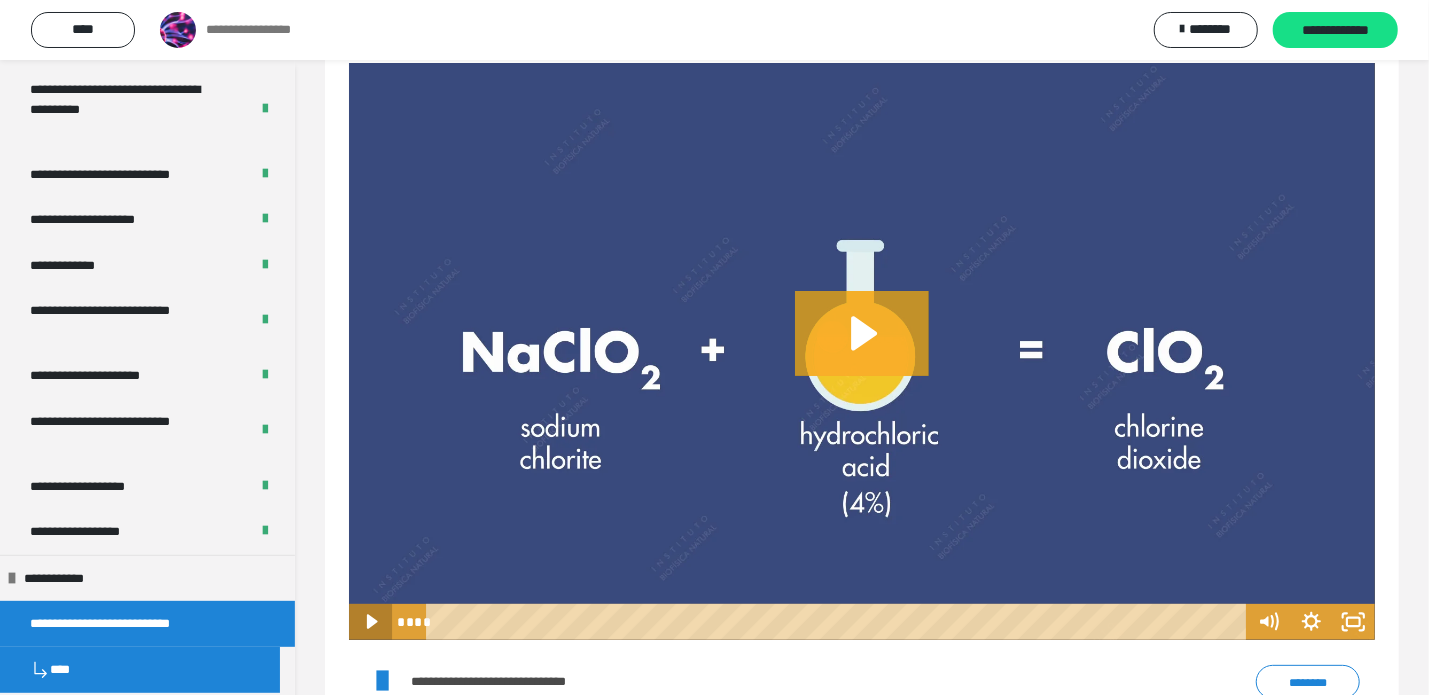 click 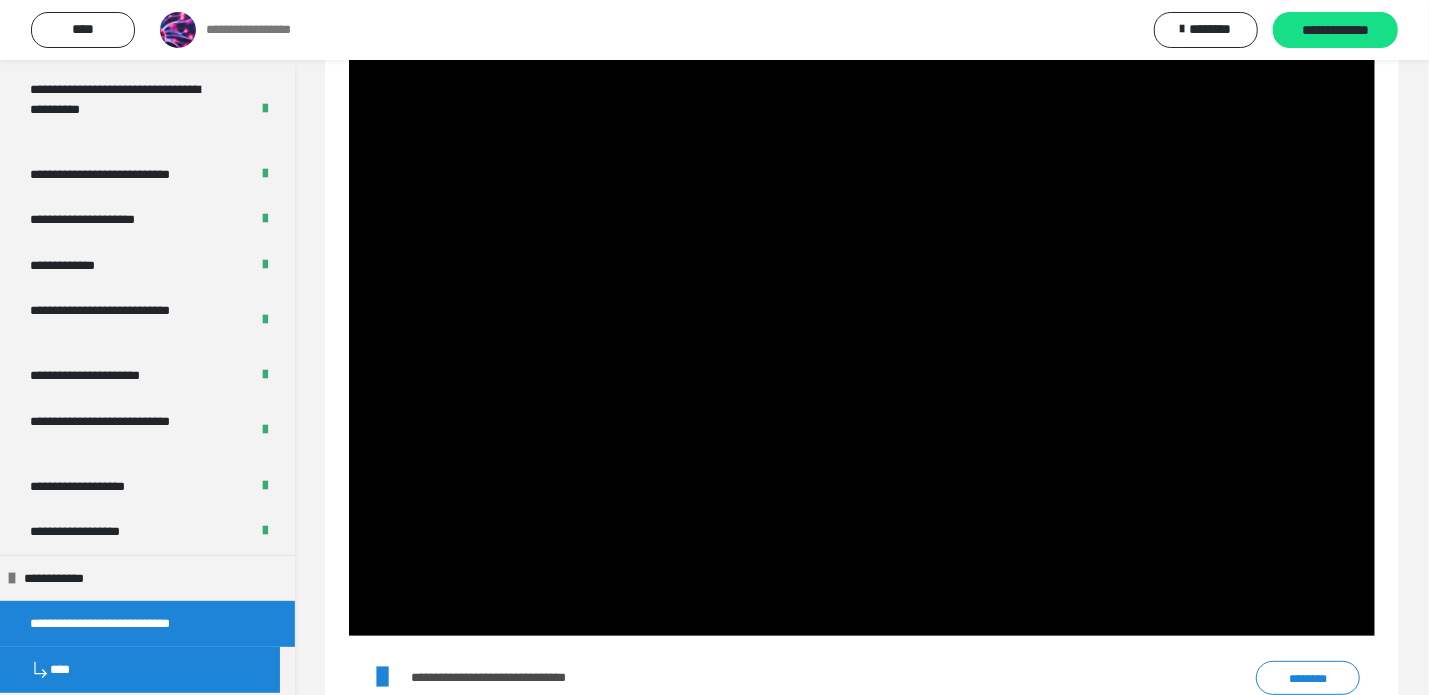 scroll, scrollTop: 81, scrollLeft: 0, axis: vertical 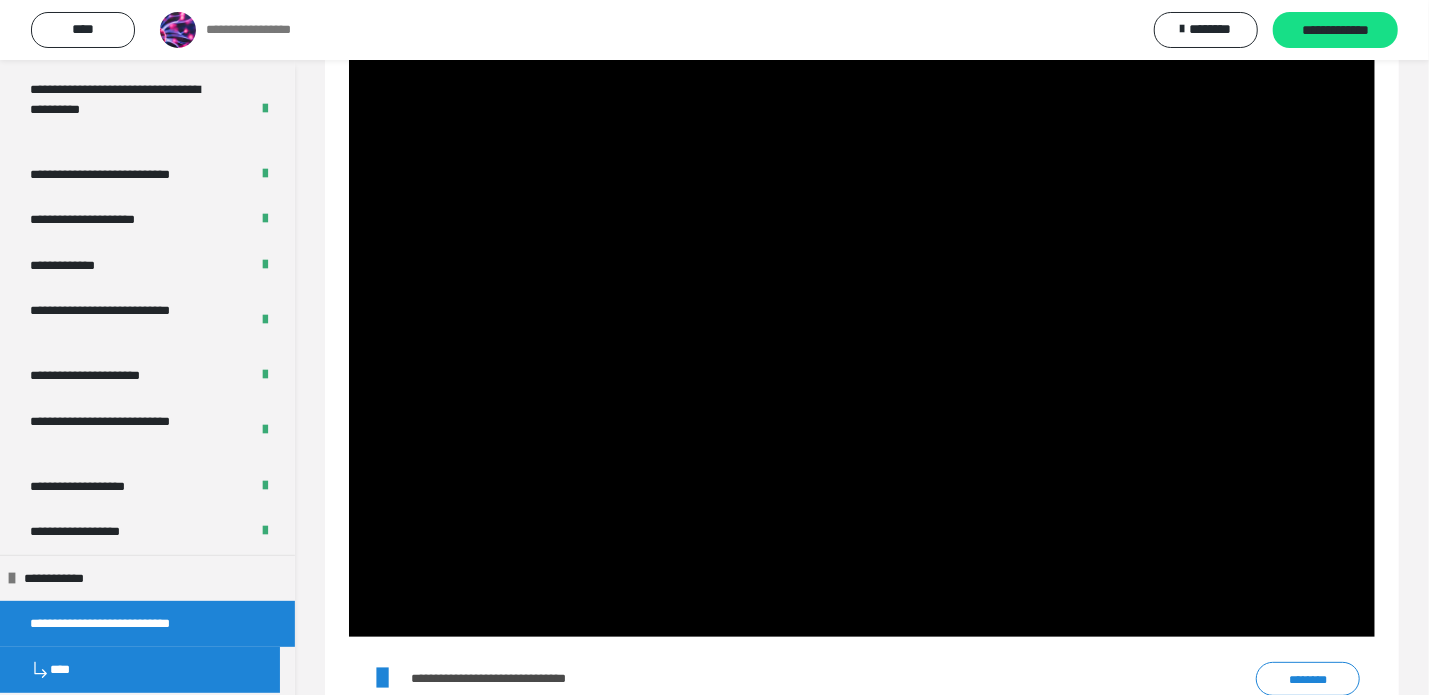 click on "**********" at bounding box center (515, 678) 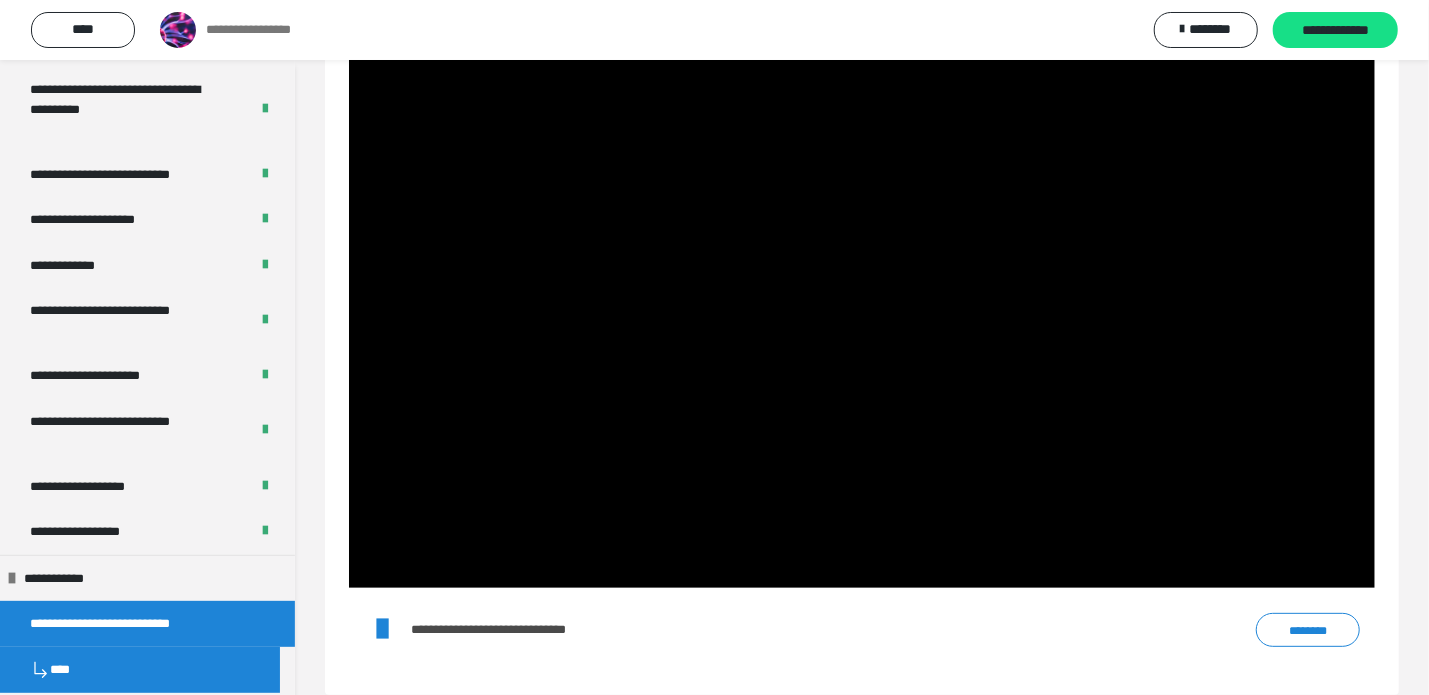 scroll, scrollTop: 130, scrollLeft: 0, axis: vertical 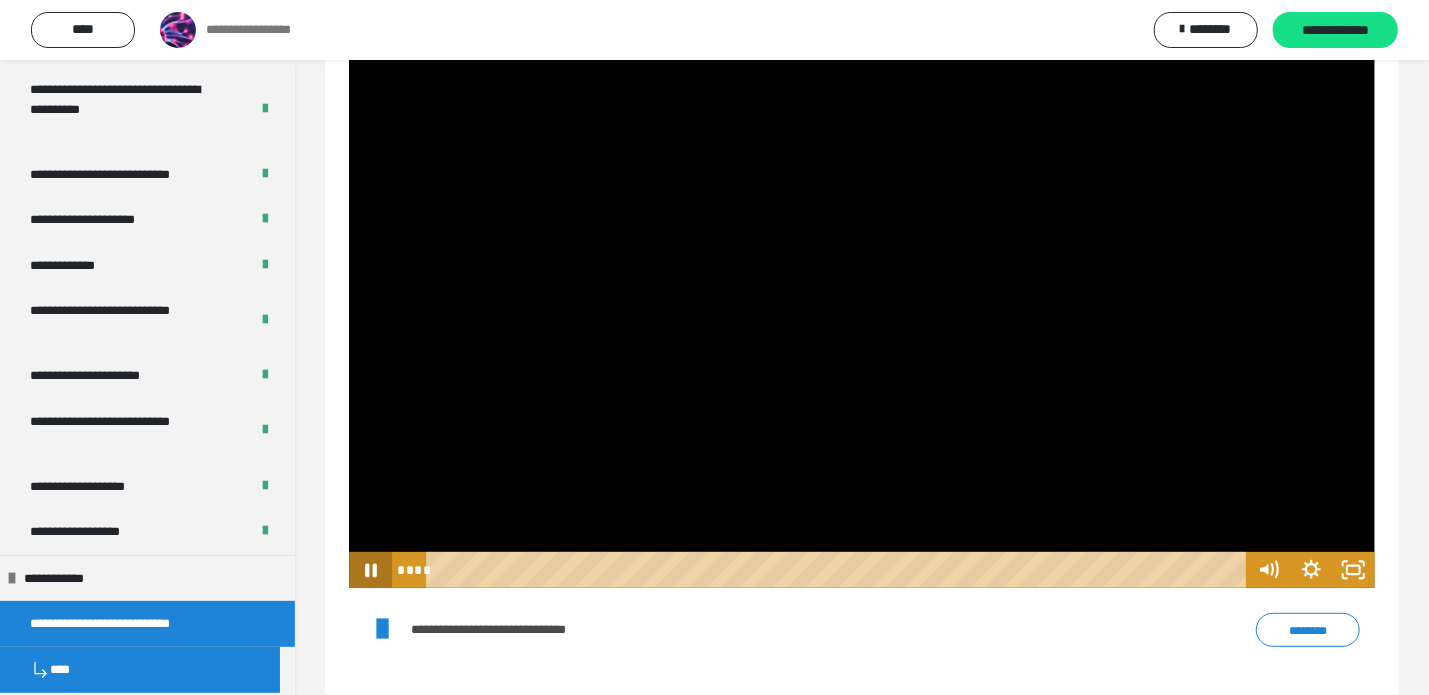click 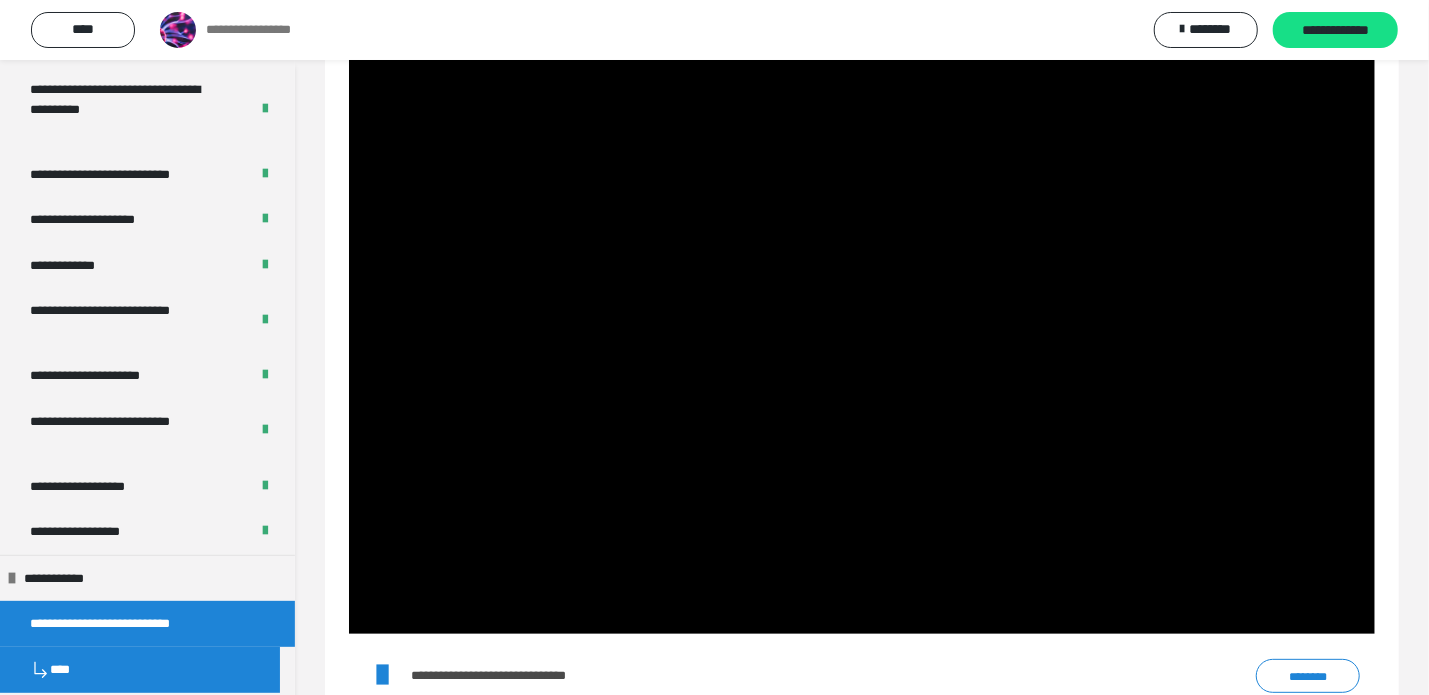 scroll, scrollTop: 84, scrollLeft: 0, axis: vertical 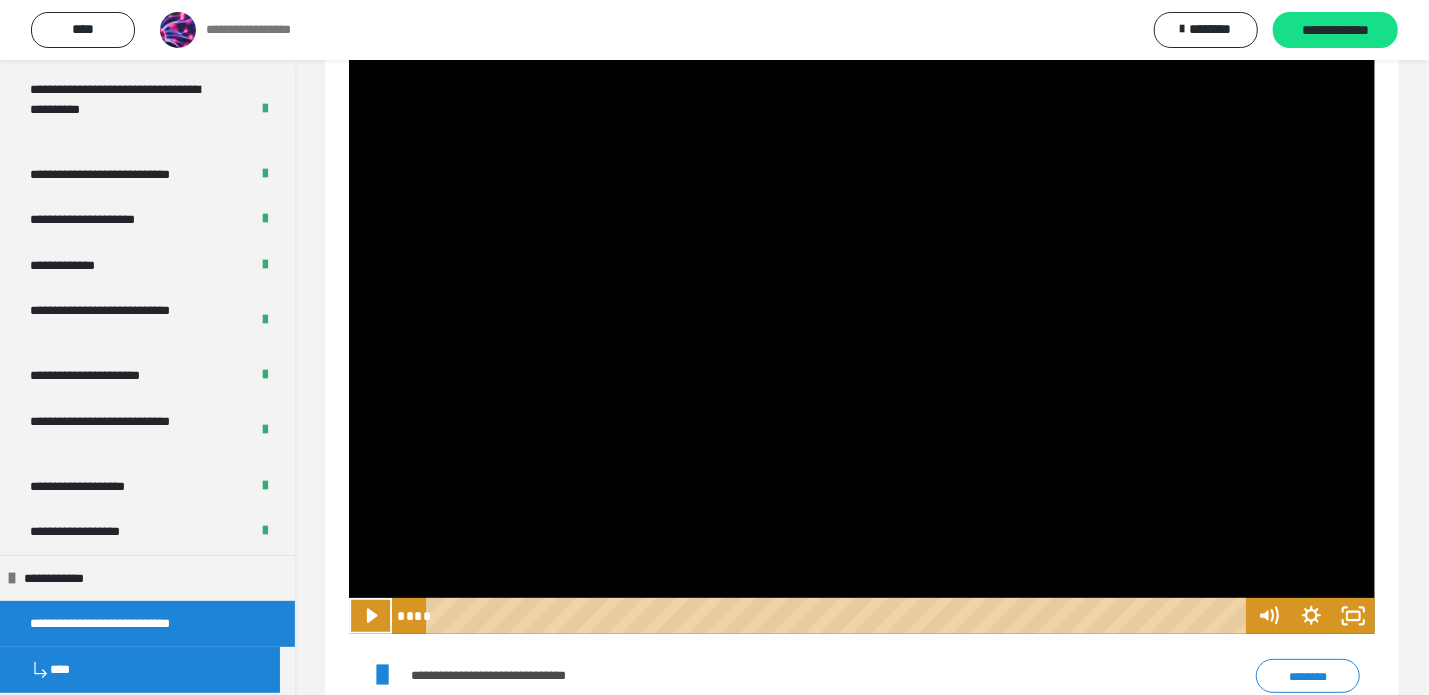 click at bounding box center [862, 345] 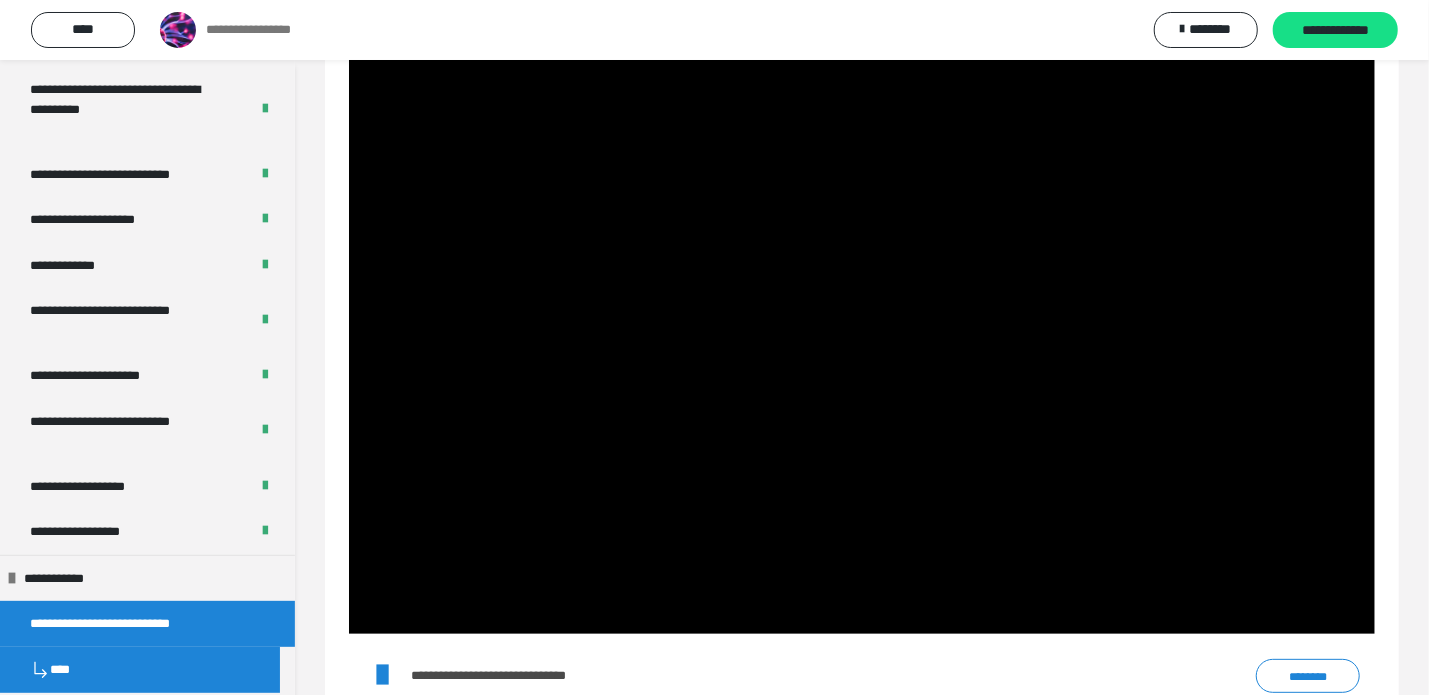 click on "**********" at bounding box center [862, 30127] 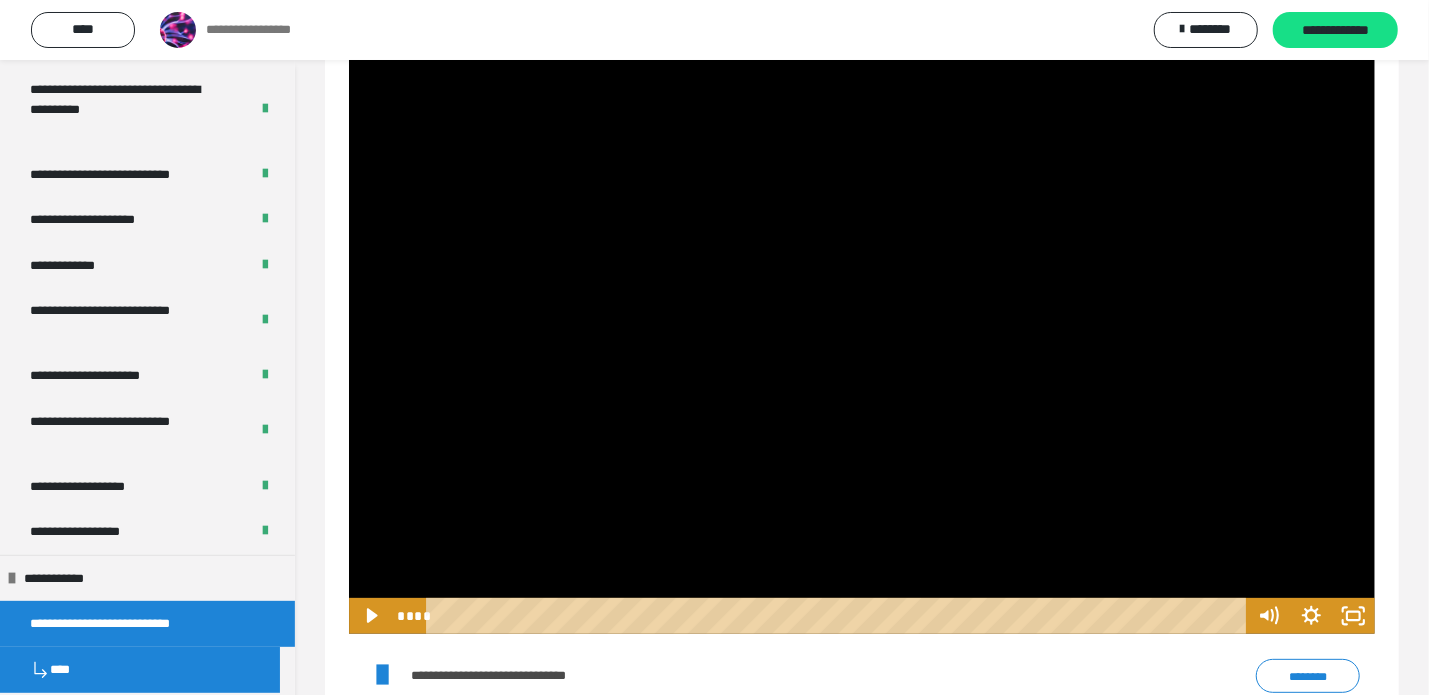 click at bounding box center (862, 345) 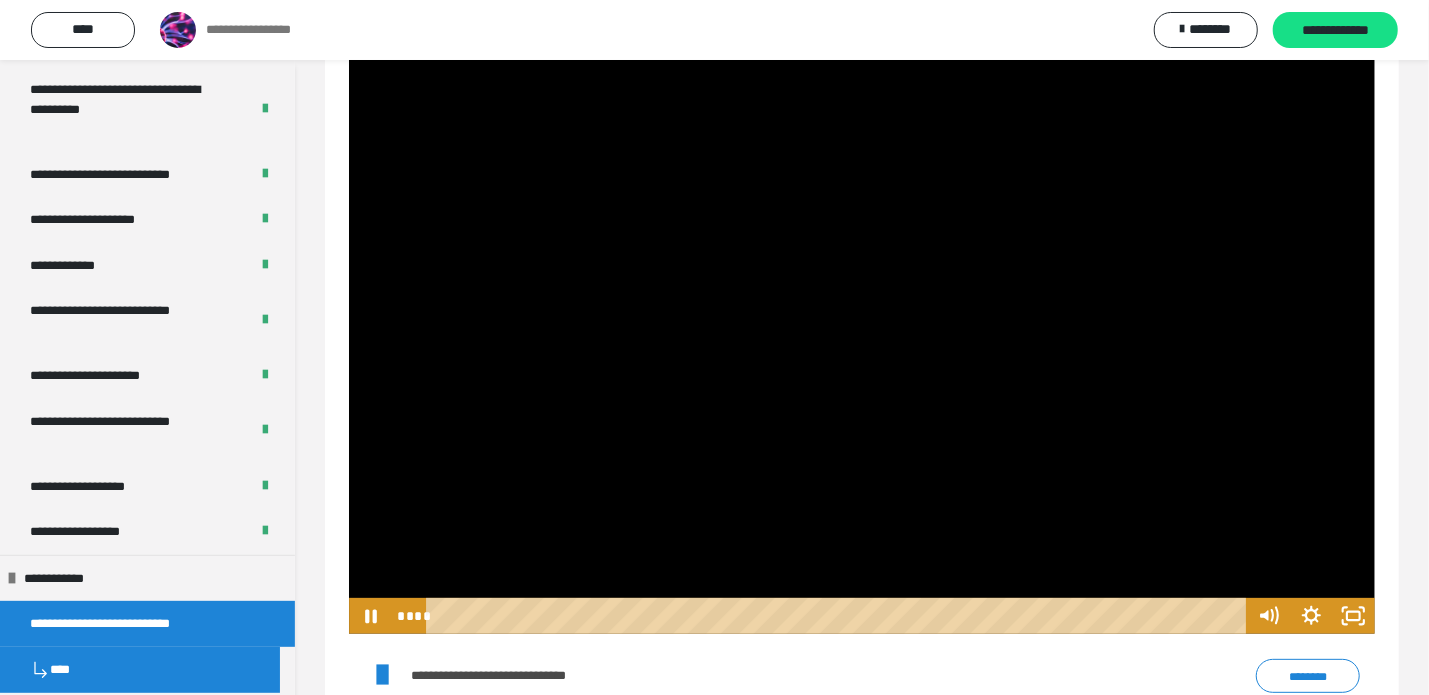 click at bounding box center [862, 345] 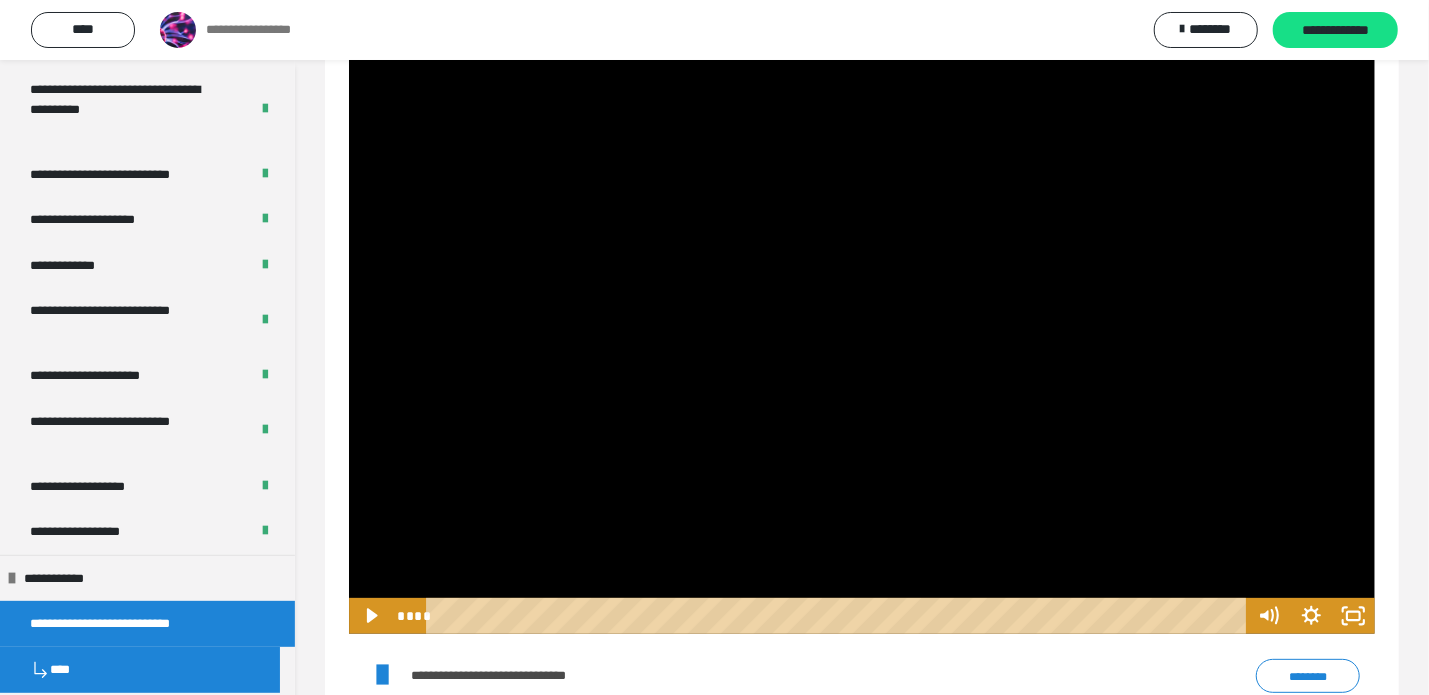 click at bounding box center [862, 345] 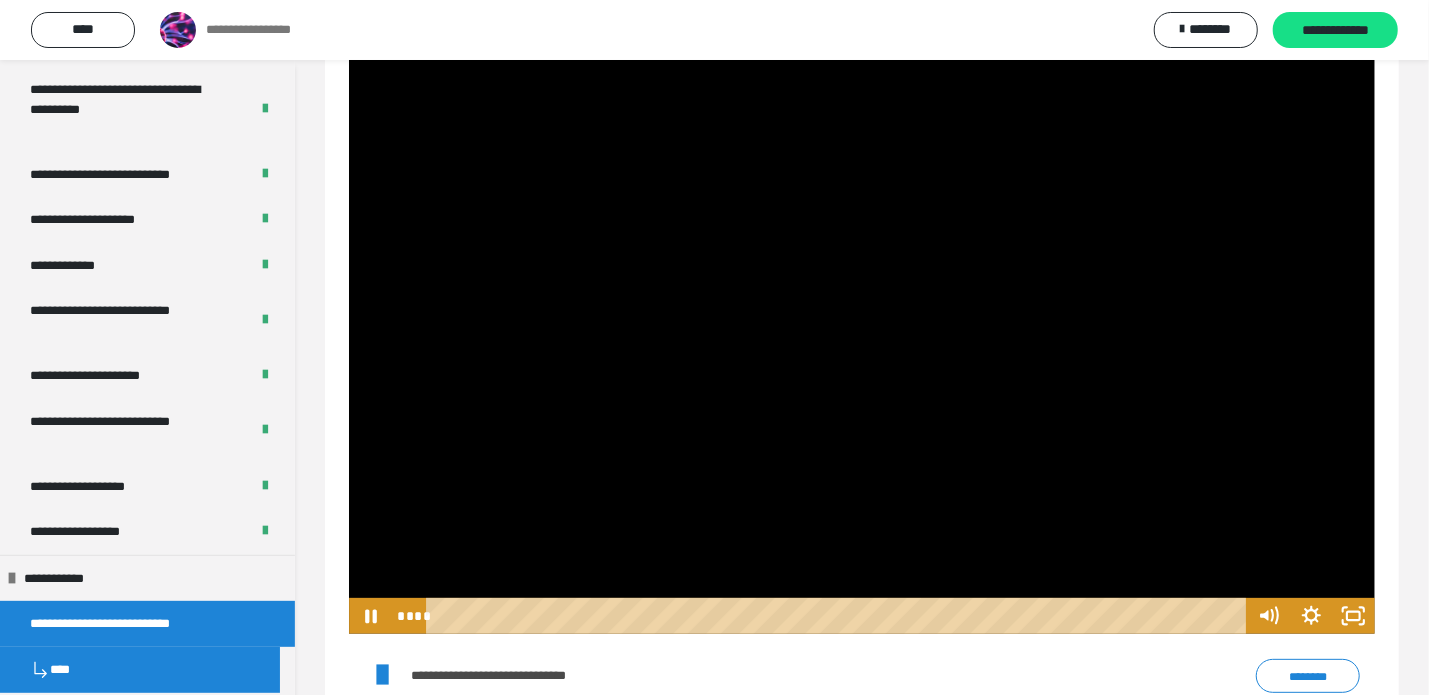 click at bounding box center [862, 345] 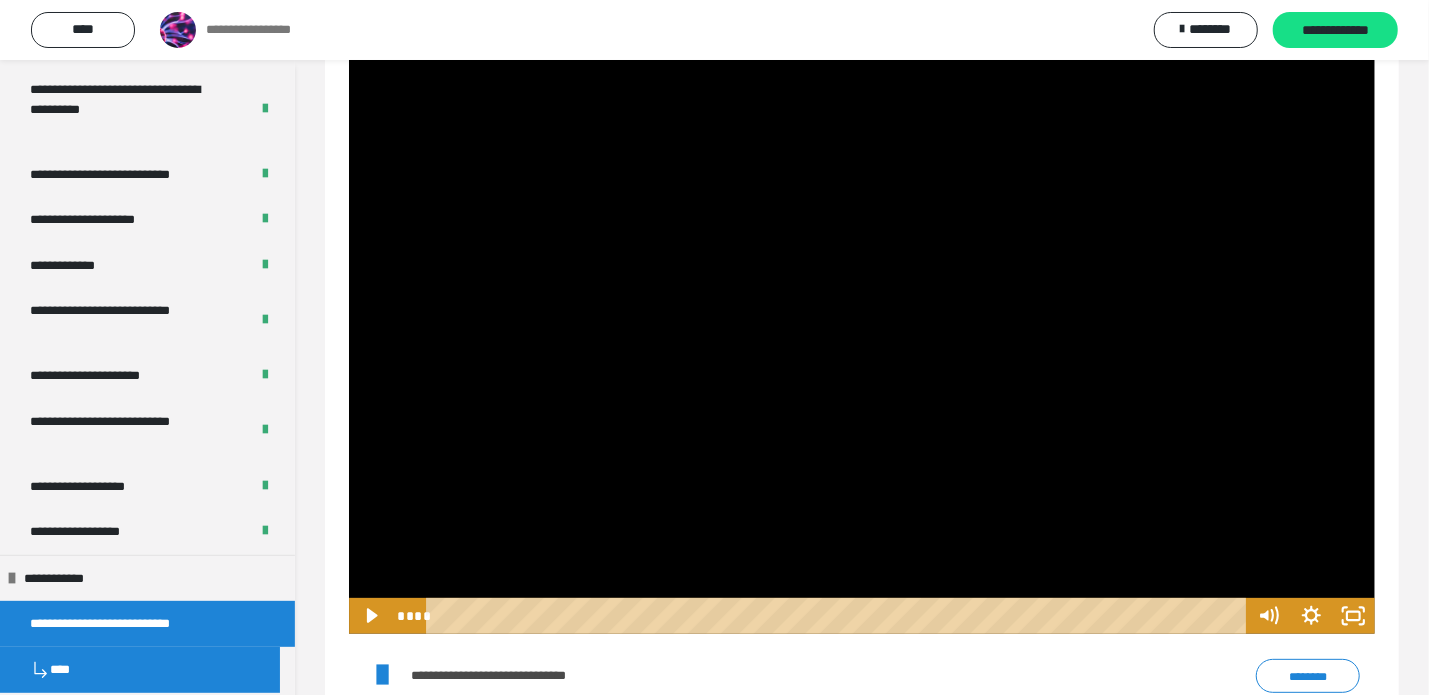 click at bounding box center (862, 345) 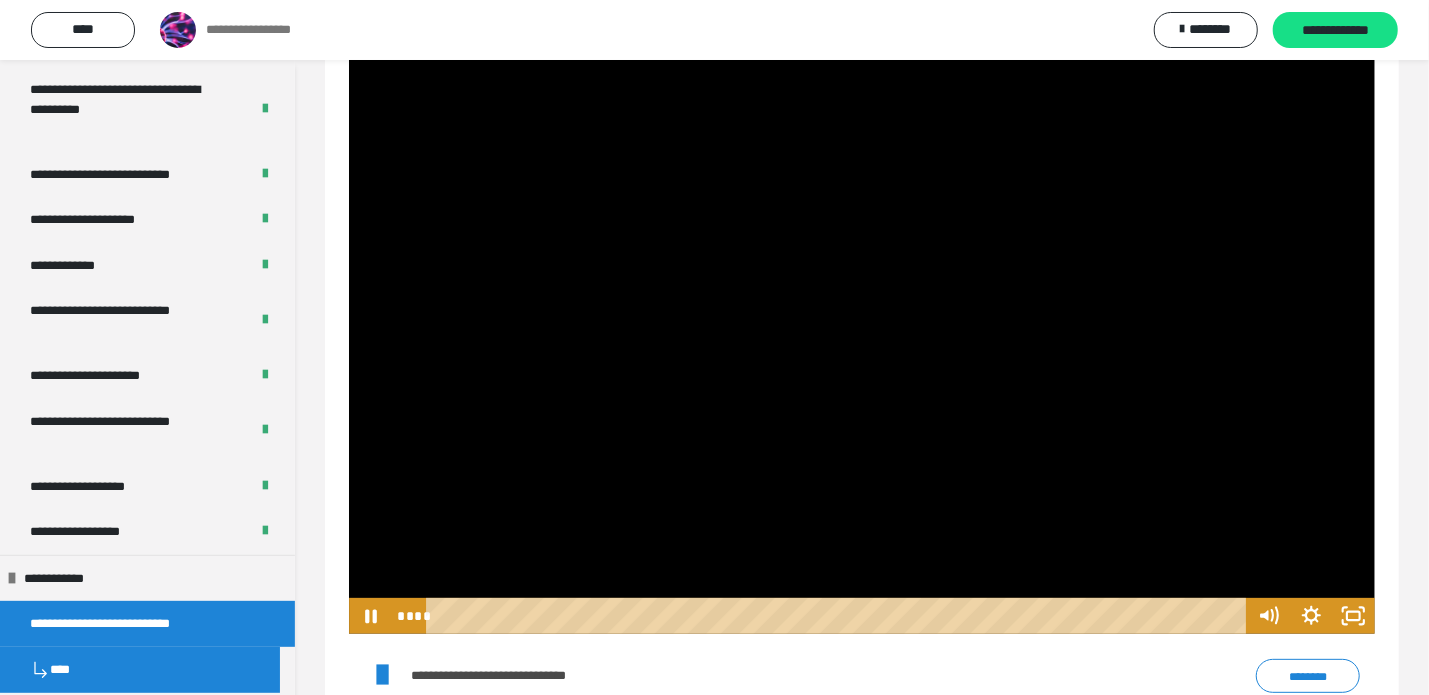 click at bounding box center [862, 345] 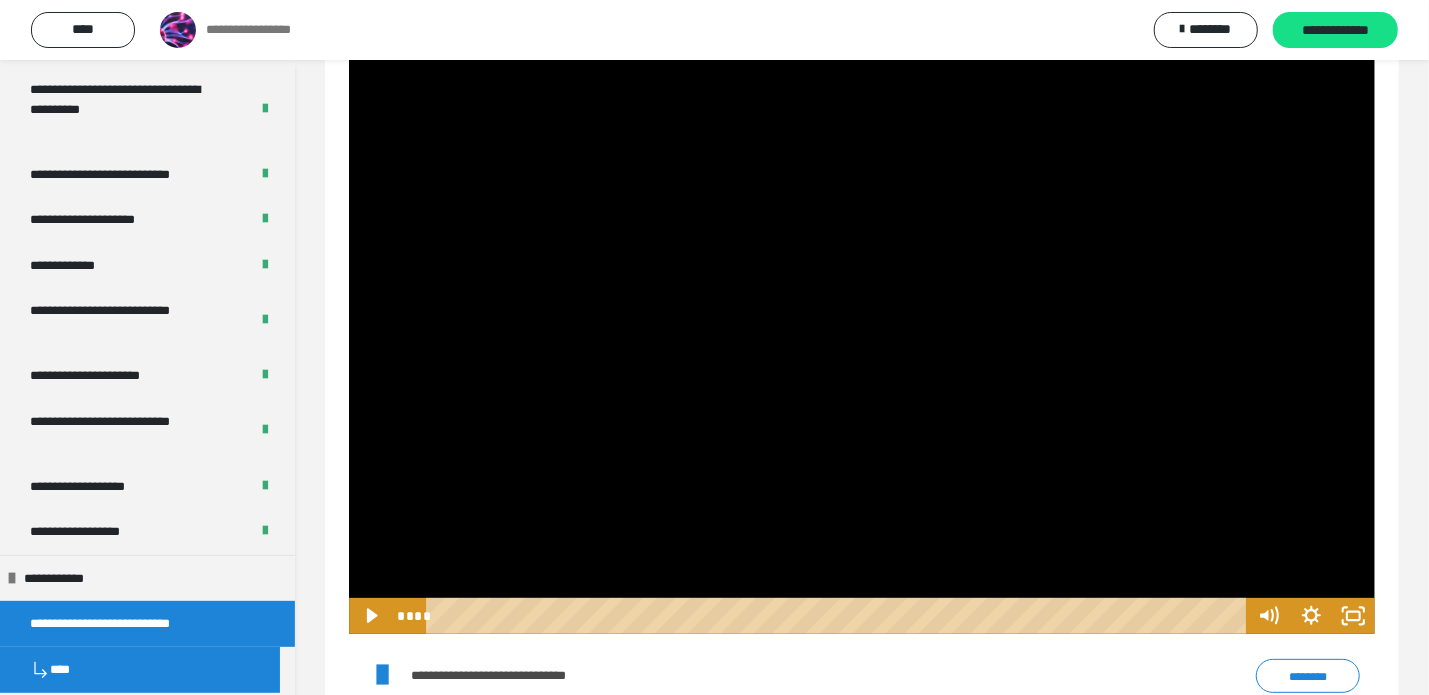click at bounding box center (862, 345) 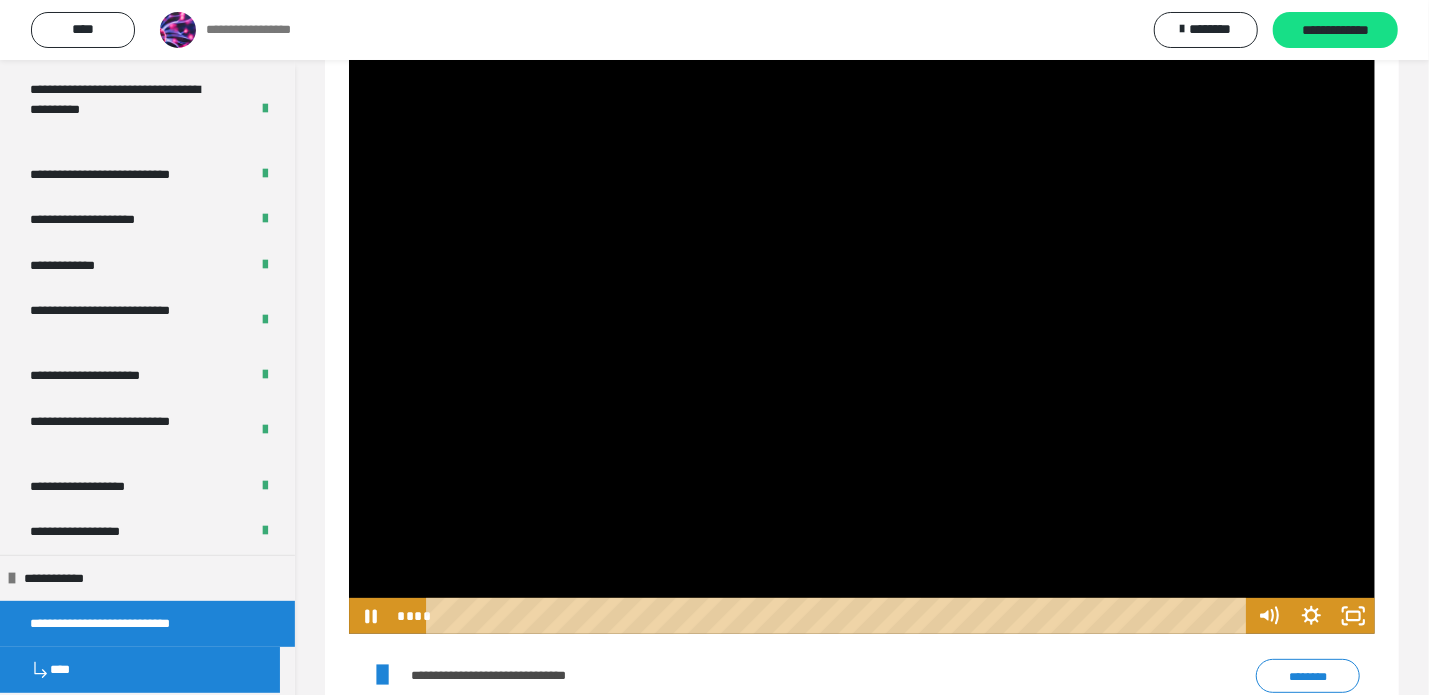 click at bounding box center [862, 345] 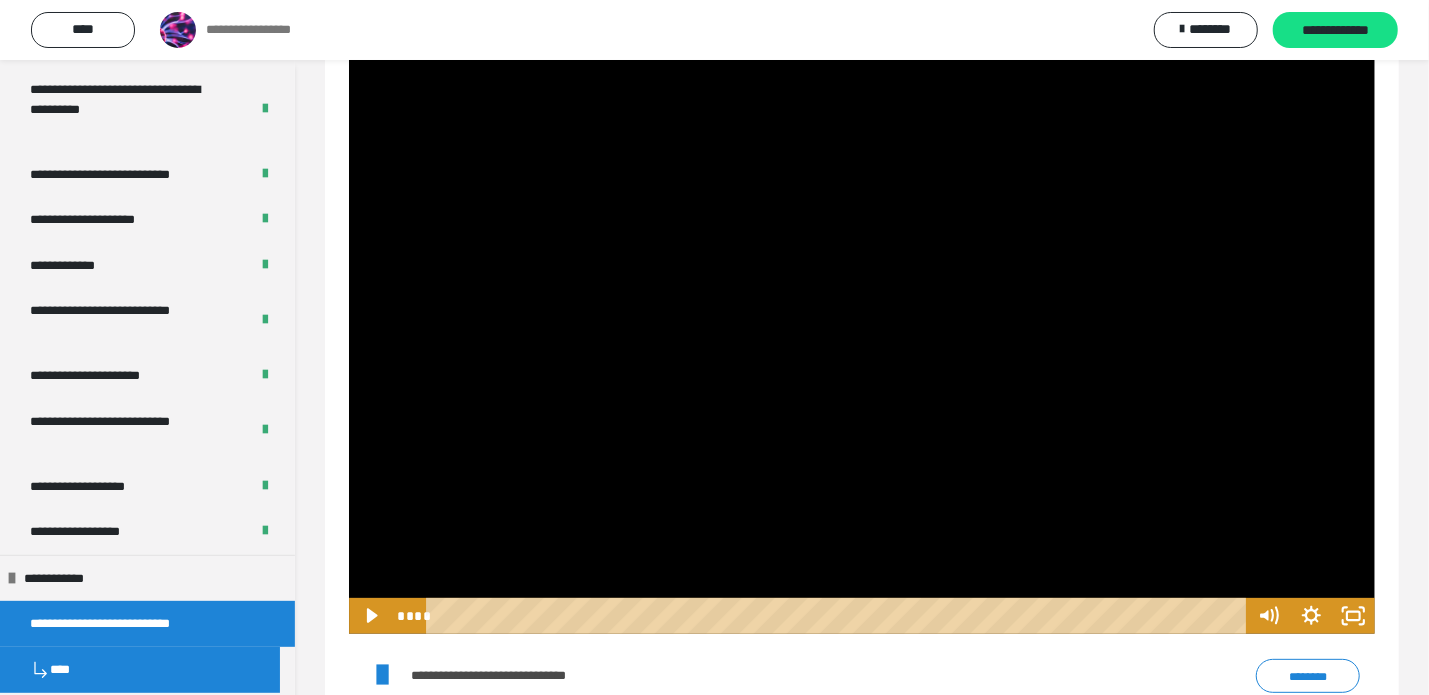 click at bounding box center (862, 345) 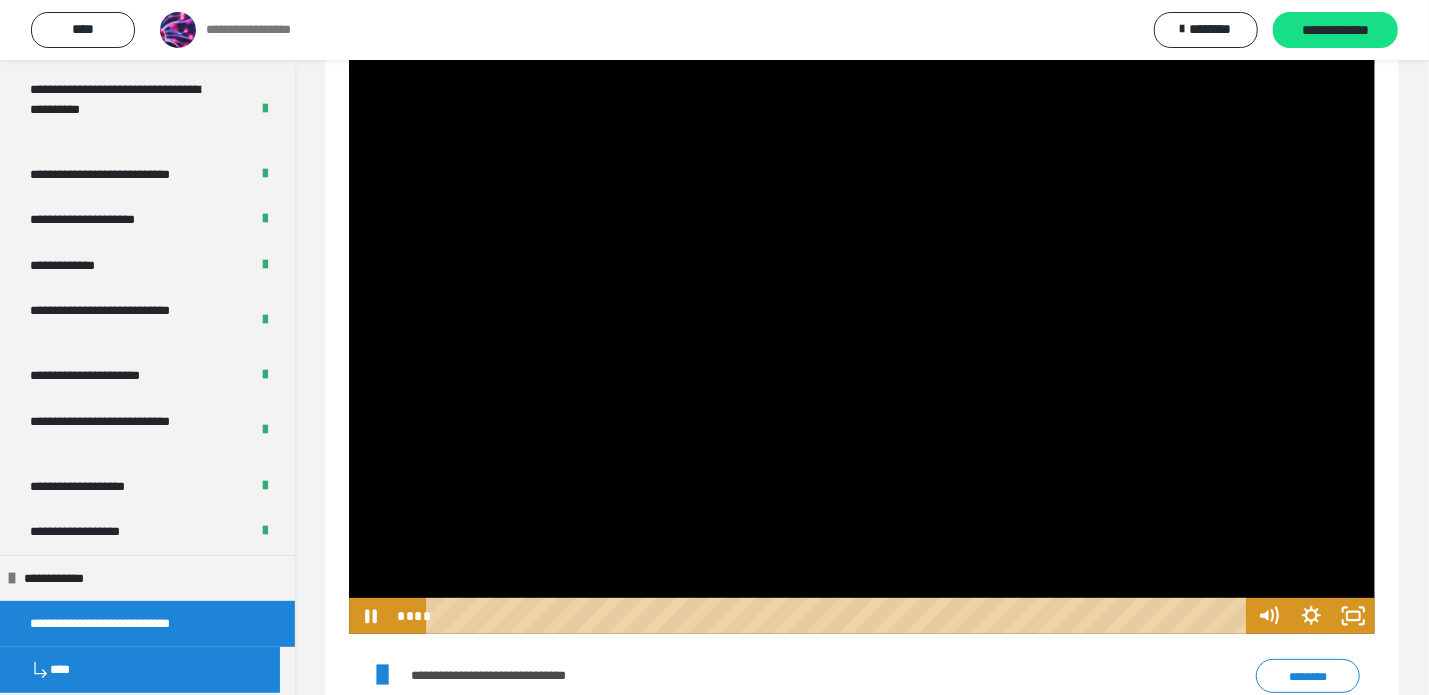 click at bounding box center [862, 345] 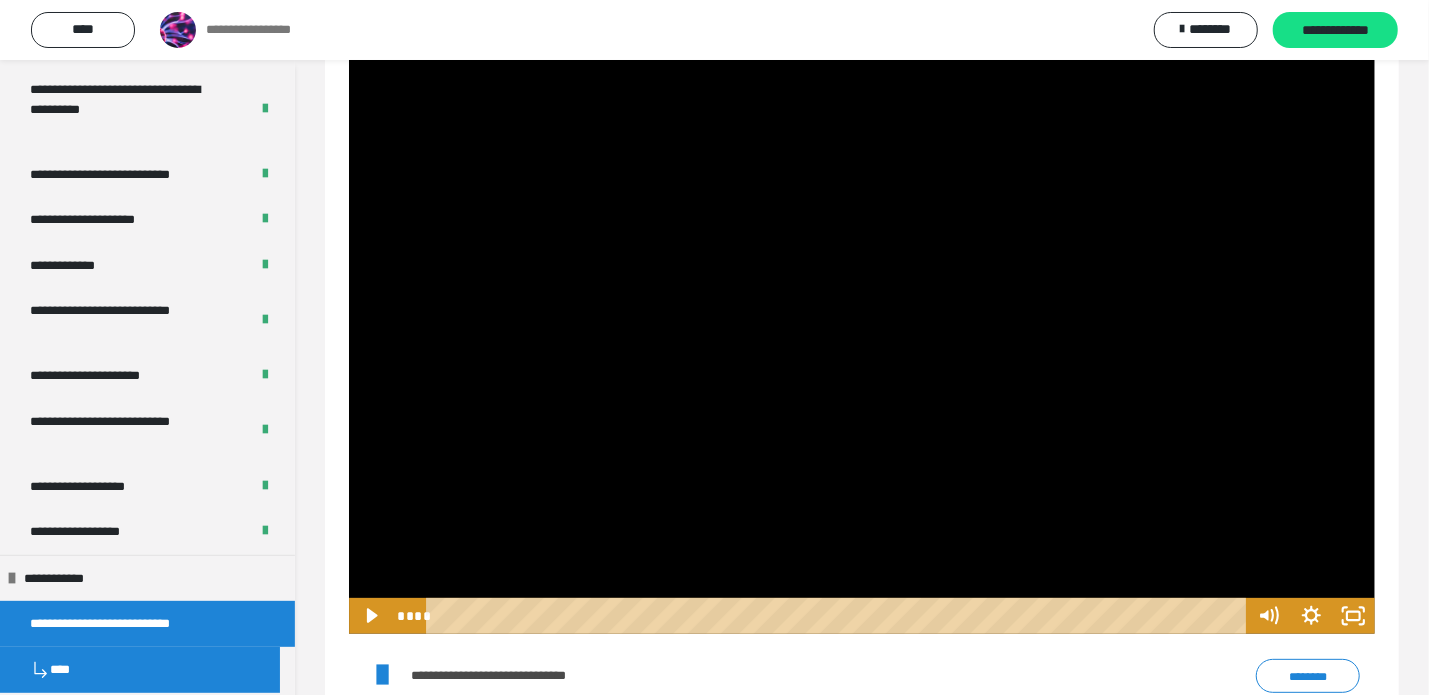 click at bounding box center (862, 345) 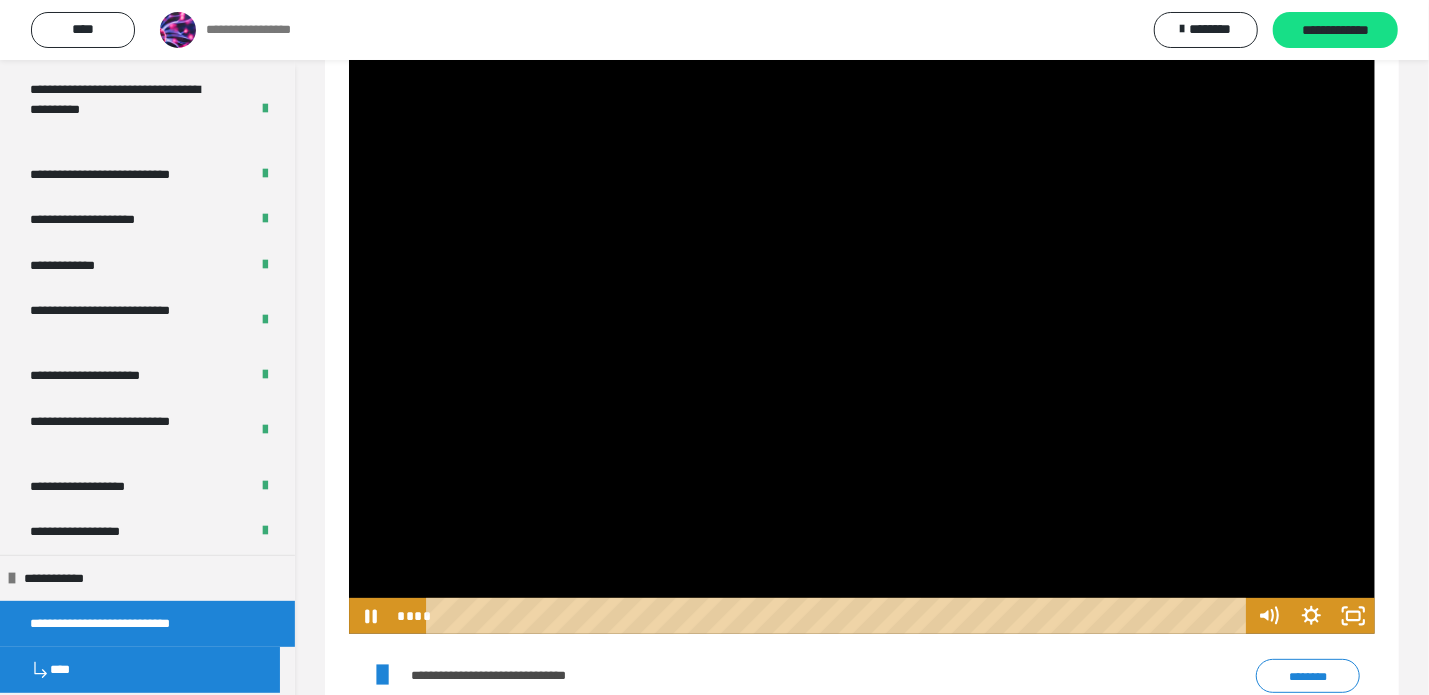 click at bounding box center (862, 345) 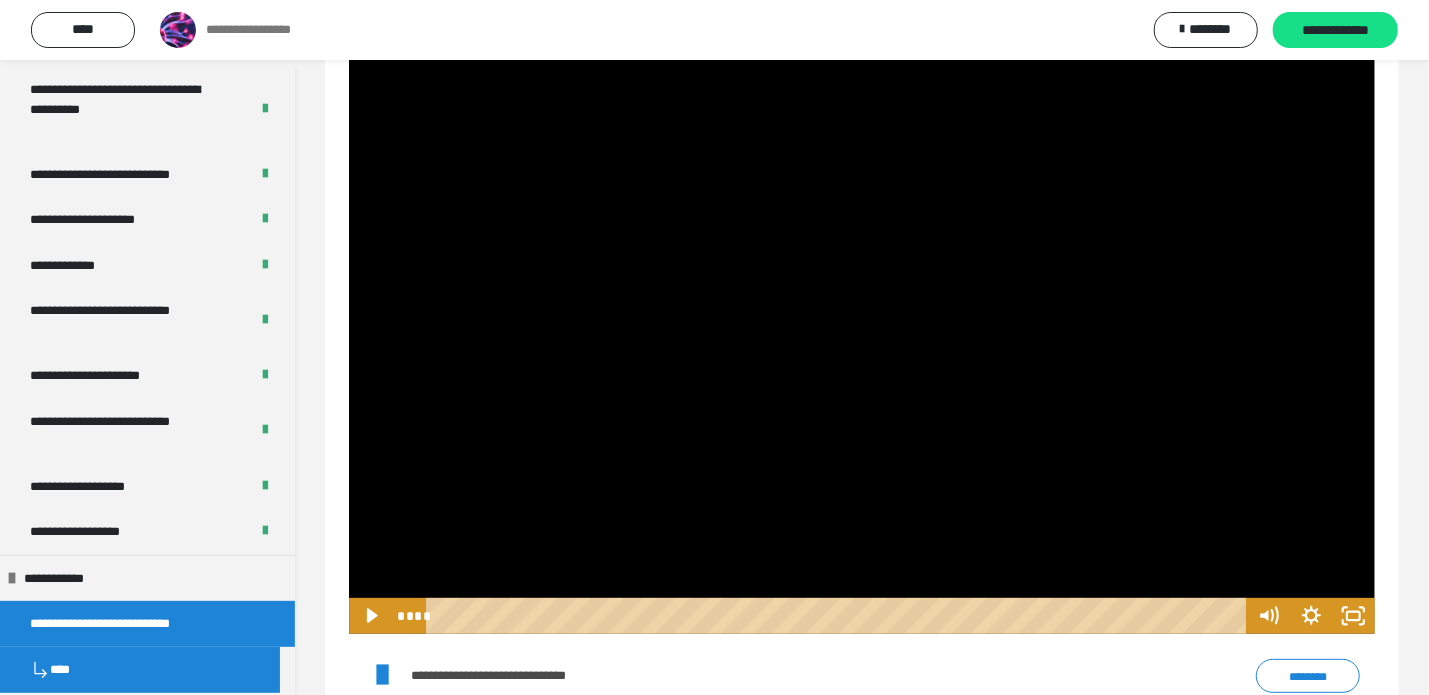 click at bounding box center [862, 345] 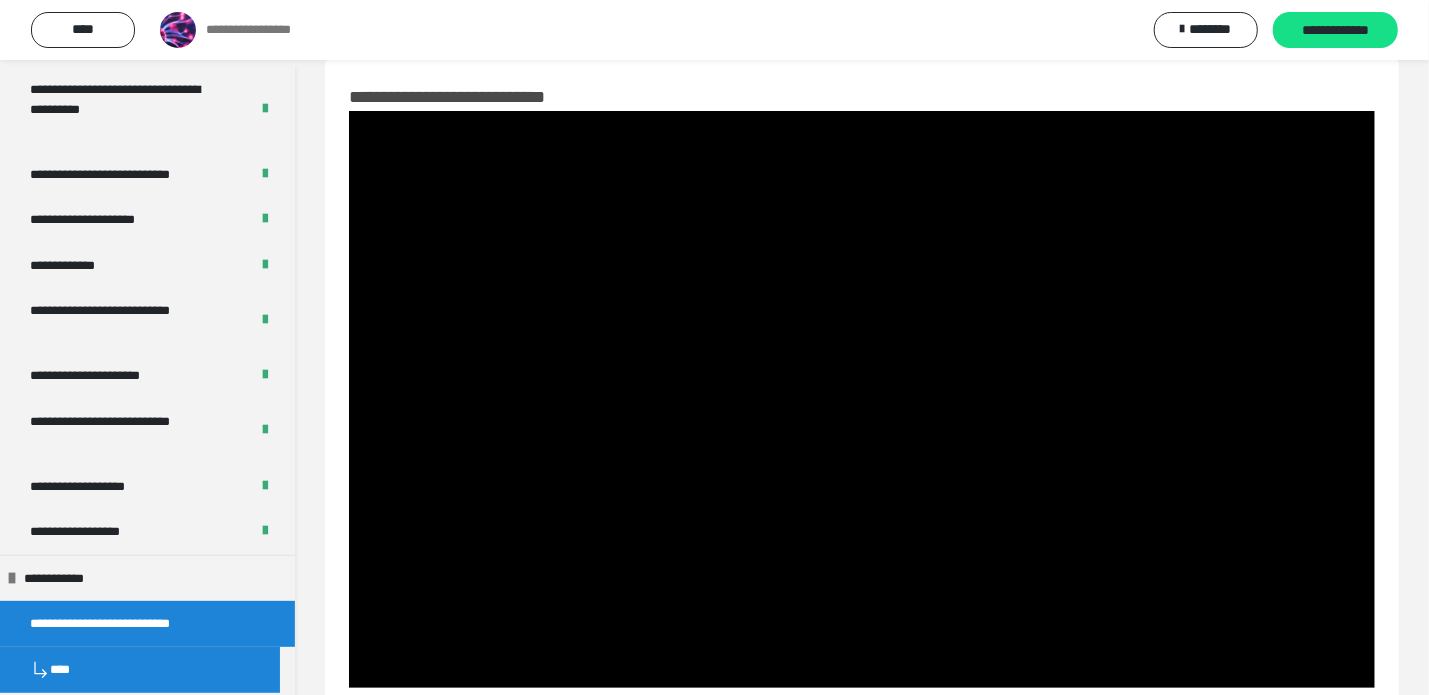 scroll, scrollTop: 0, scrollLeft: 0, axis: both 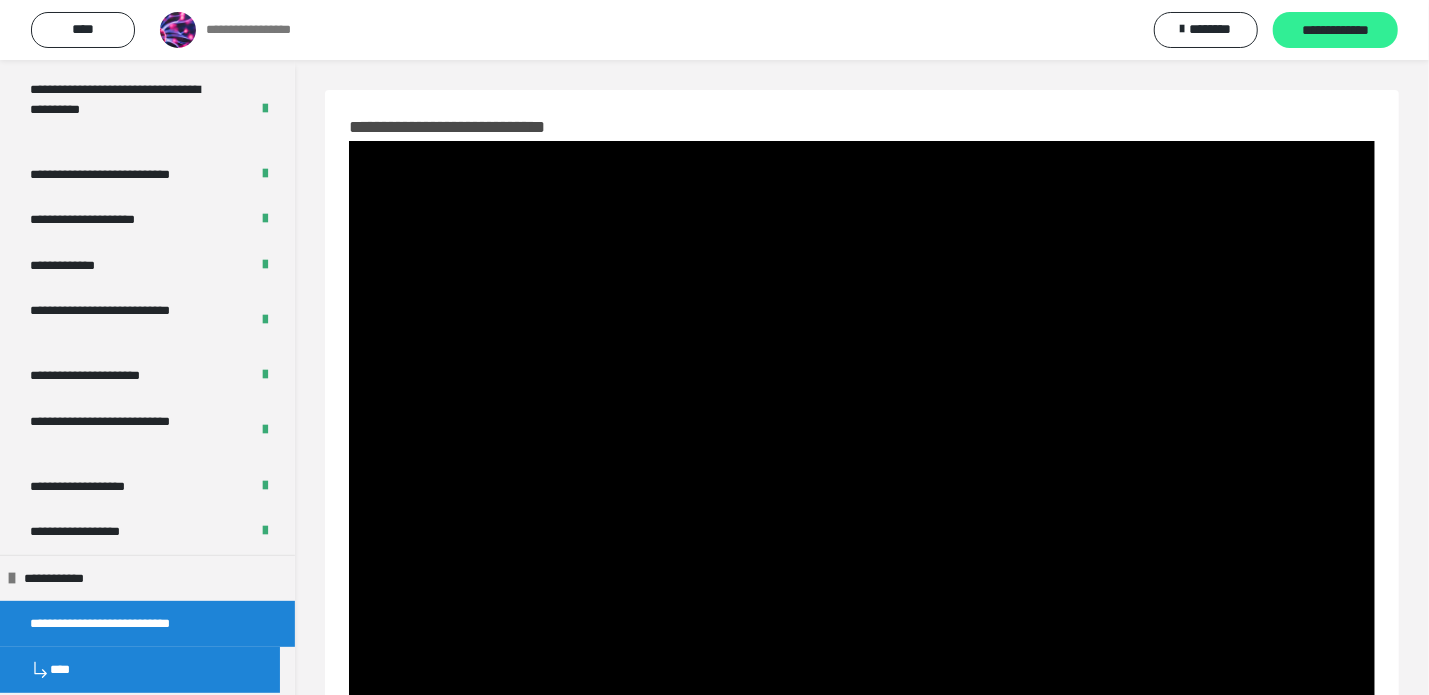 click on "**********" at bounding box center (1335, 31) 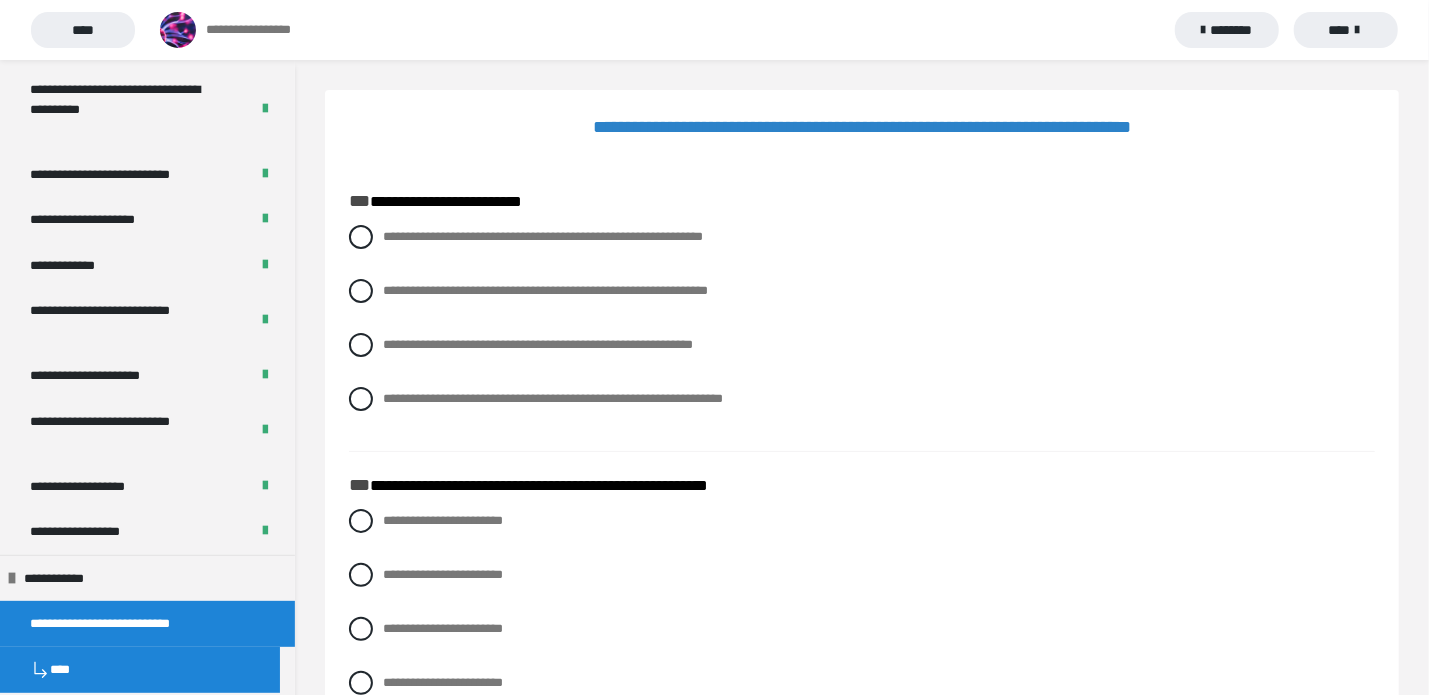 click on "********" at bounding box center (1227, 30) 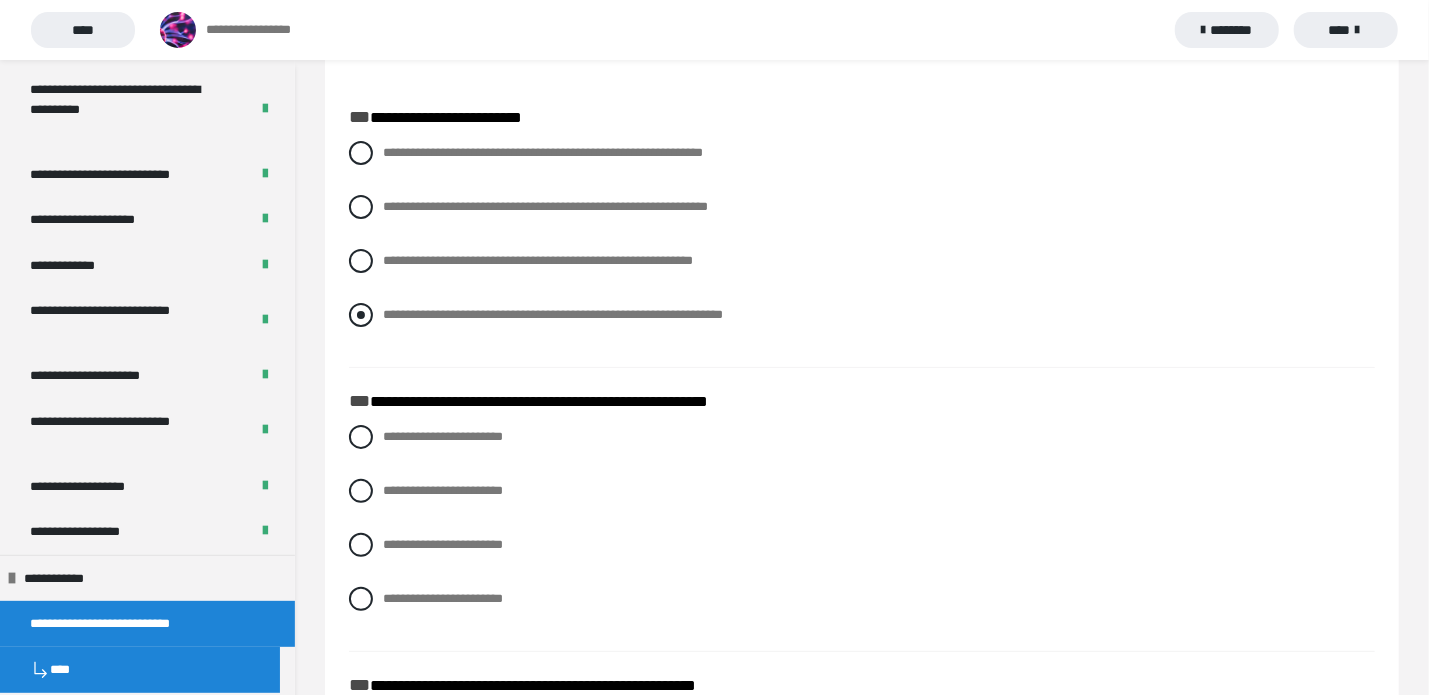scroll, scrollTop: 85, scrollLeft: 0, axis: vertical 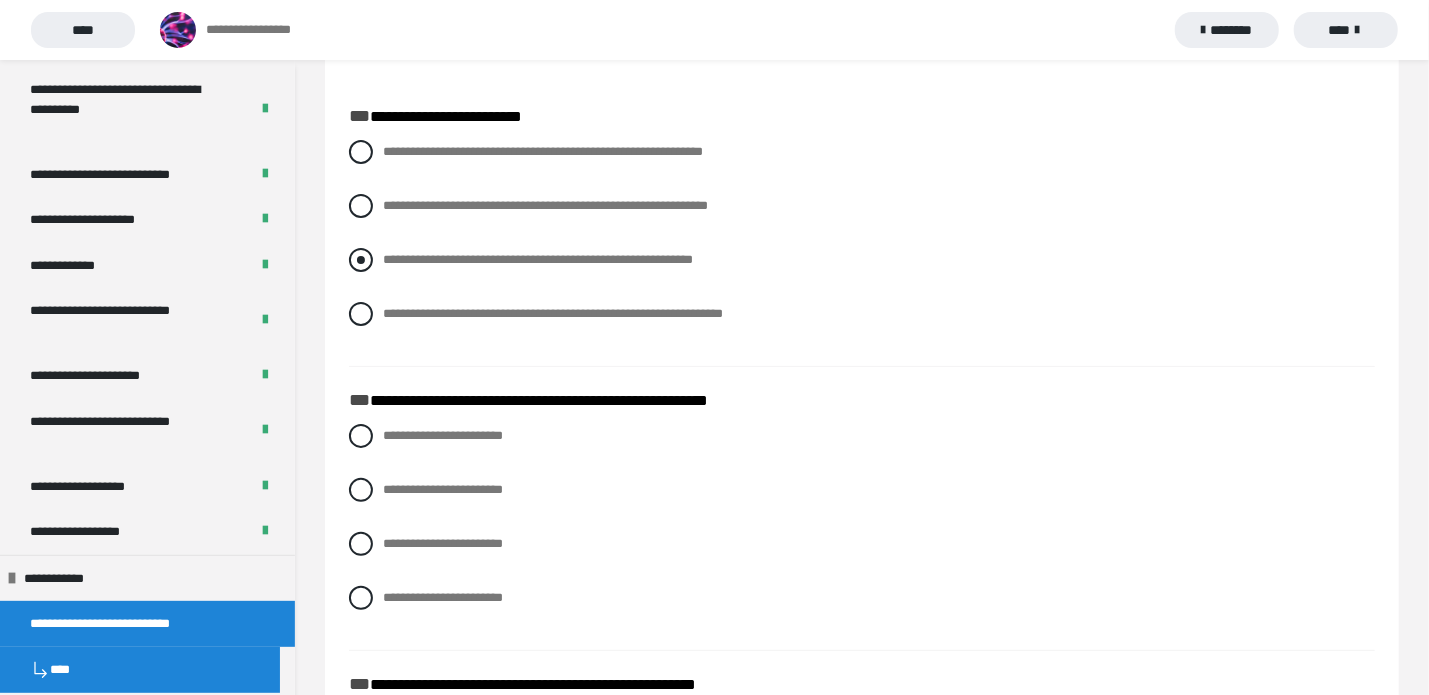 click at bounding box center [361, 260] 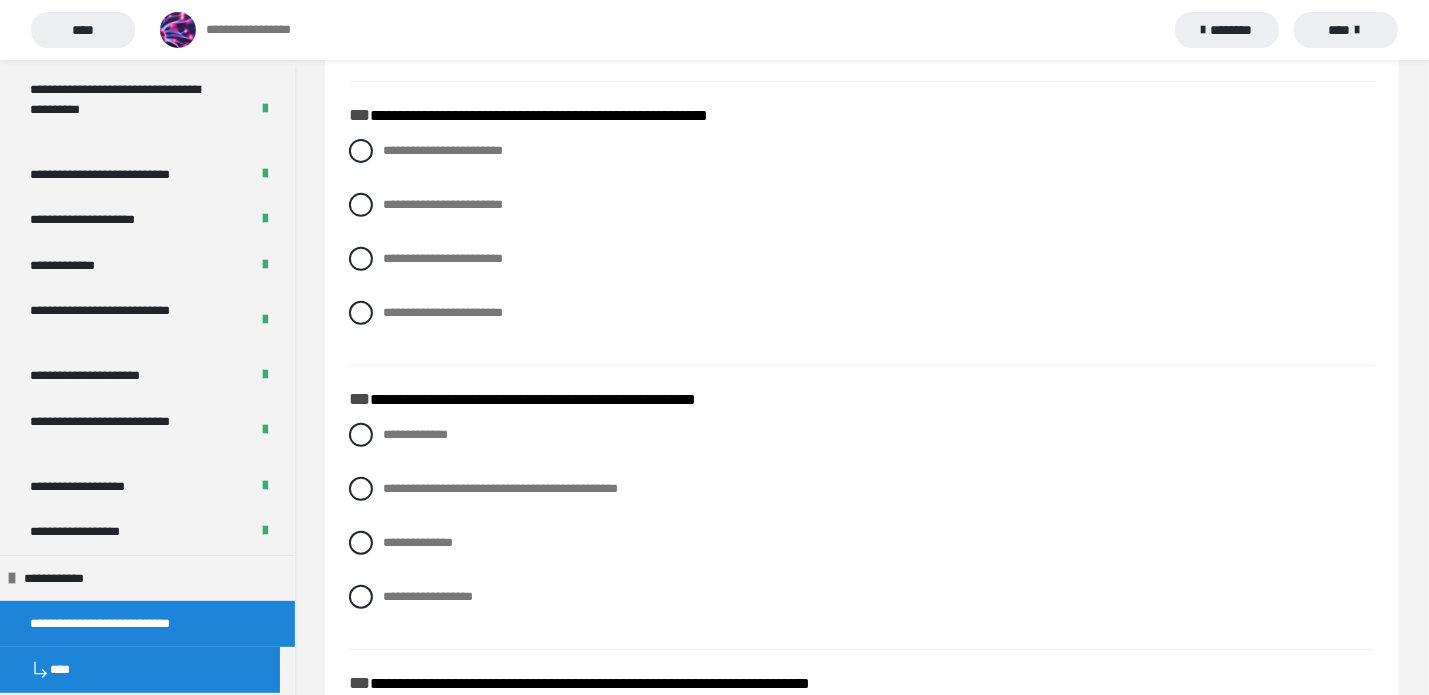 scroll, scrollTop: 372, scrollLeft: 0, axis: vertical 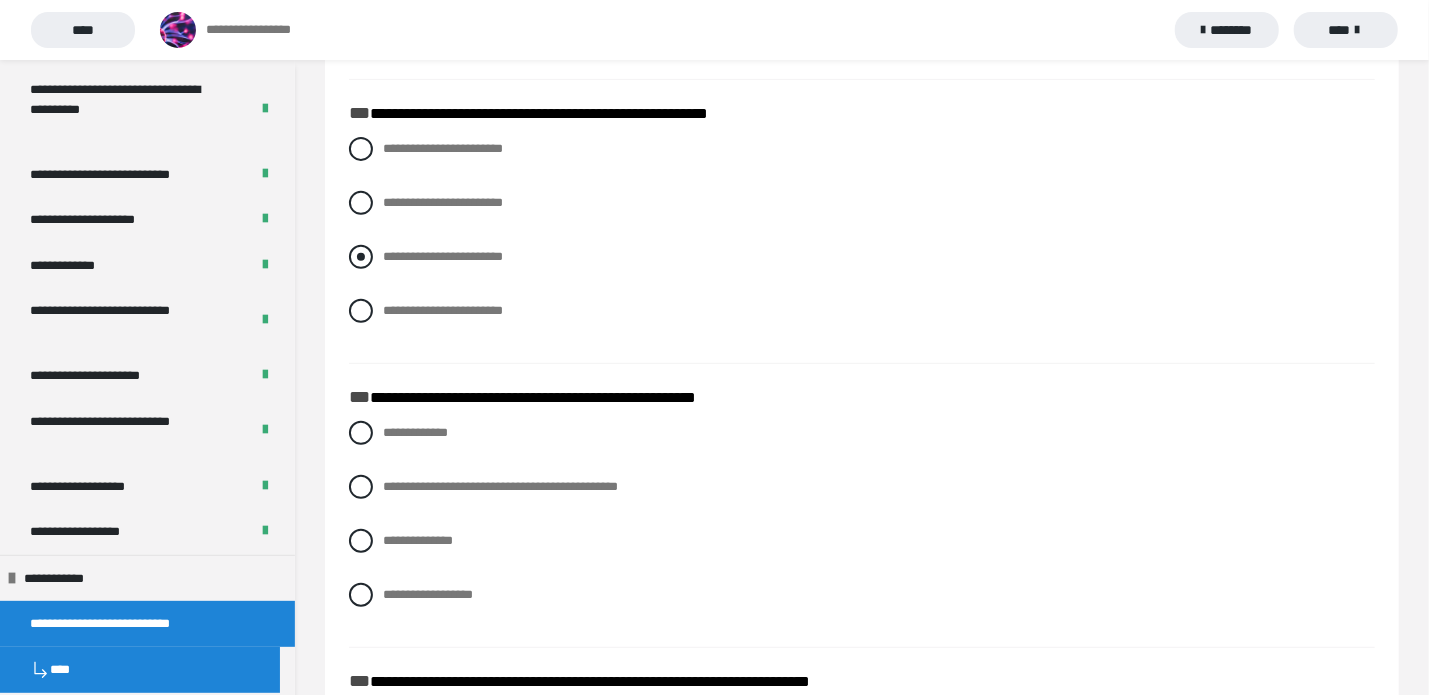 click at bounding box center (361, 257) 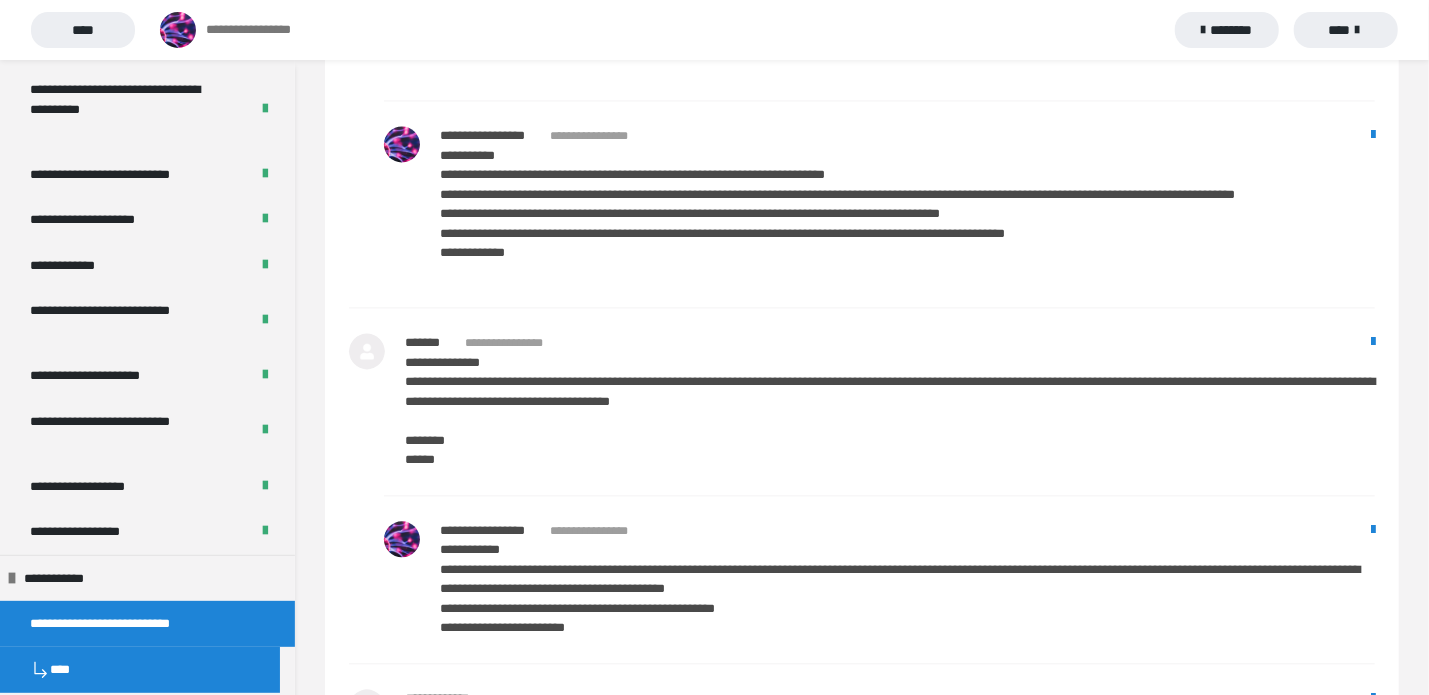 scroll, scrollTop: 2355, scrollLeft: 0, axis: vertical 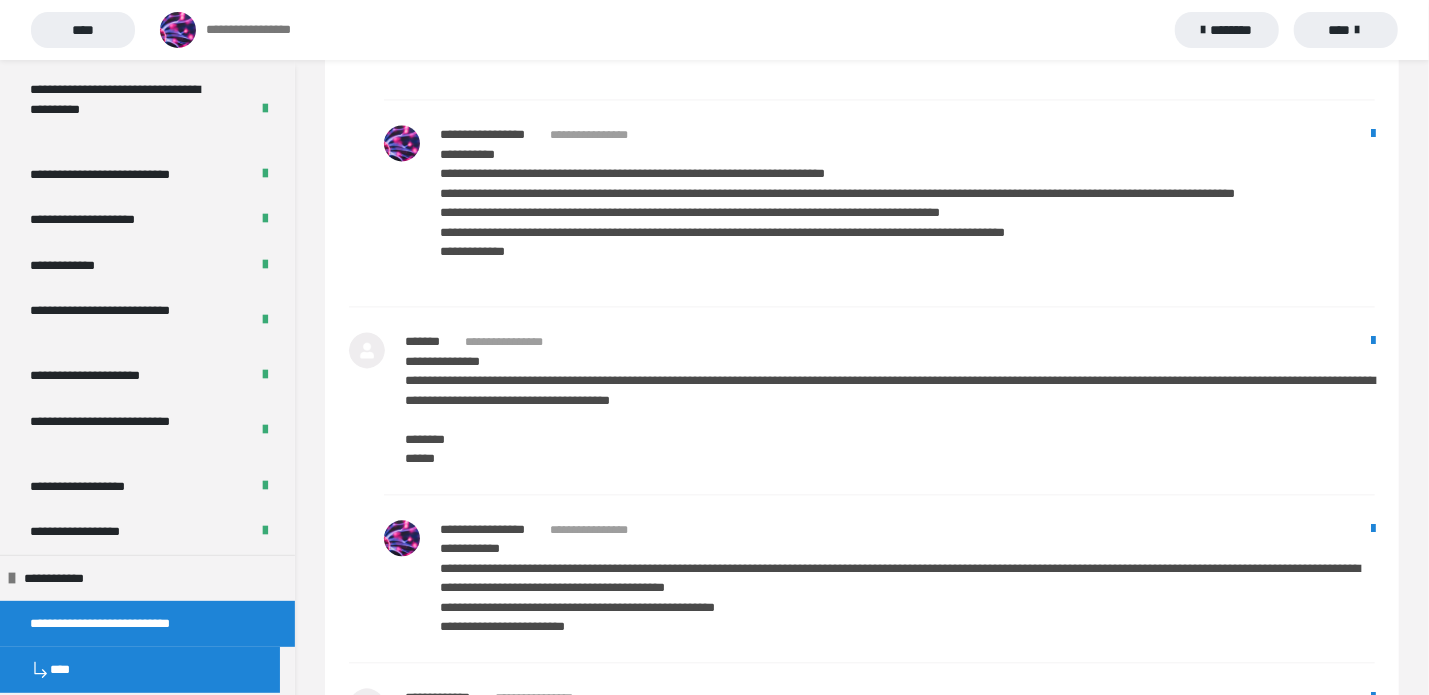 drag, startPoint x: 831, startPoint y: 440, endPoint x: 309, endPoint y: 632, distance: 556.1906 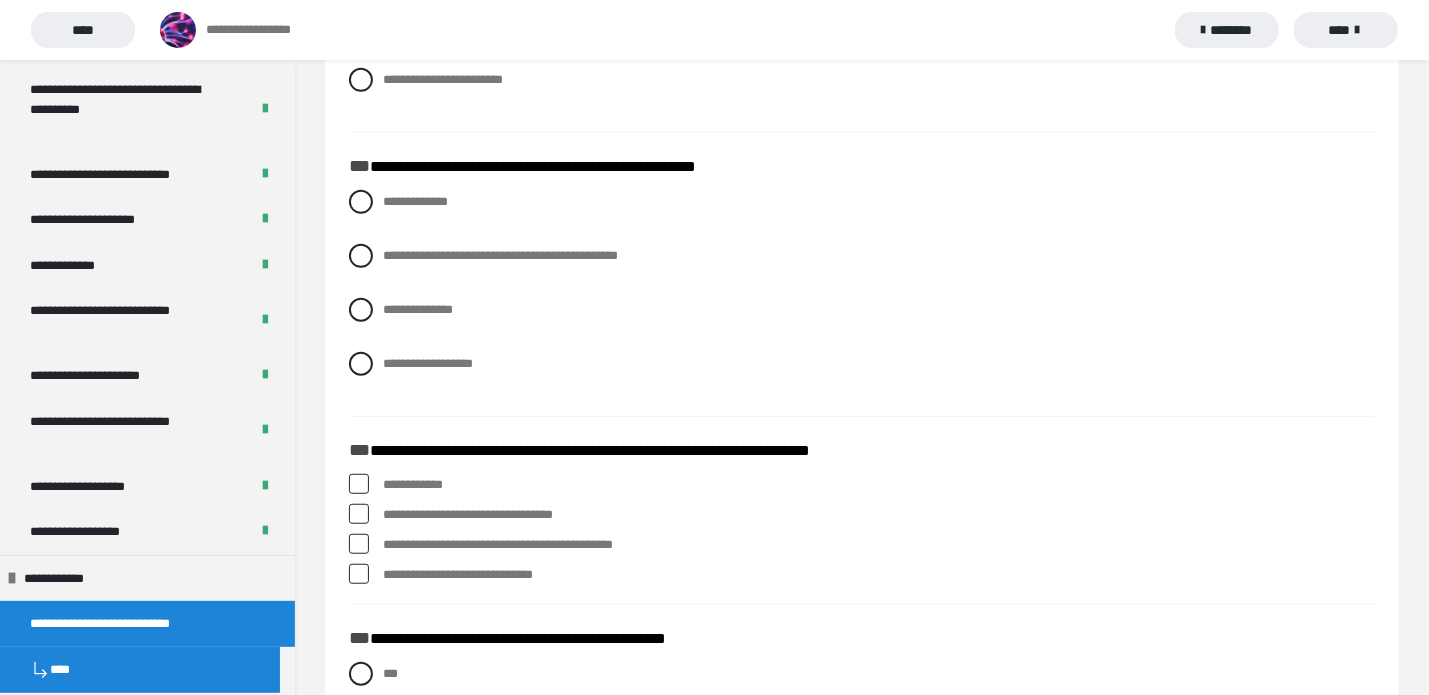 scroll, scrollTop: 606, scrollLeft: 0, axis: vertical 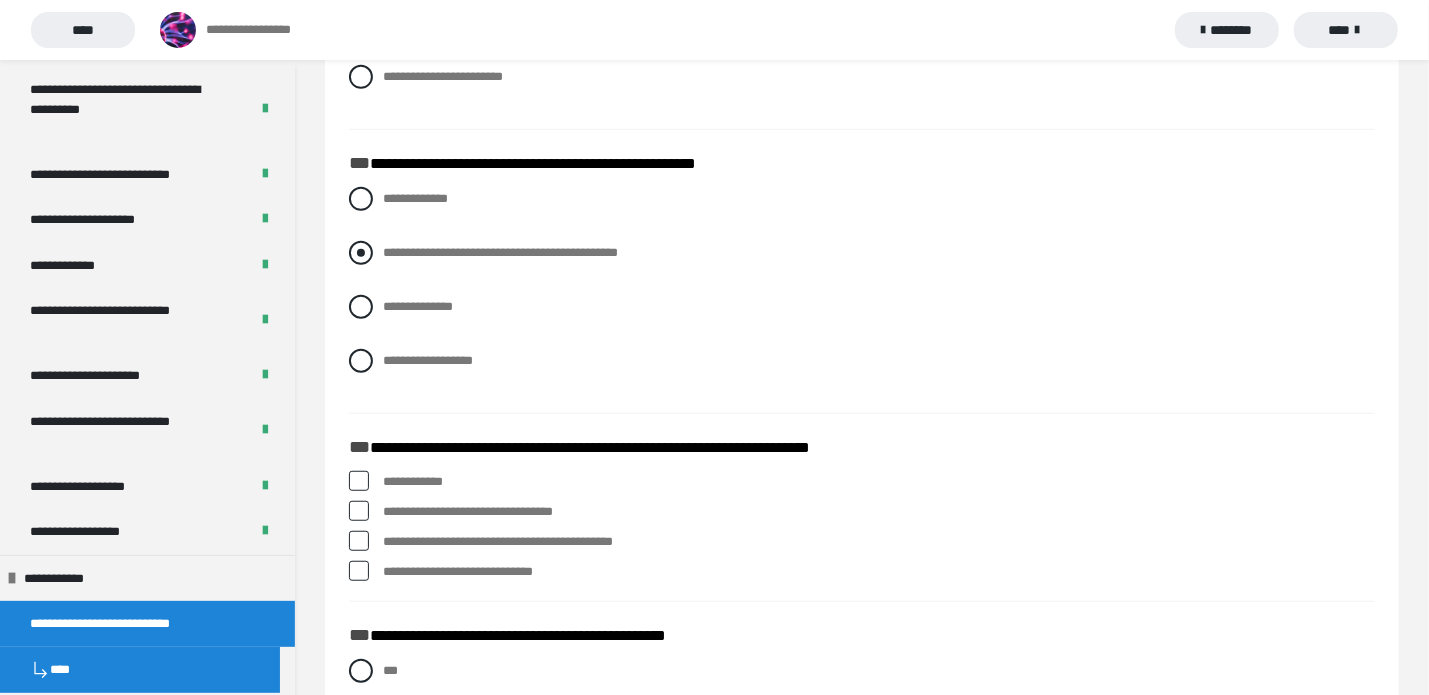 click at bounding box center [361, 253] 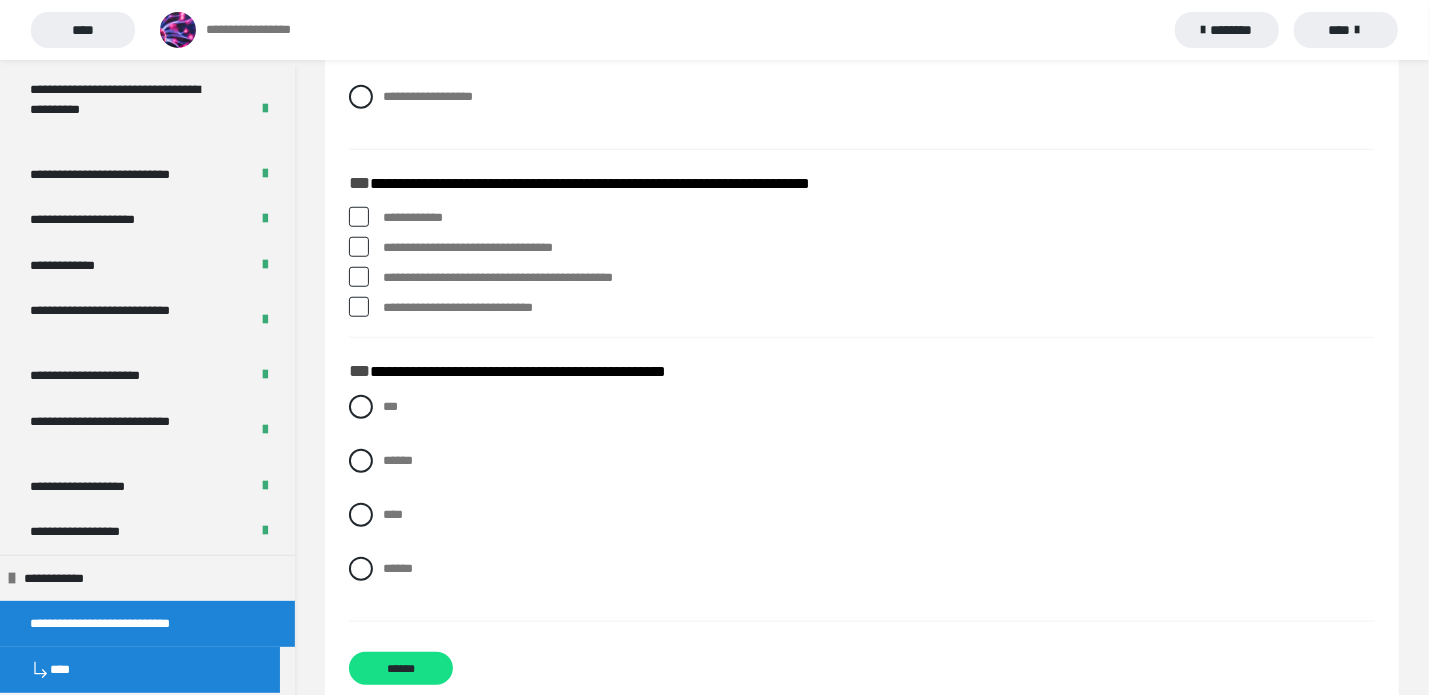 scroll, scrollTop: 872, scrollLeft: 0, axis: vertical 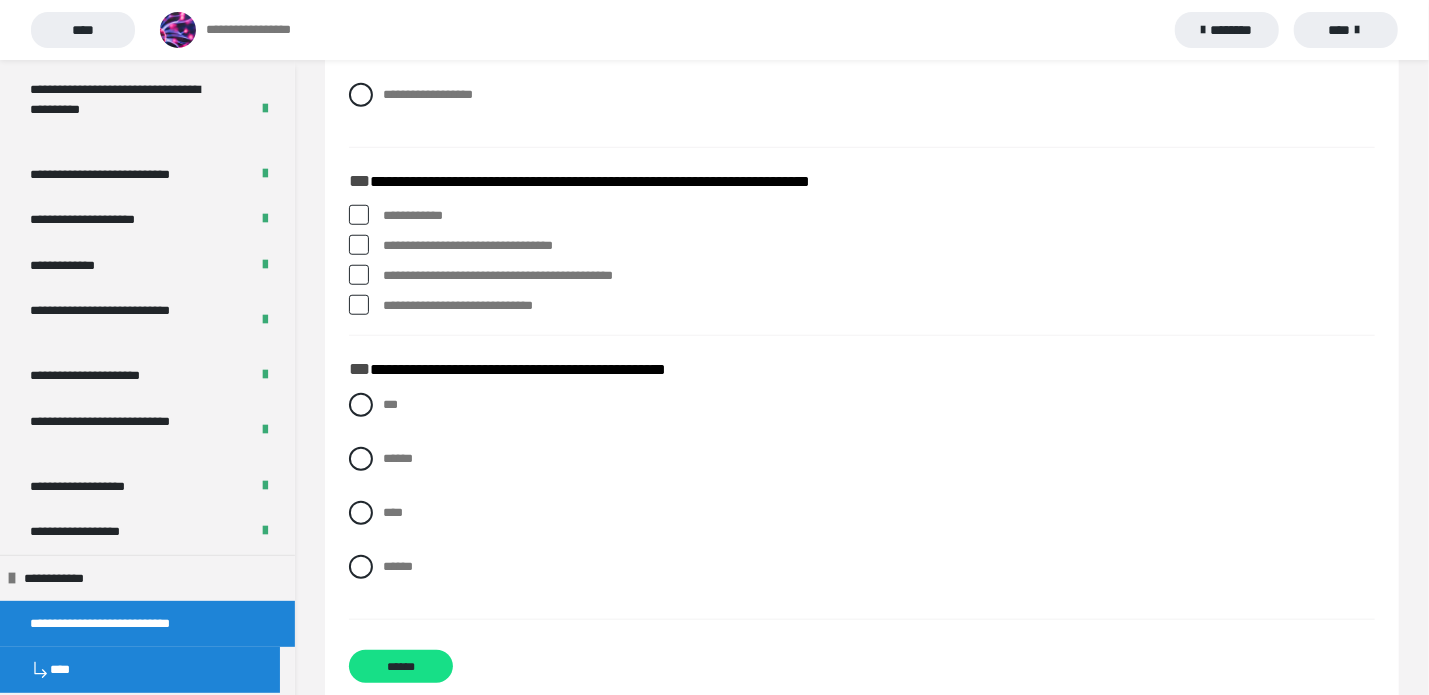 click at bounding box center (359, 215) 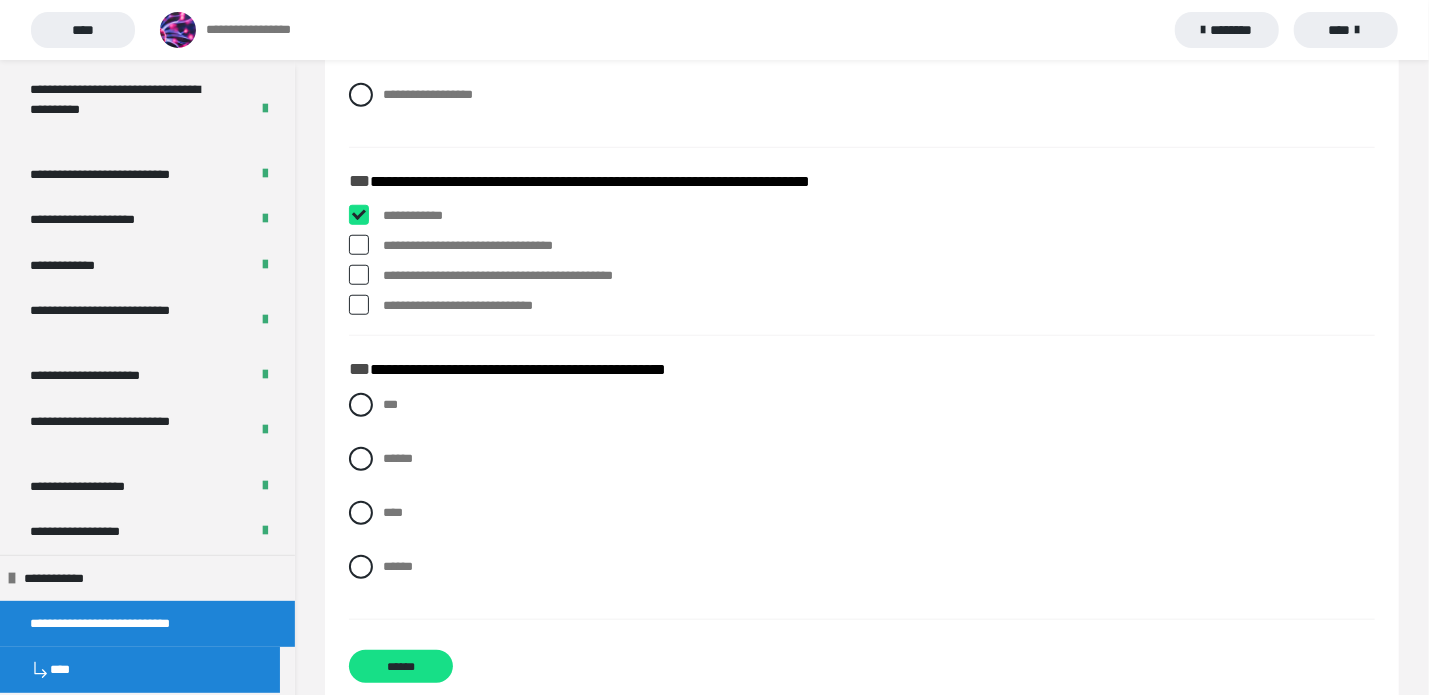 checkbox on "****" 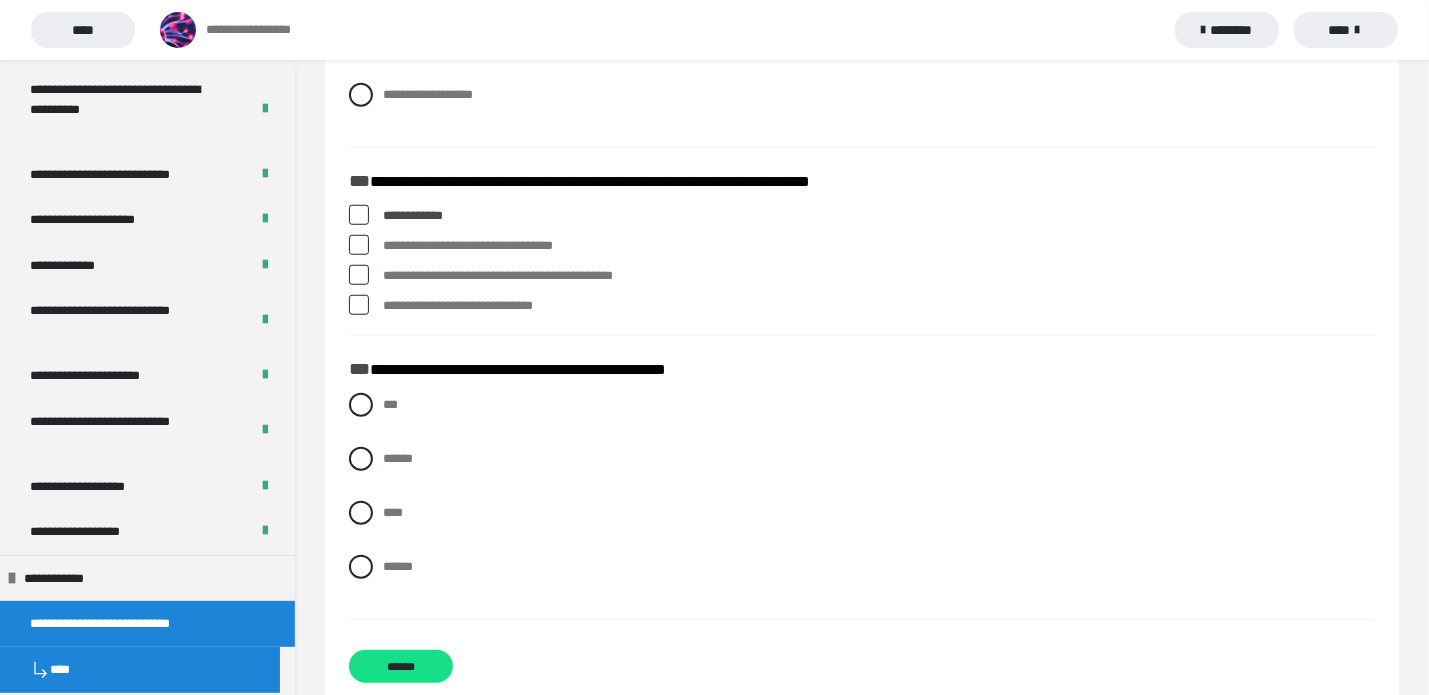 click at bounding box center (359, 245) 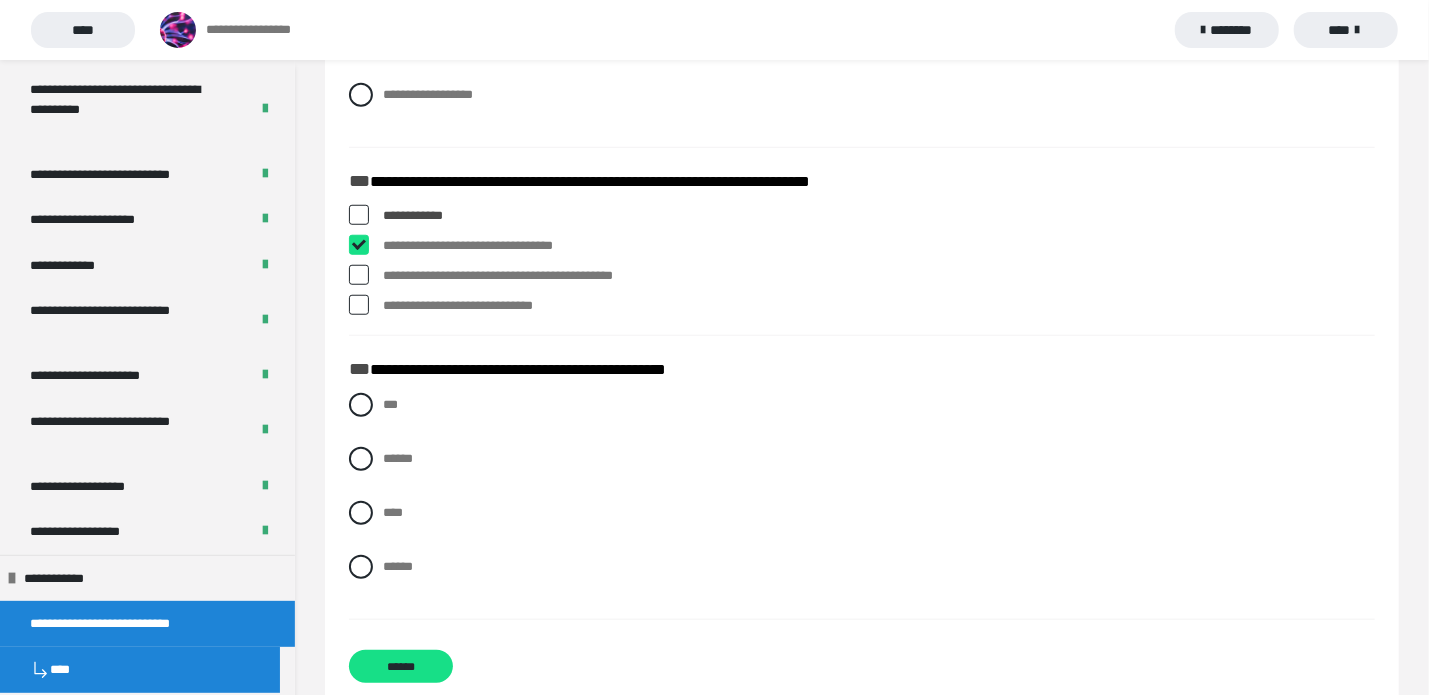checkbox on "****" 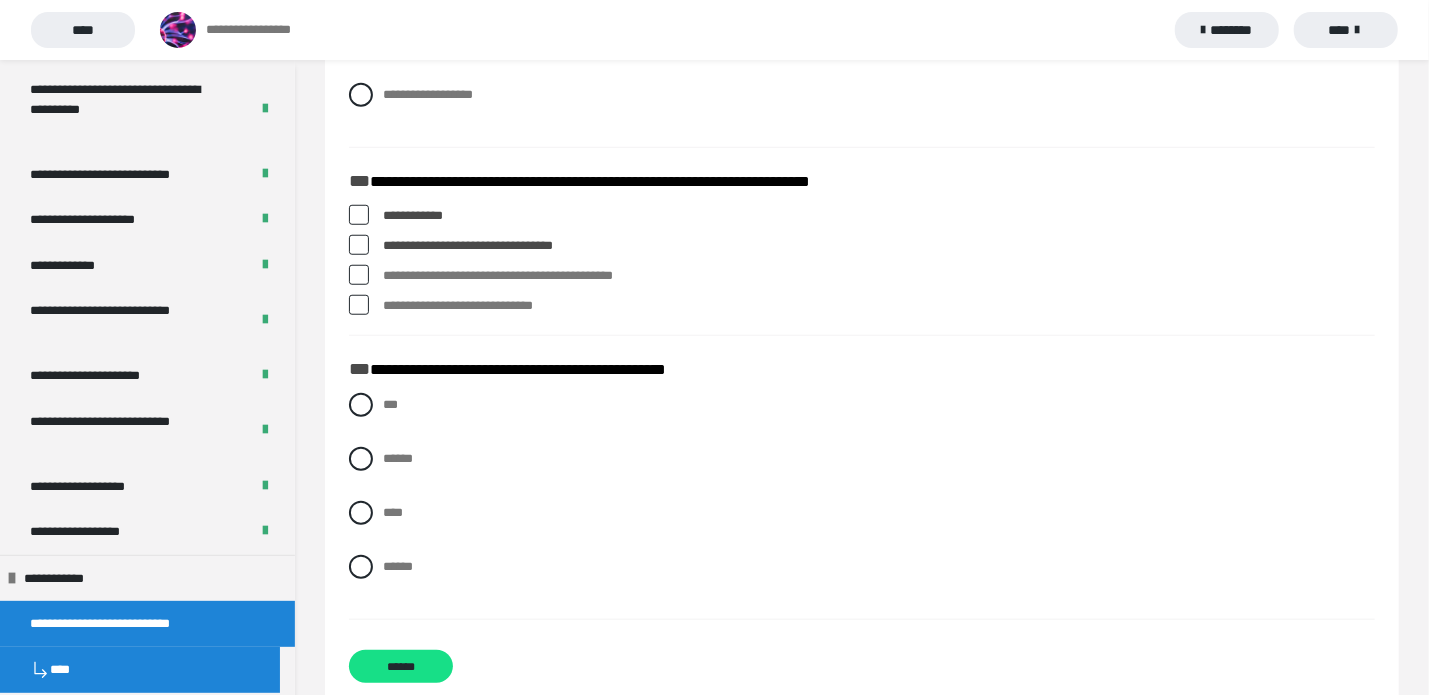 click at bounding box center (359, 275) 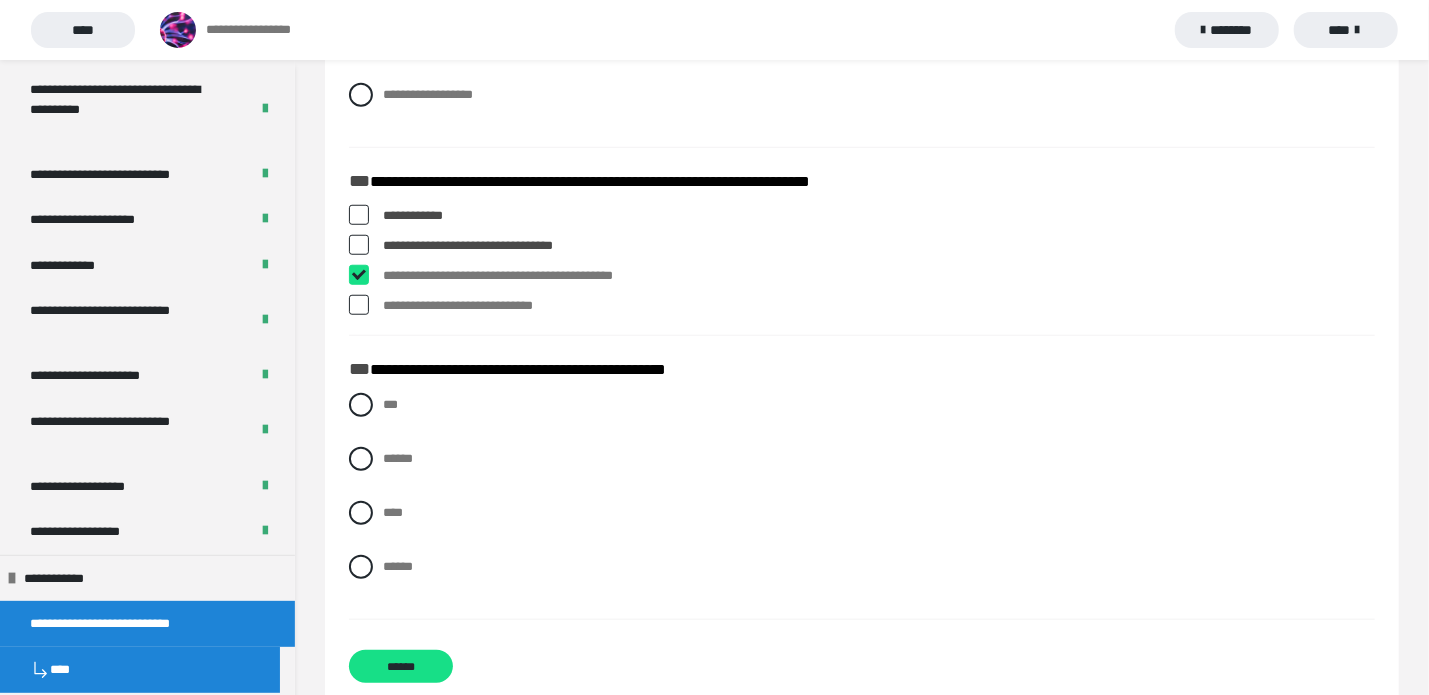 checkbox on "****" 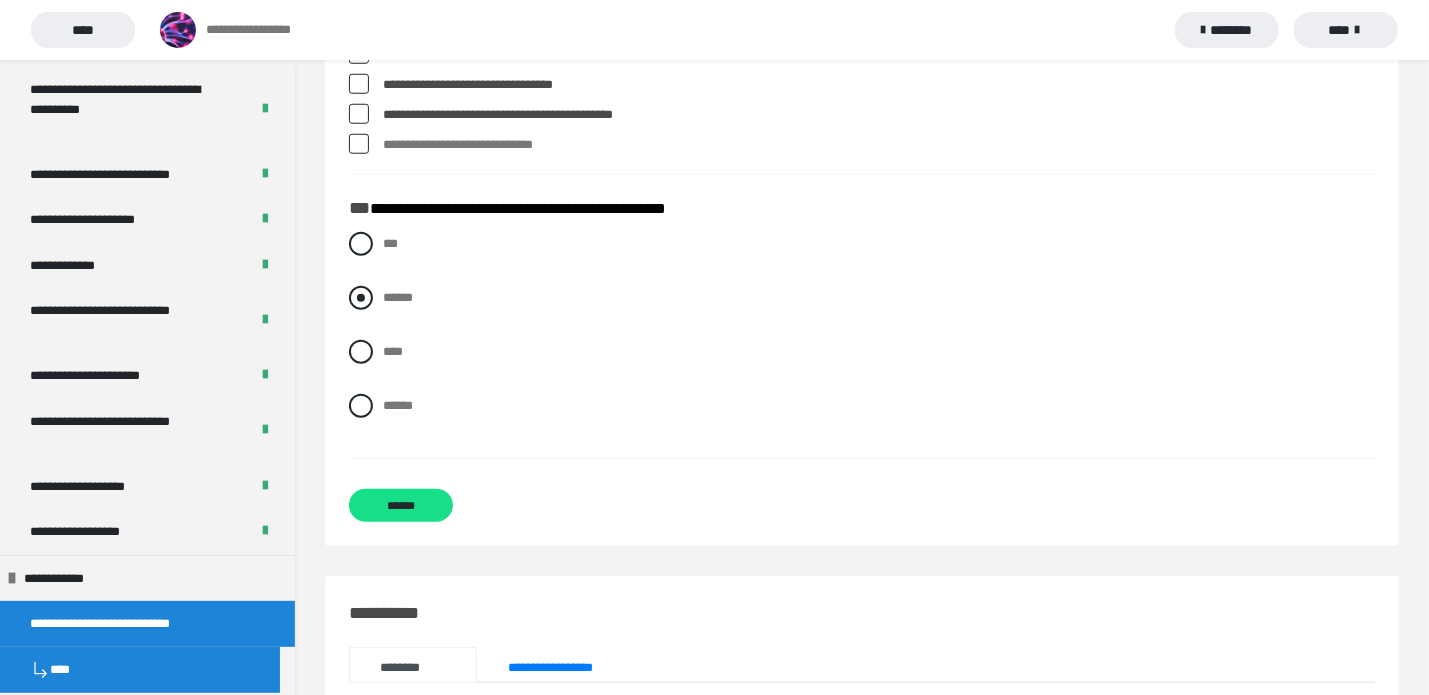 scroll, scrollTop: 1032, scrollLeft: 0, axis: vertical 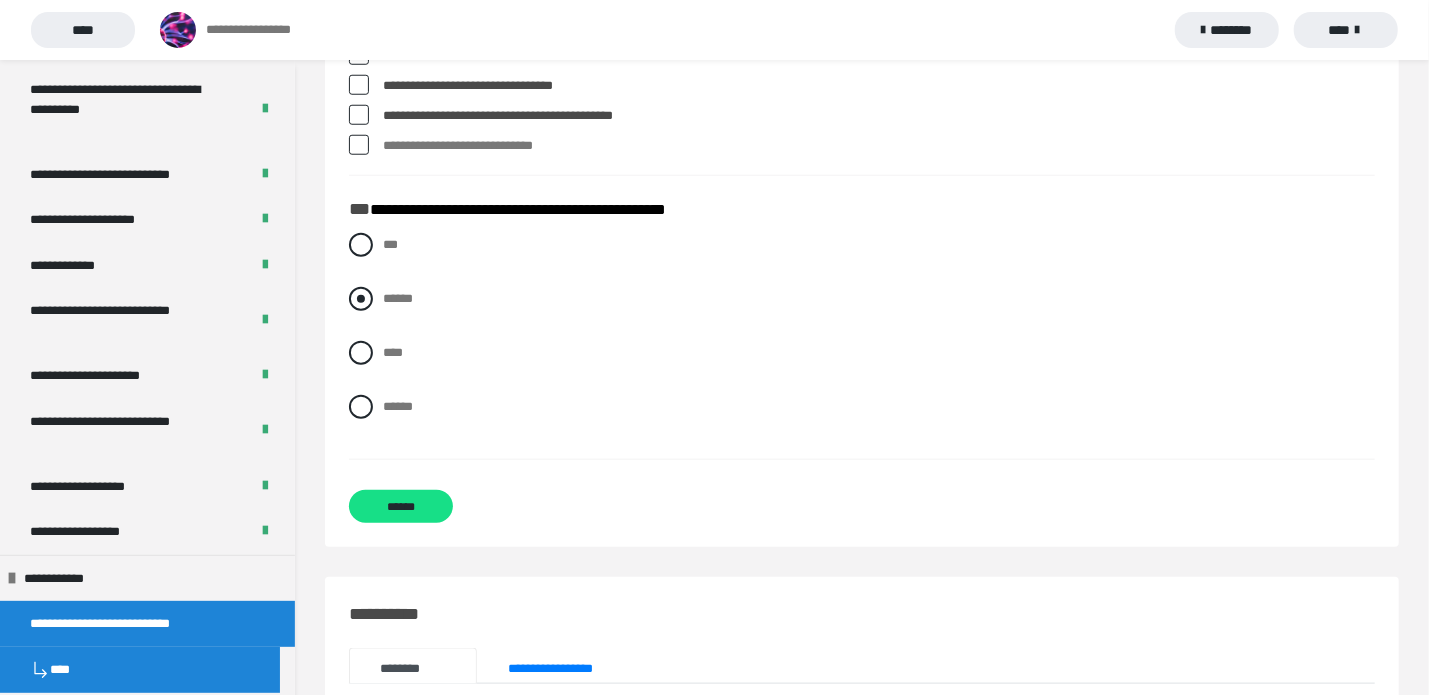 click at bounding box center [361, 299] 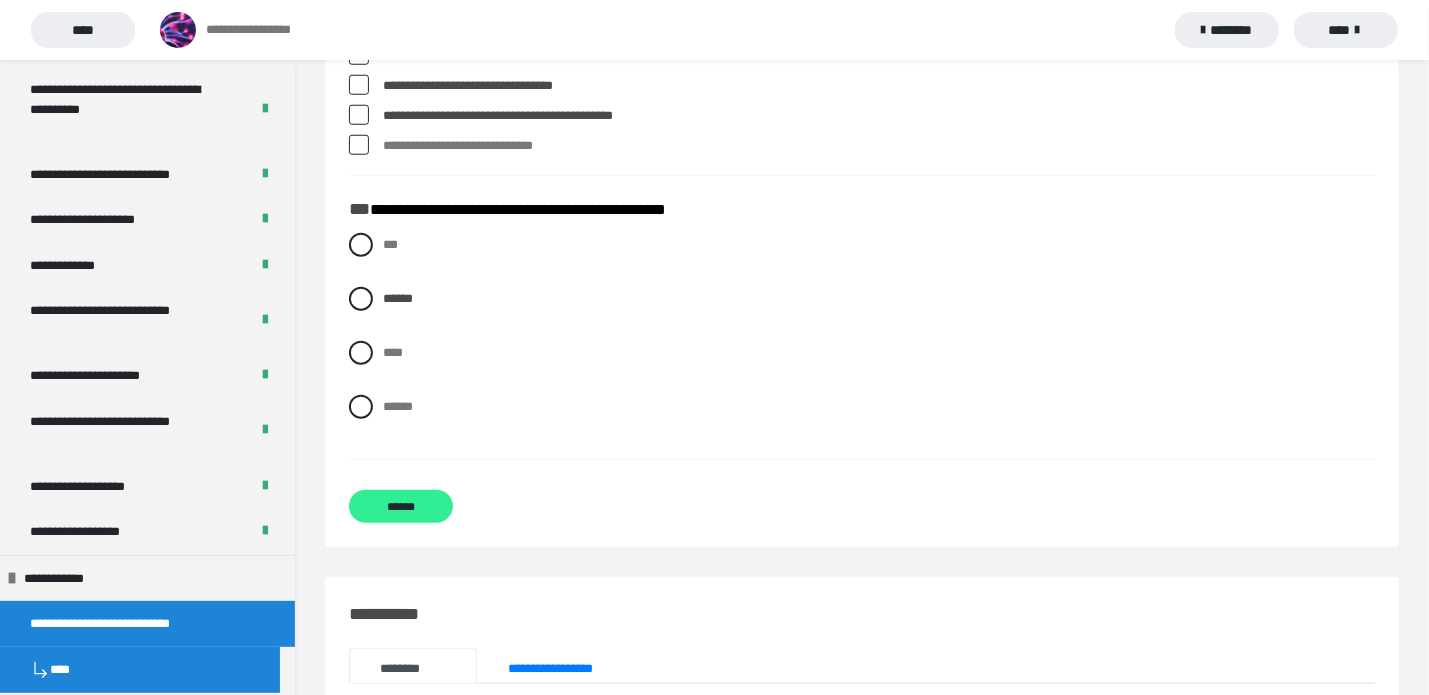 click on "******" at bounding box center [401, 506] 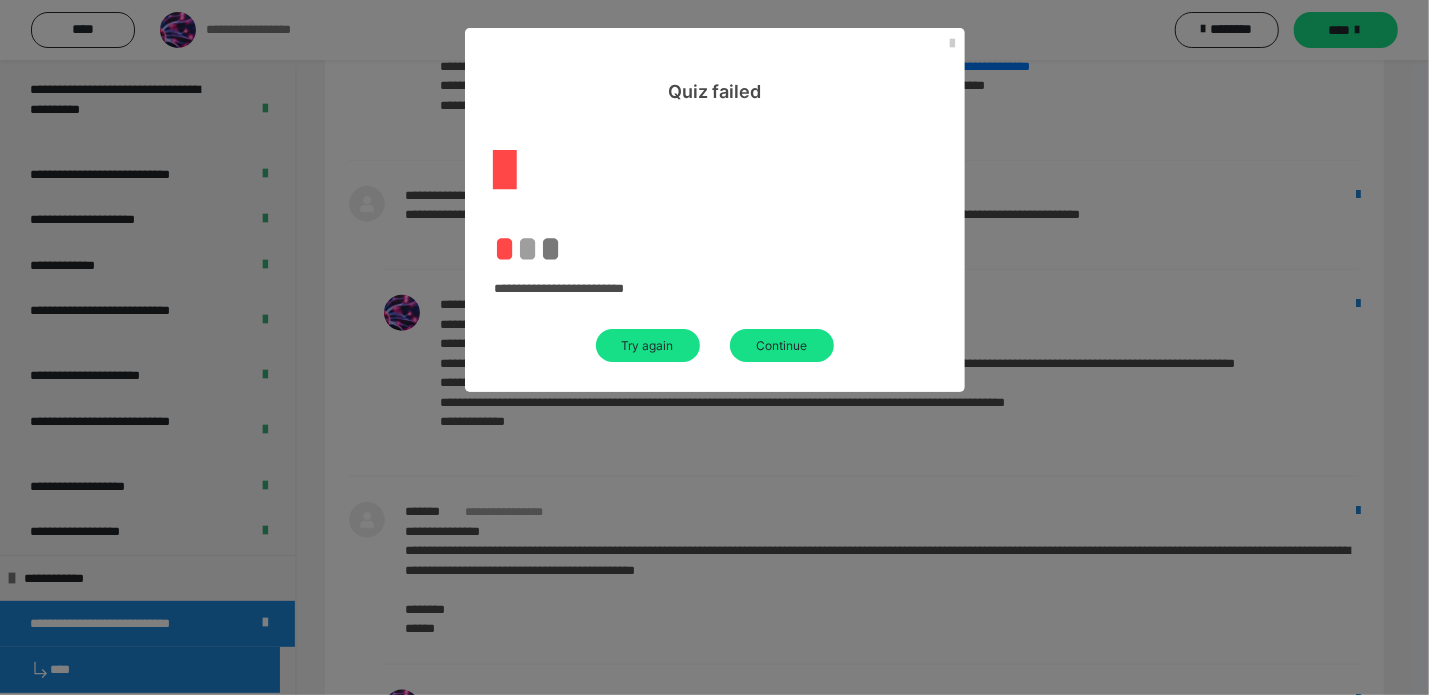 scroll, scrollTop: 0, scrollLeft: 0, axis: both 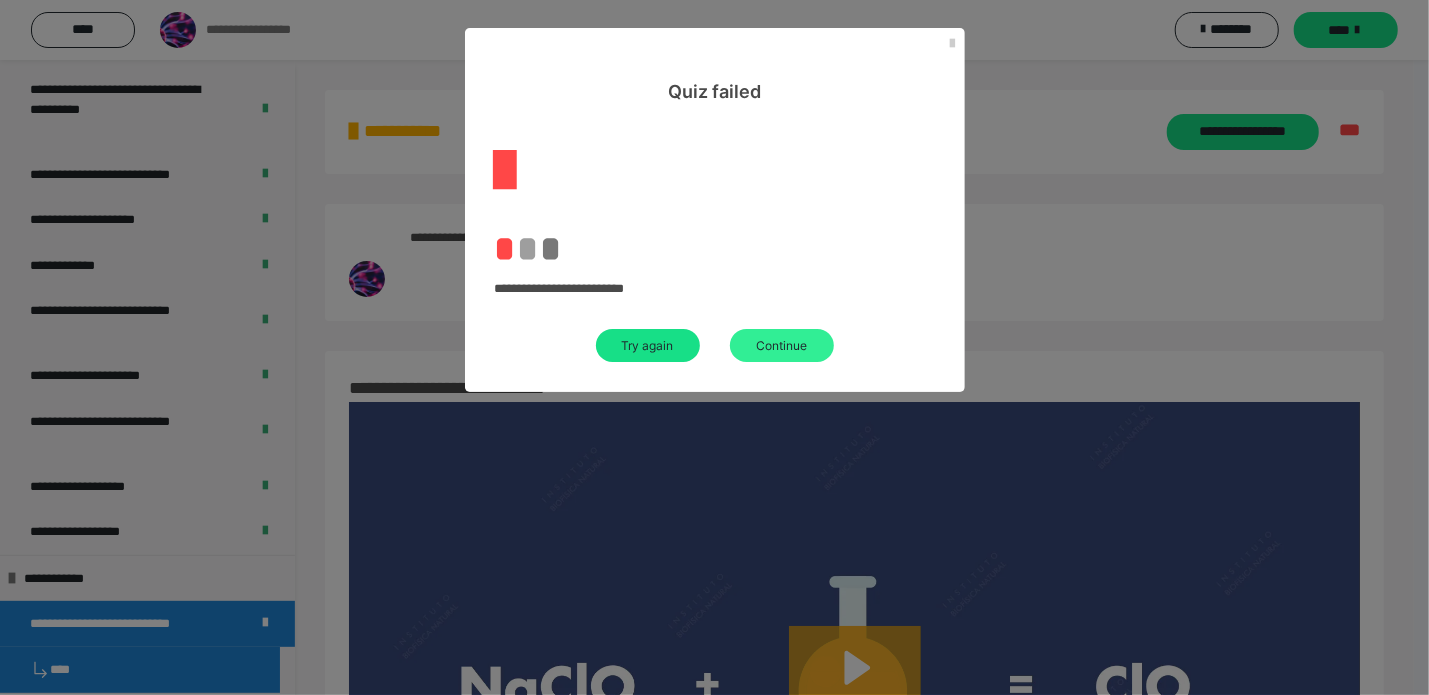 drag, startPoint x: 630, startPoint y: 340, endPoint x: 757, endPoint y: 340, distance: 127 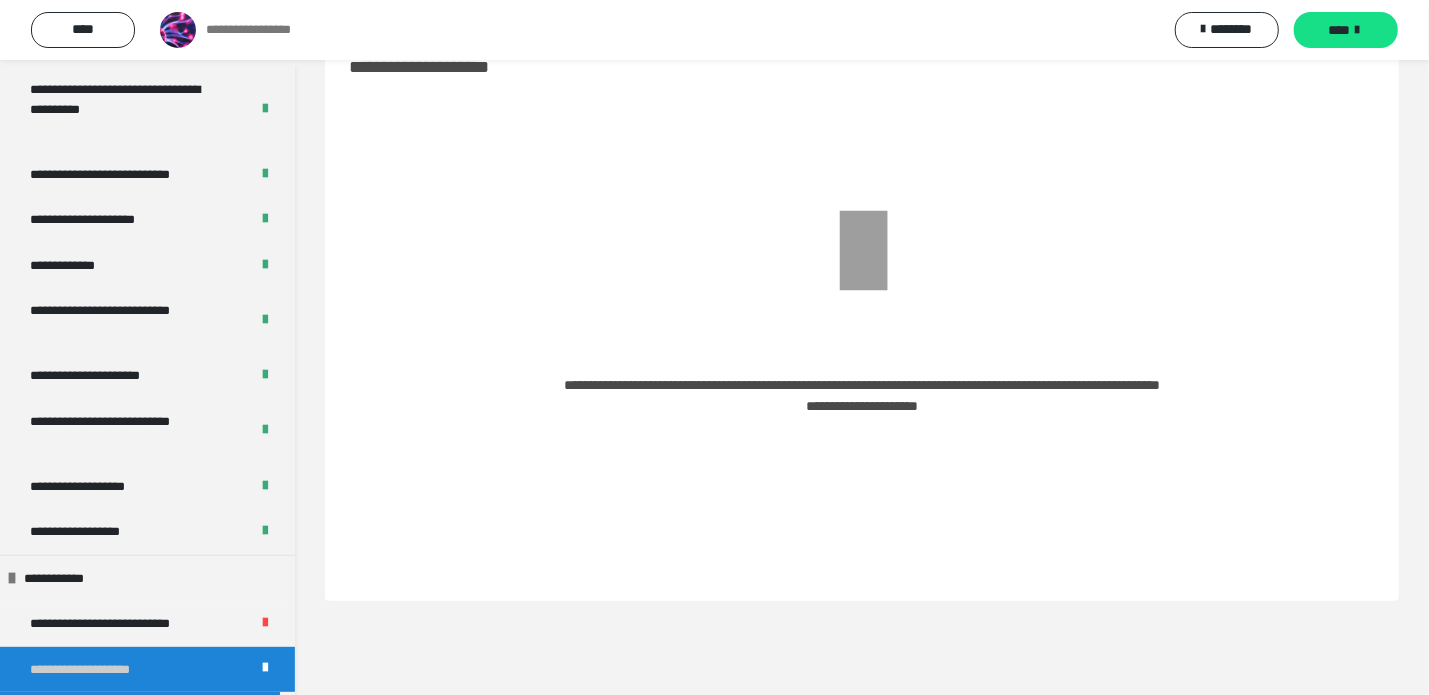 scroll, scrollTop: 0, scrollLeft: 0, axis: both 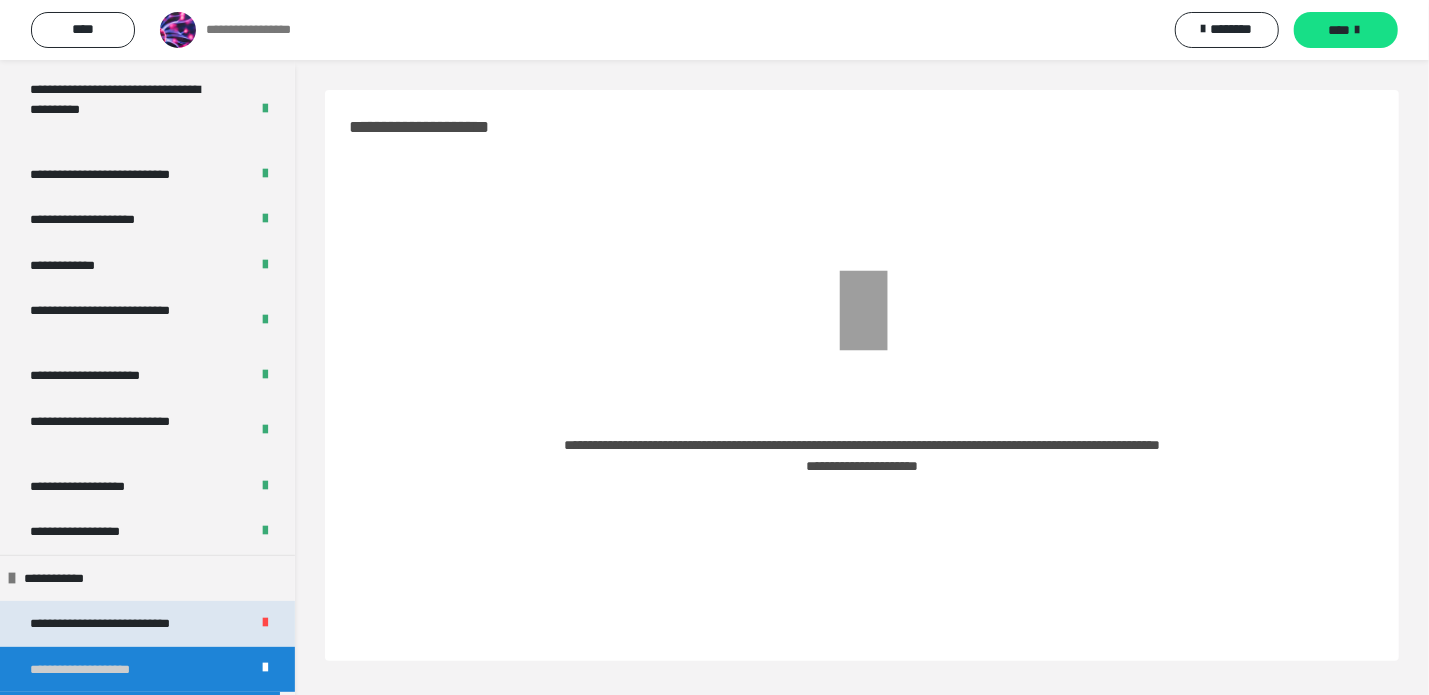 click on "**********" at bounding box center (119, 623) 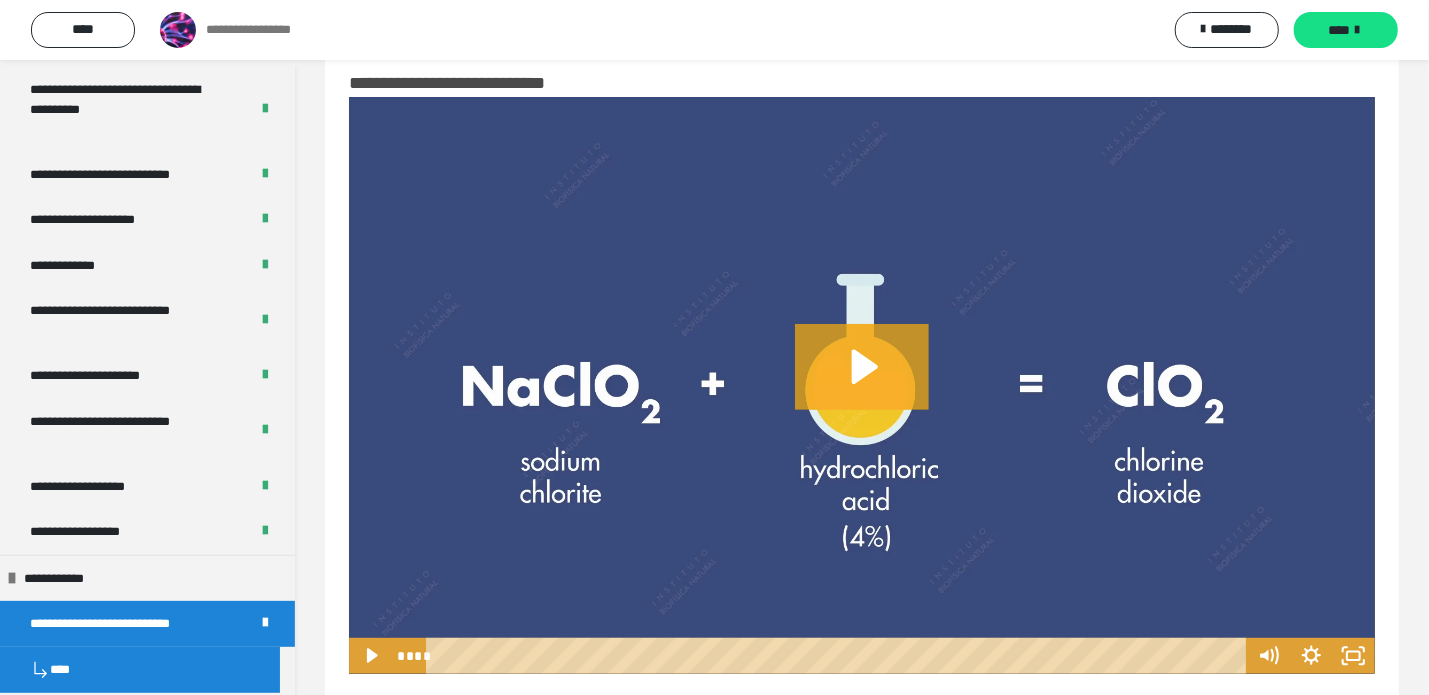 scroll, scrollTop: 309, scrollLeft: 0, axis: vertical 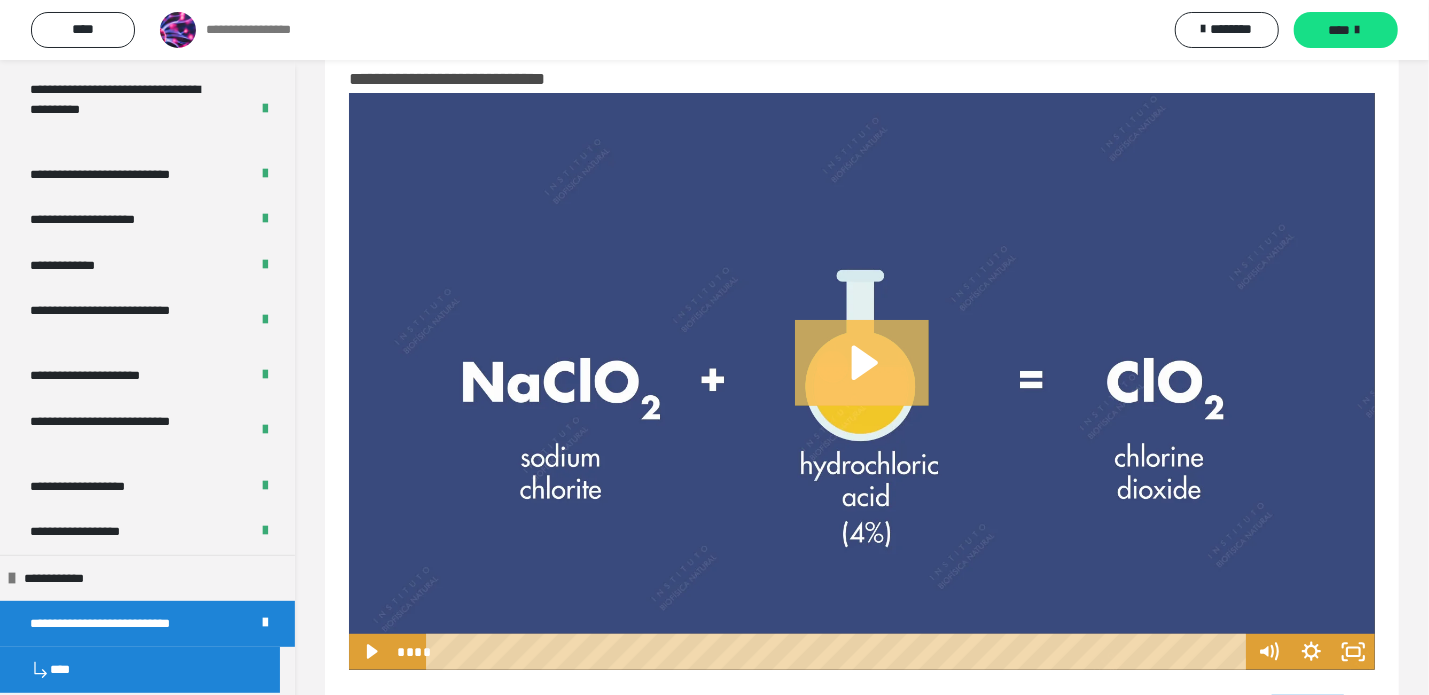 click 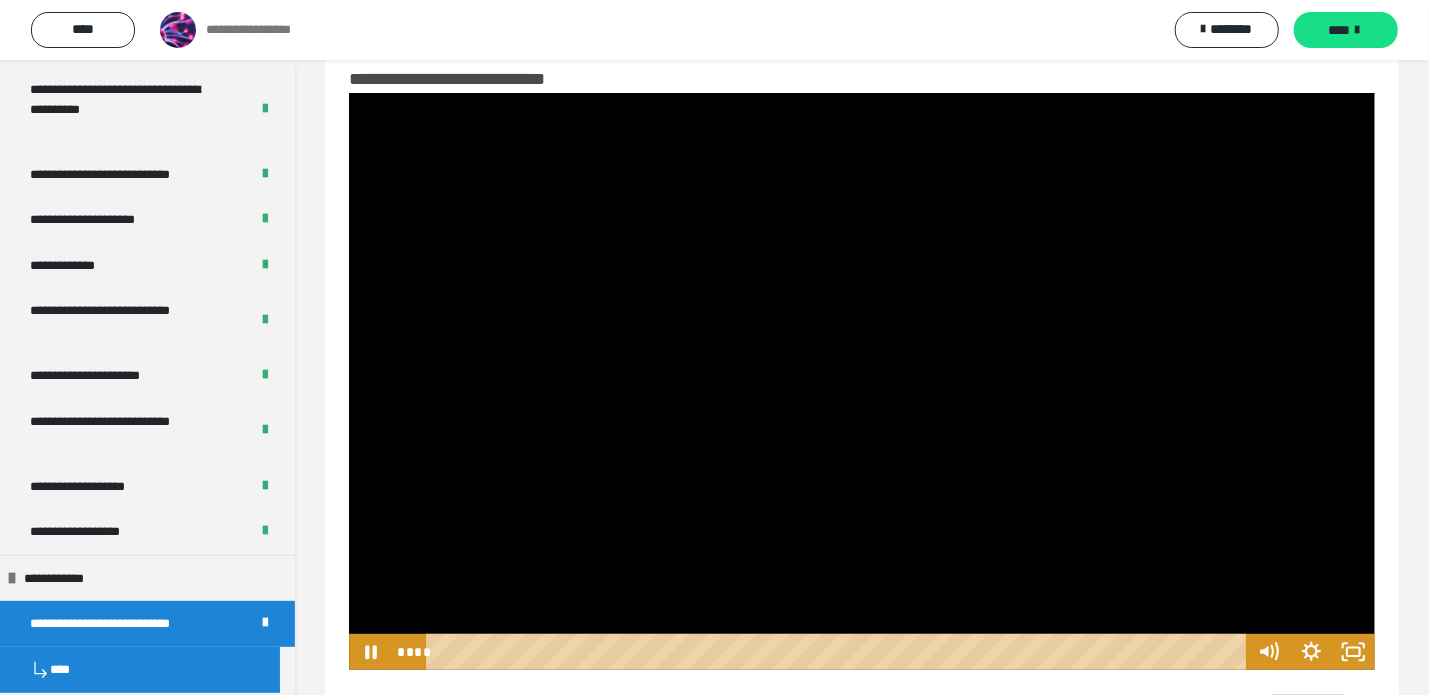 click at bounding box center [862, 381] 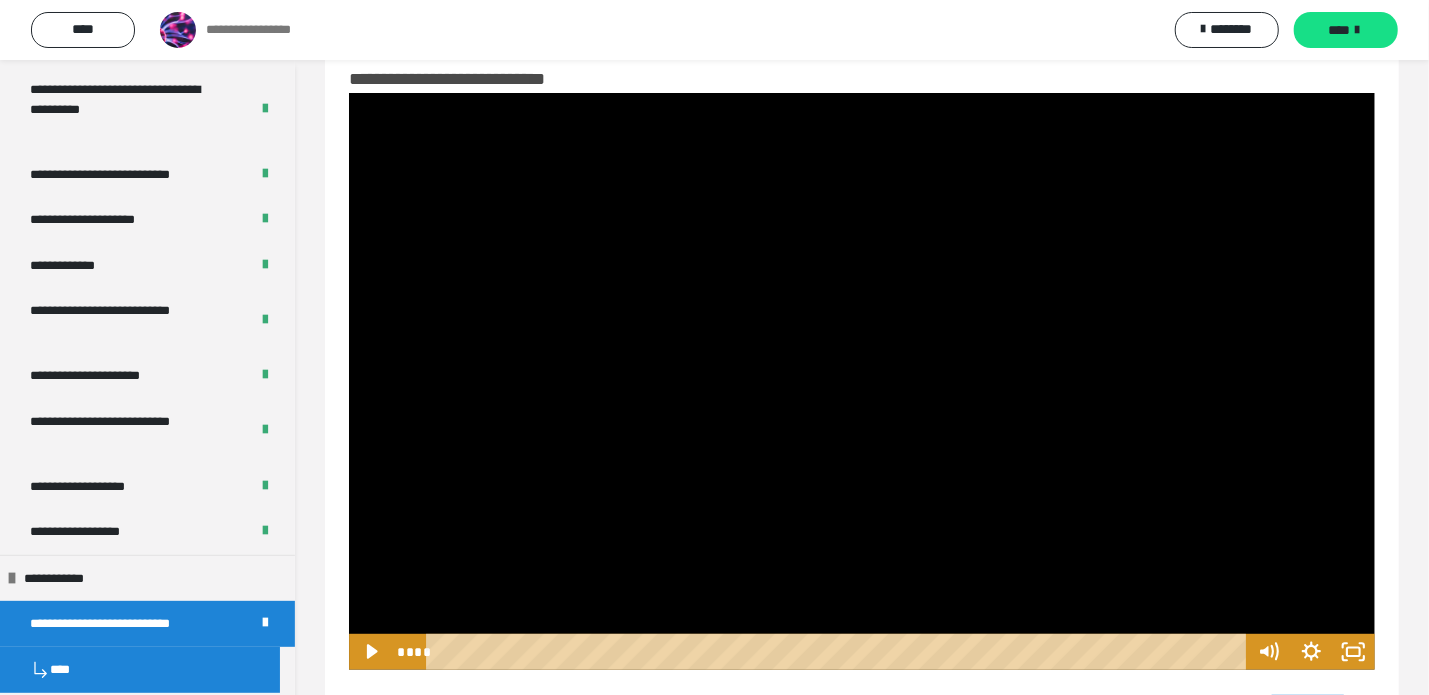 click at bounding box center (862, 381) 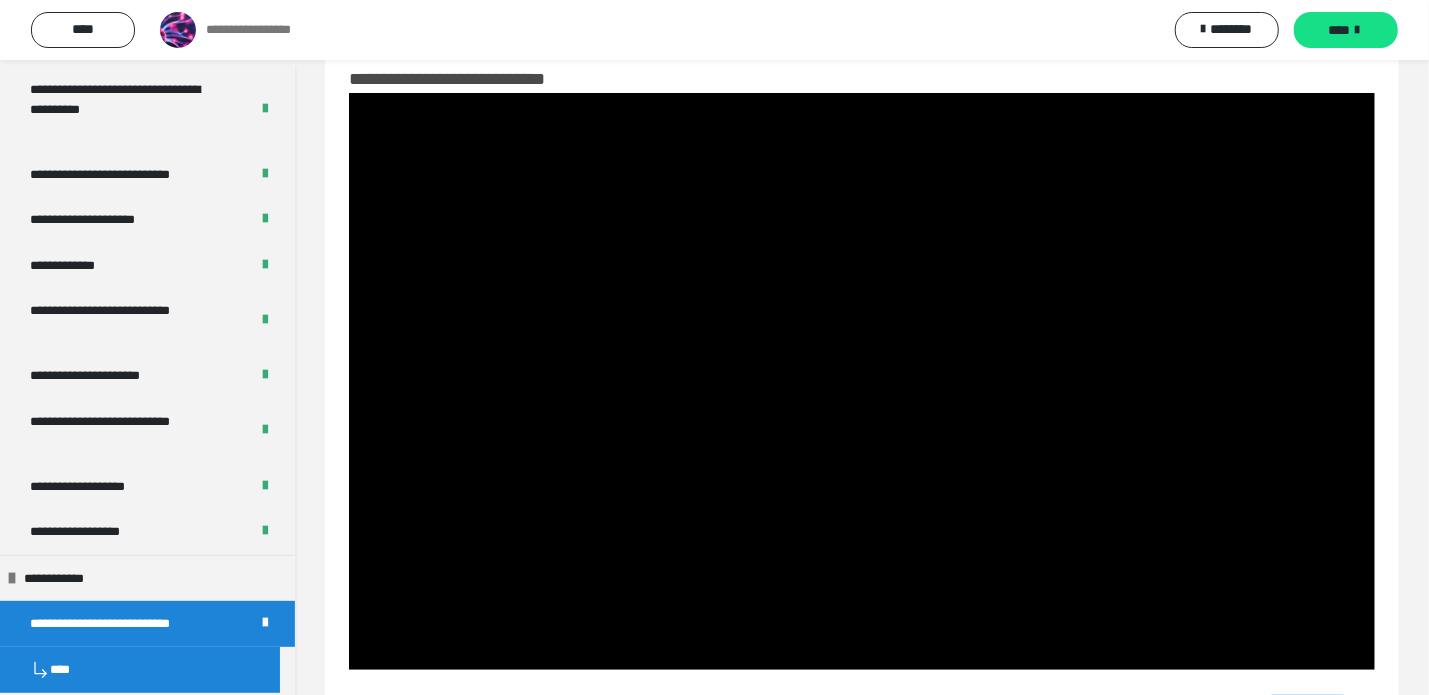 click at bounding box center (862, 381) 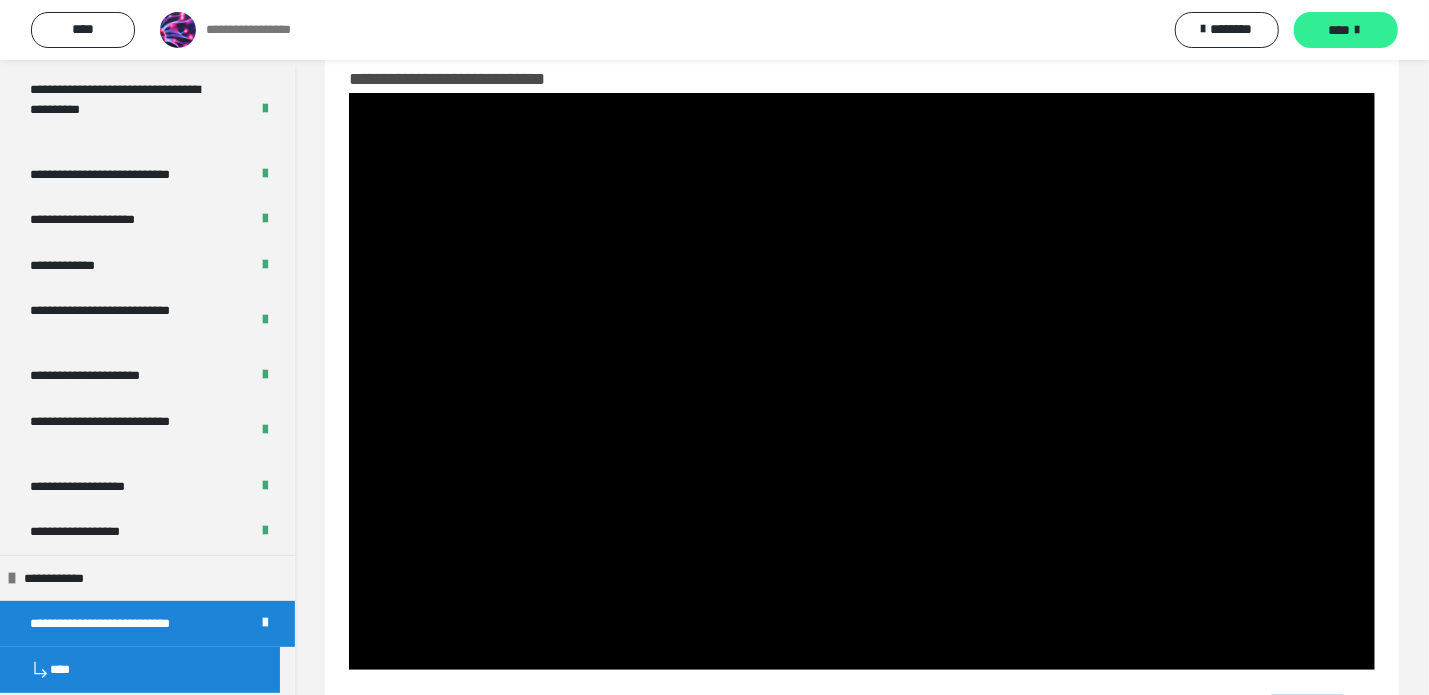 click on "****" at bounding box center (1339, 30) 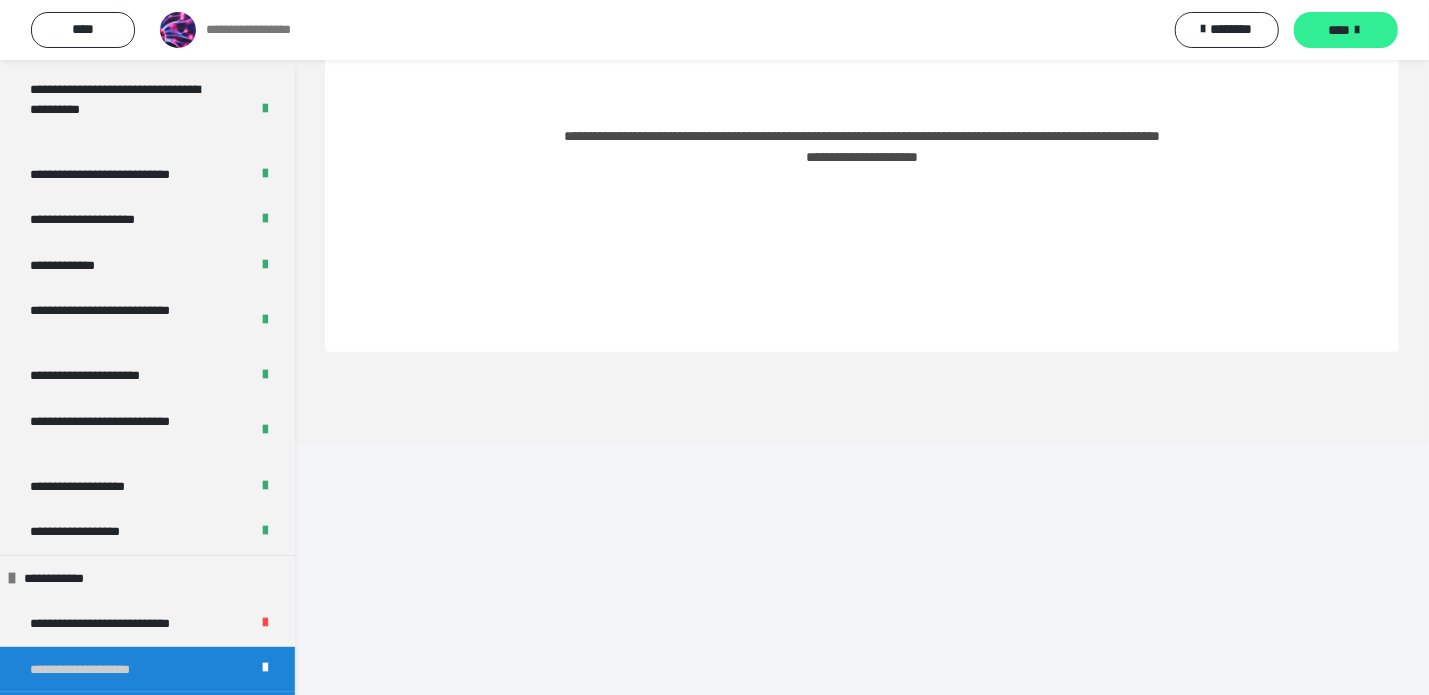 scroll, scrollTop: 48, scrollLeft: 0, axis: vertical 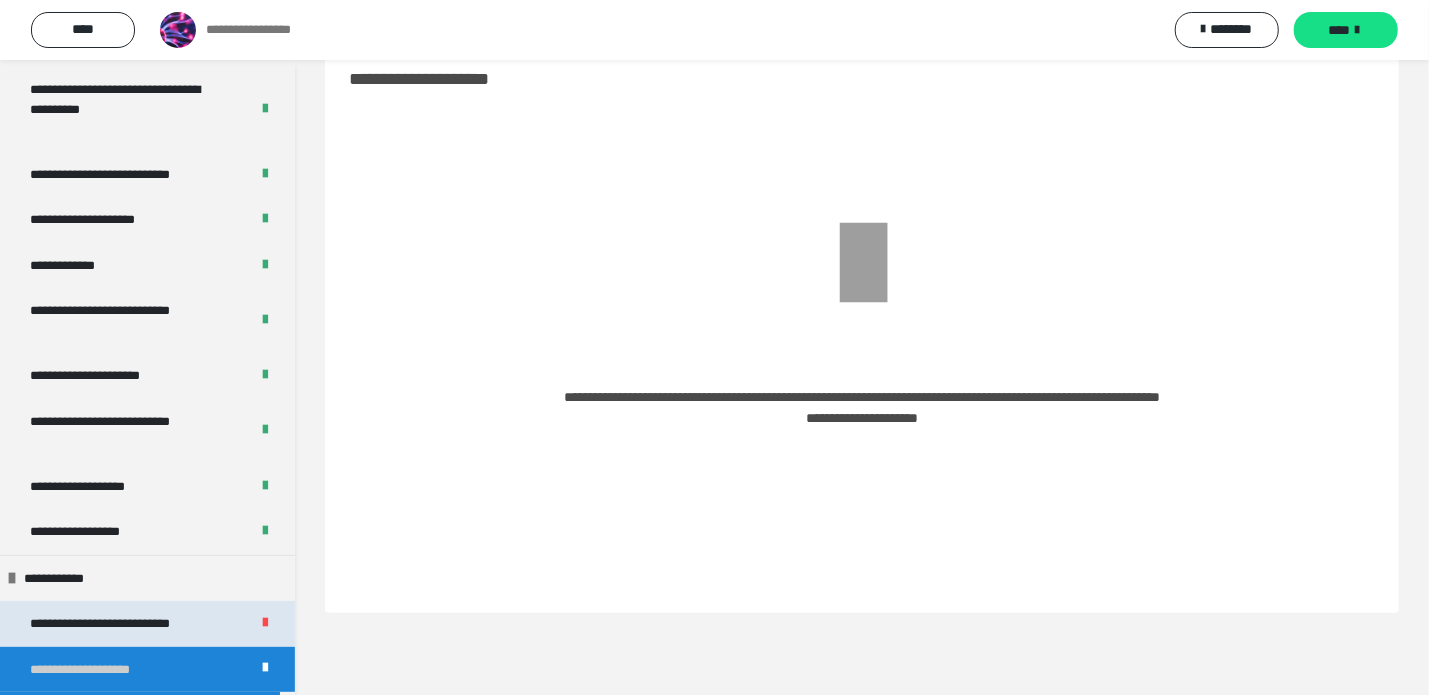 click on "**********" at bounding box center (119, 623) 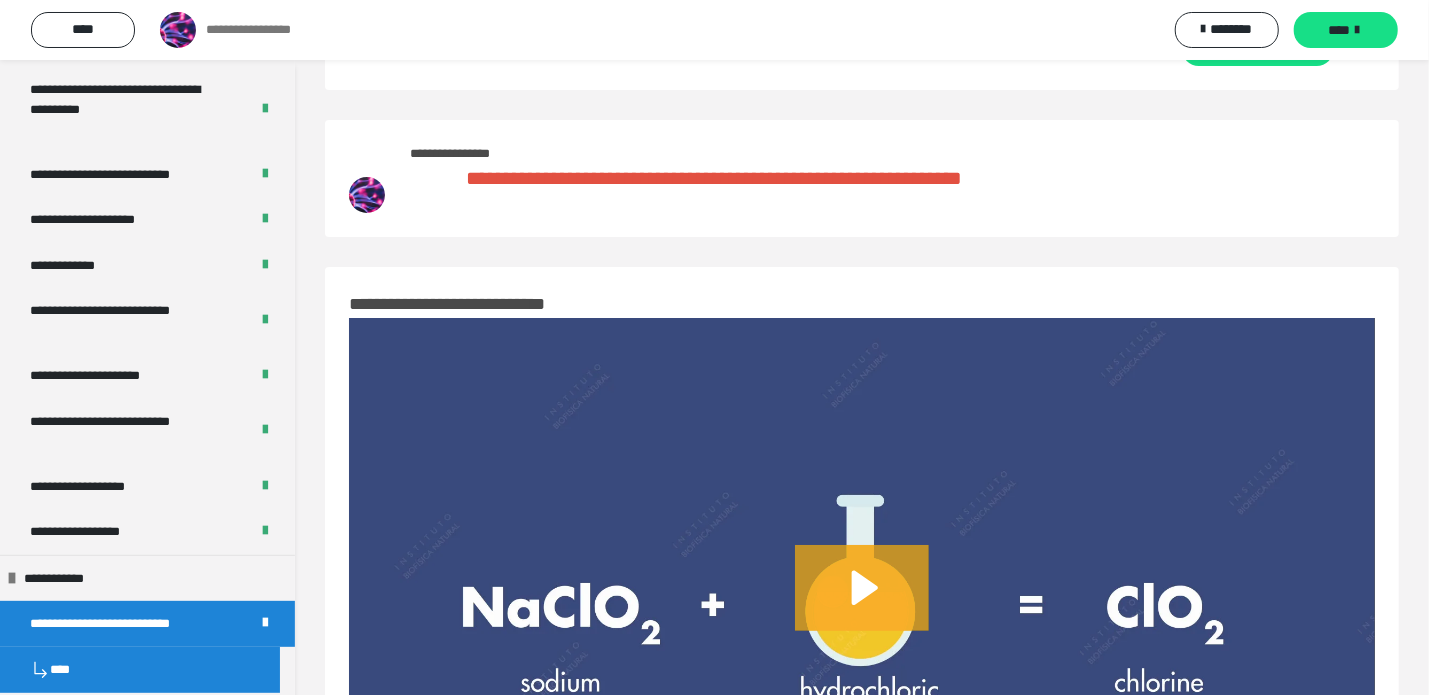 scroll, scrollTop: 0, scrollLeft: 0, axis: both 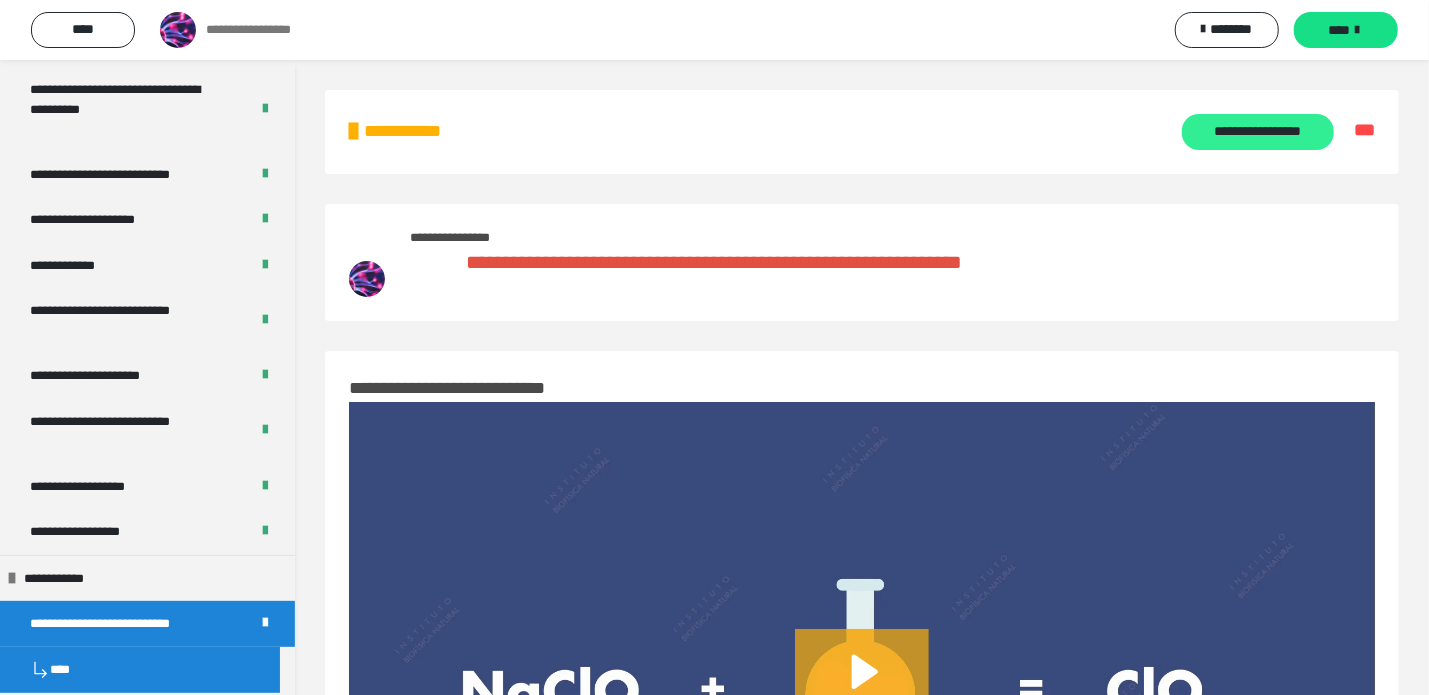 click on "**********" at bounding box center [1258, 132] 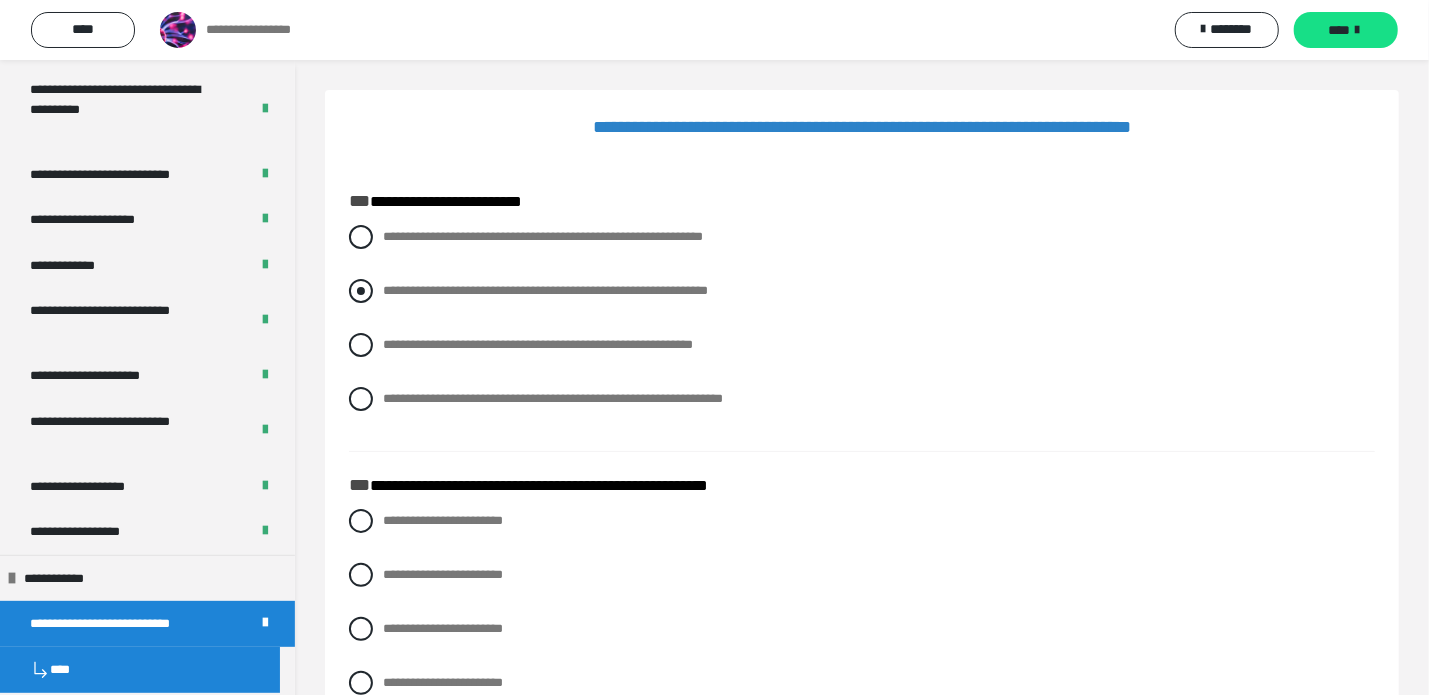 click at bounding box center (361, 291) 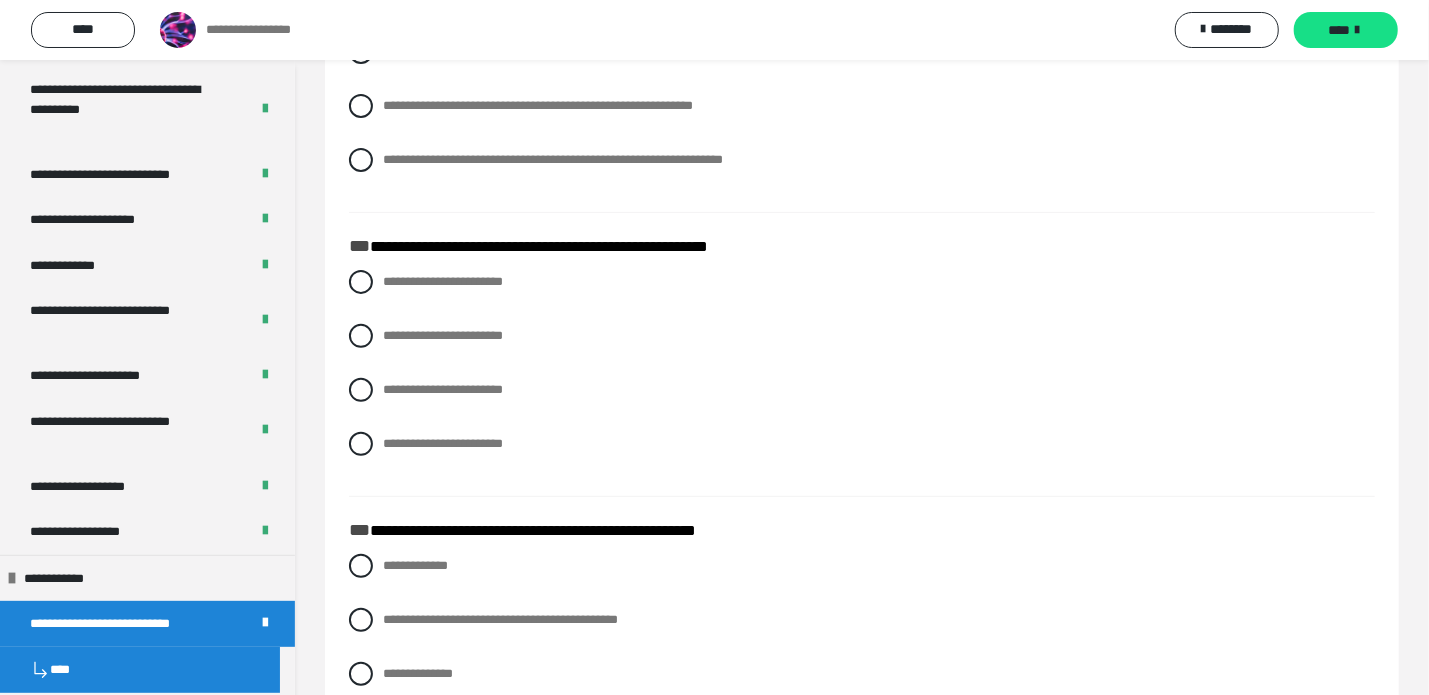 scroll, scrollTop: 255, scrollLeft: 0, axis: vertical 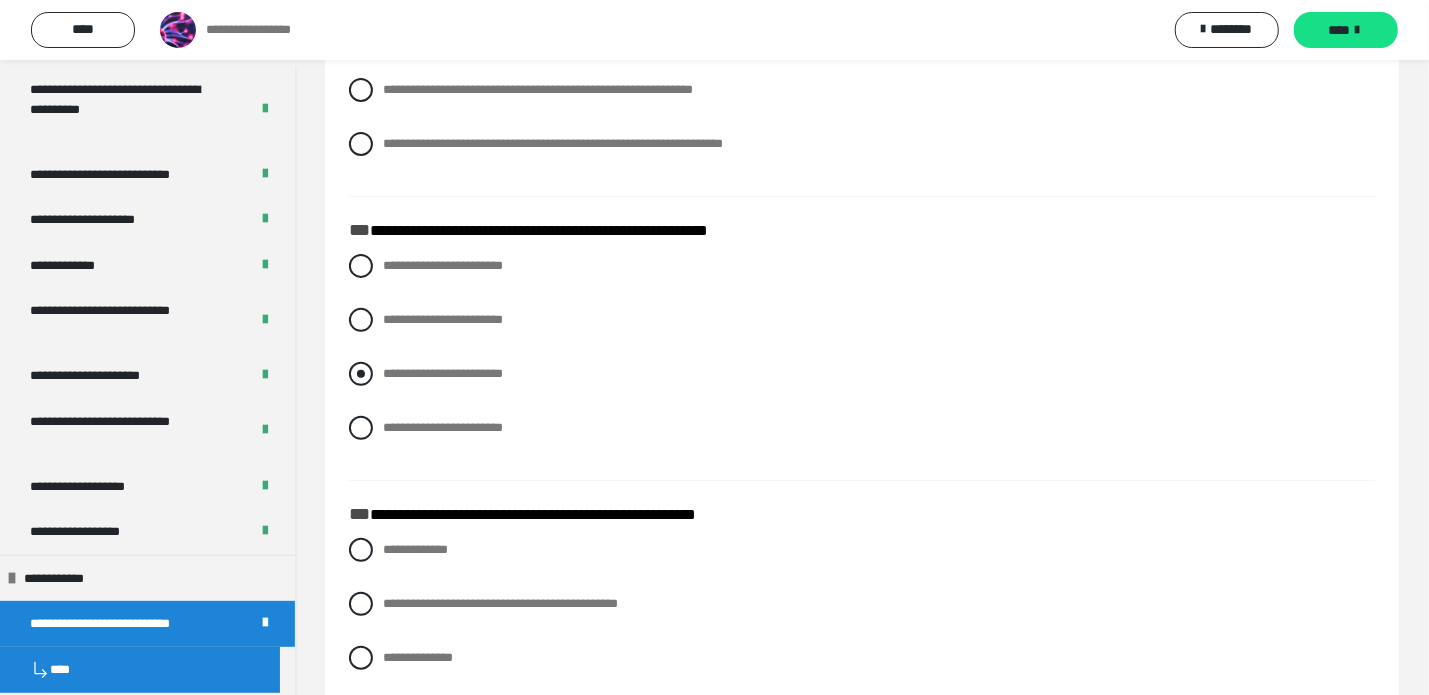 click at bounding box center [361, 374] 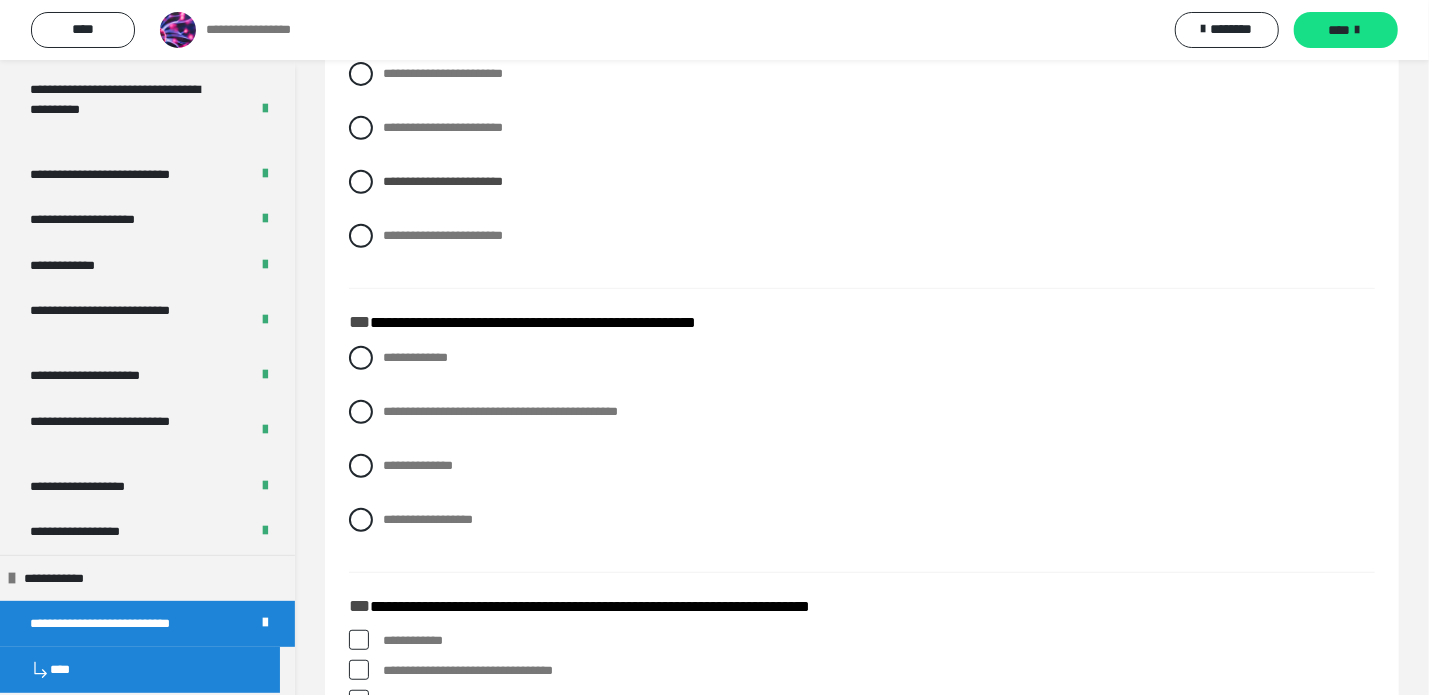 scroll, scrollTop: 448, scrollLeft: 0, axis: vertical 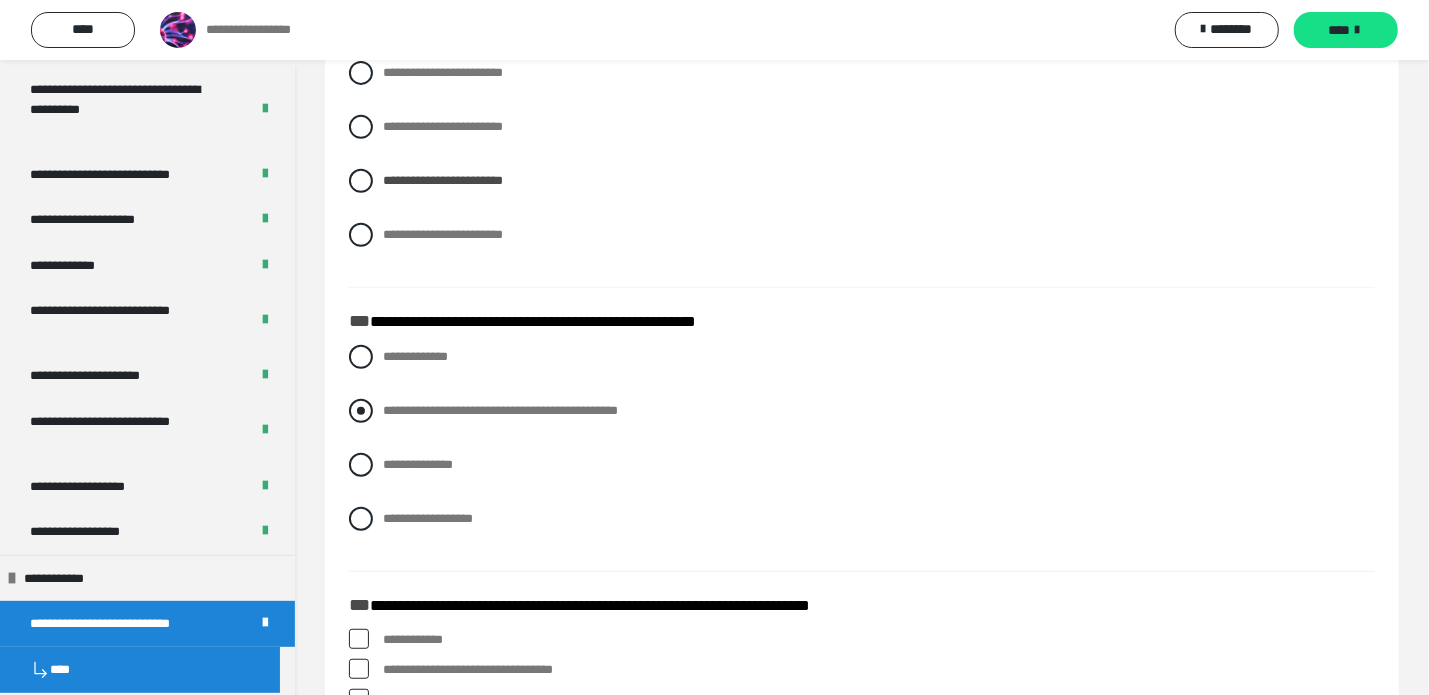 click at bounding box center (361, 411) 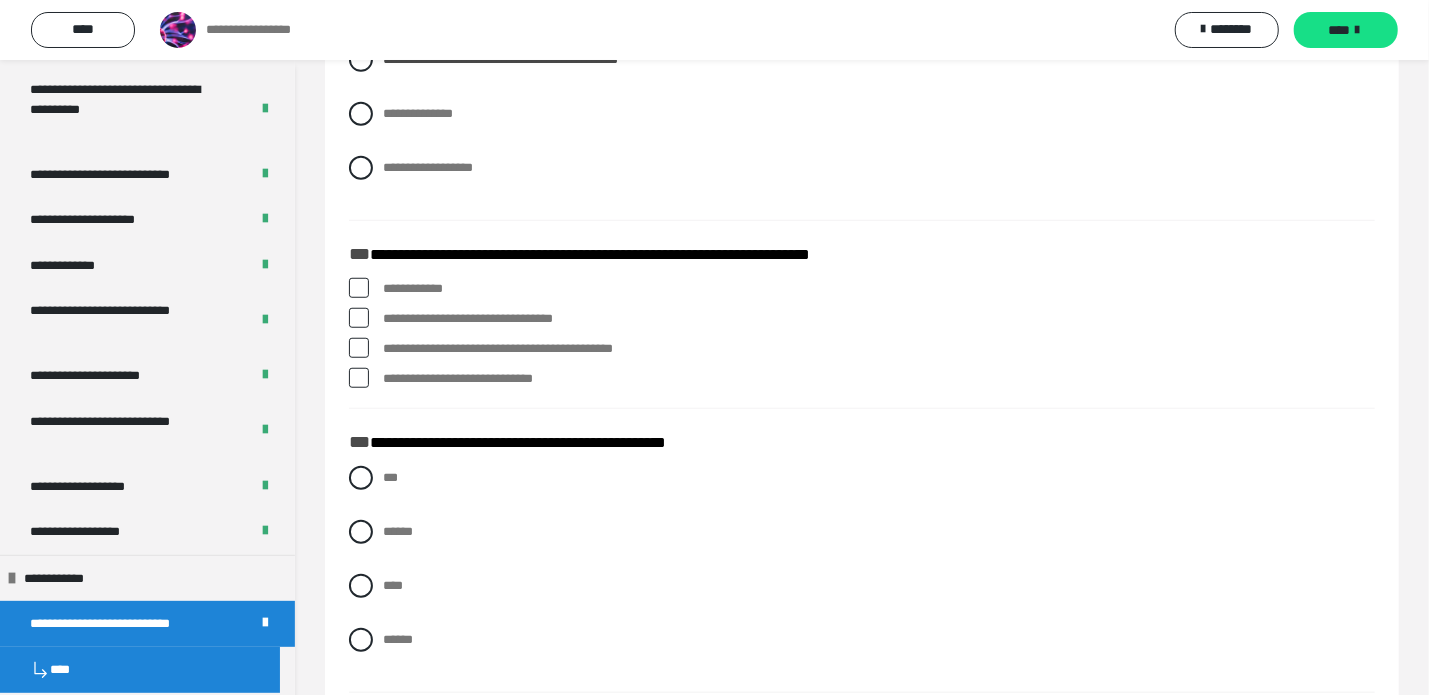 scroll, scrollTop: 800, scrollLeft: 0, axis: vertical 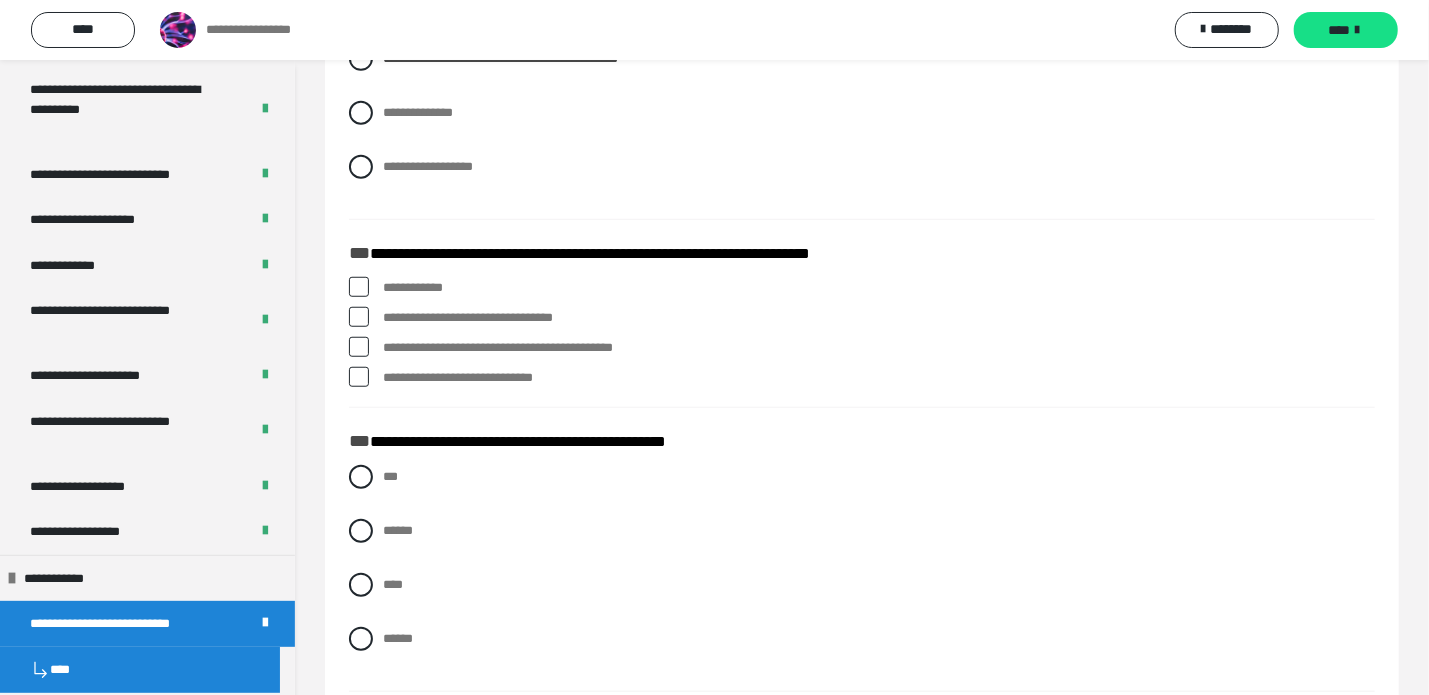 click at bounding box center [359, 287] 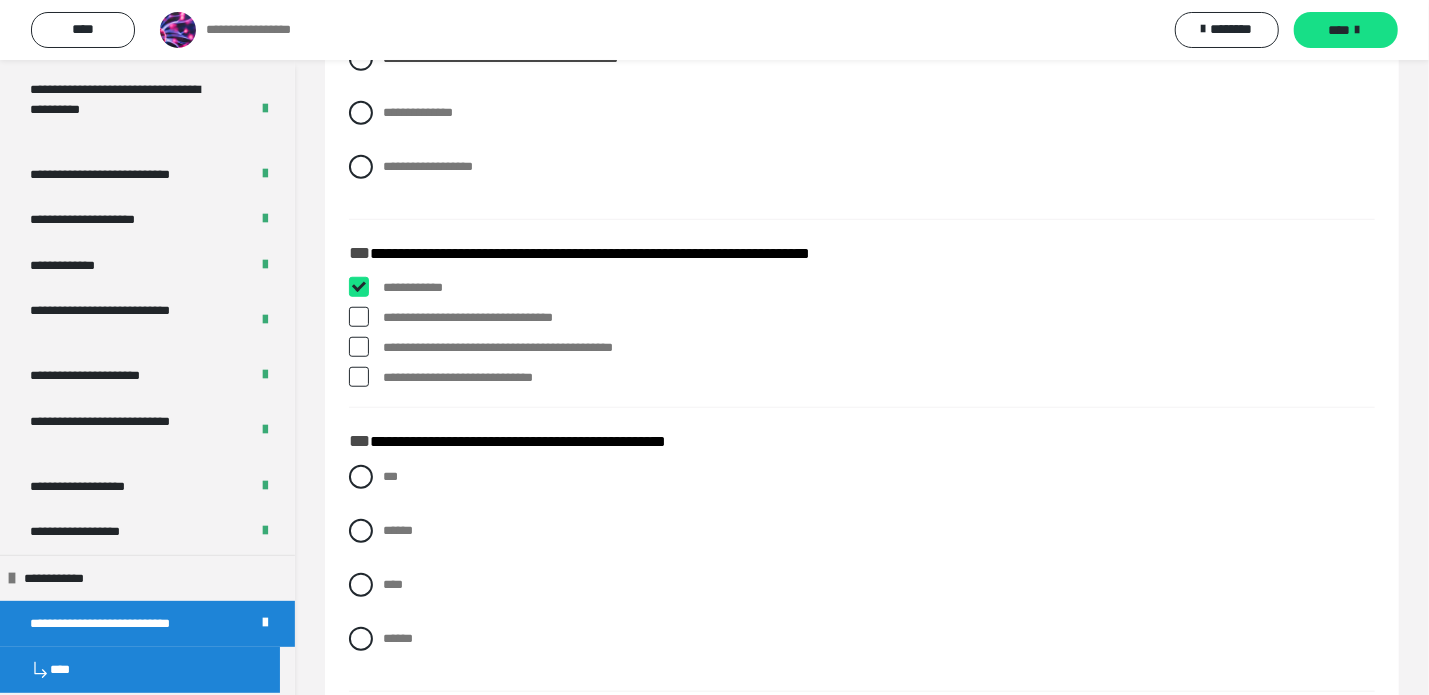 checkbox on "****" 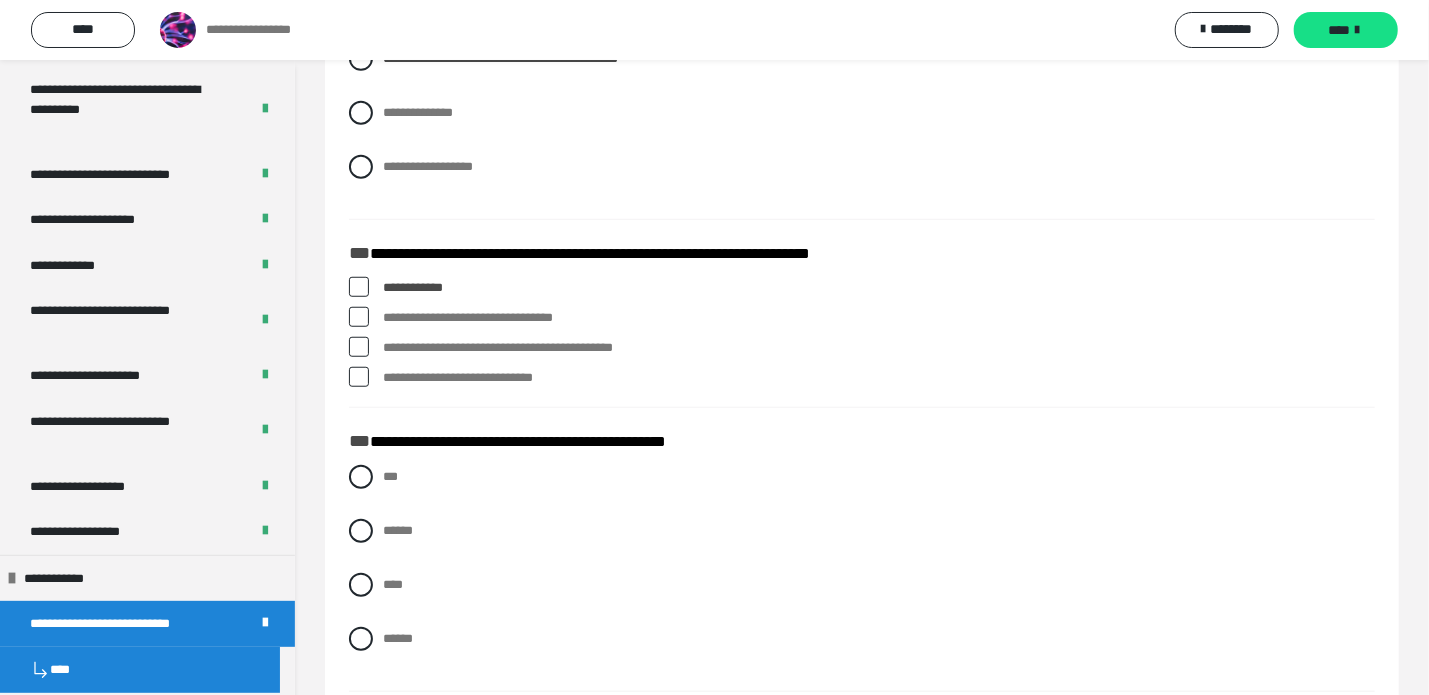 click at bounding box center (359, 317) 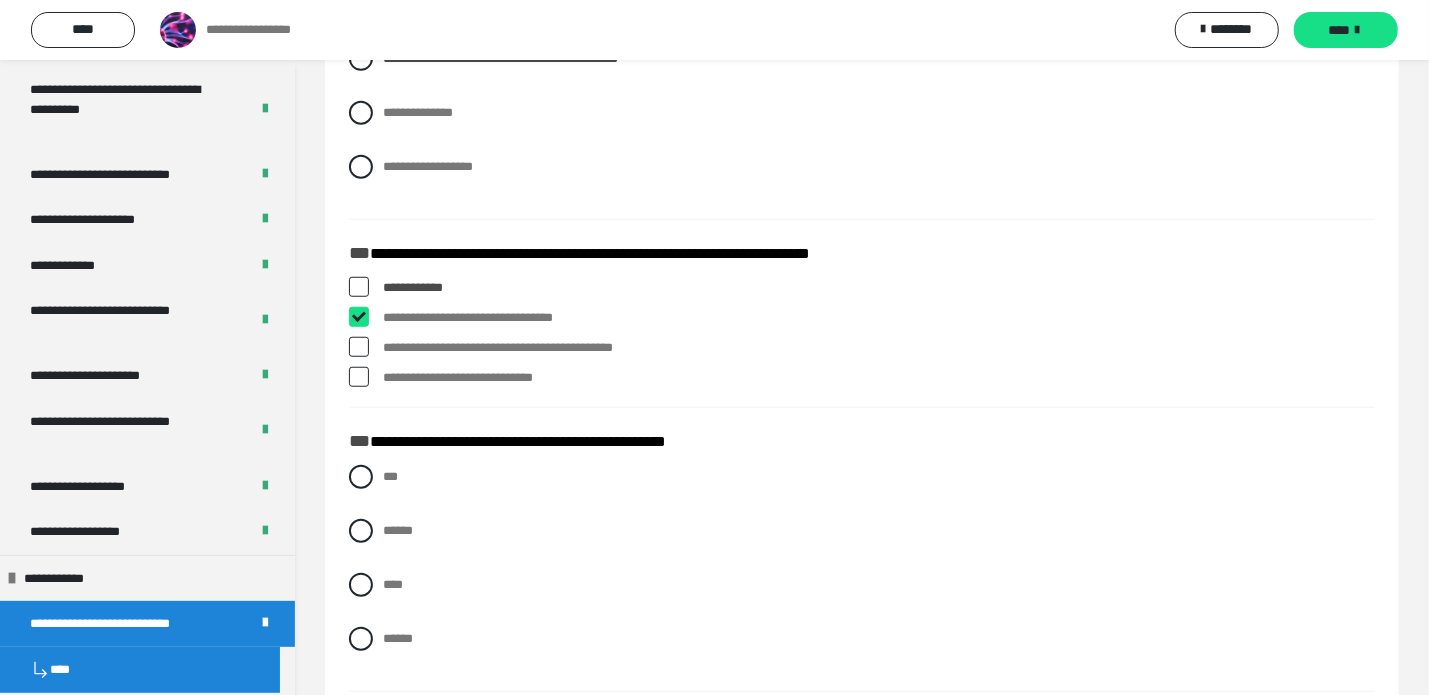 checkbox on "****" 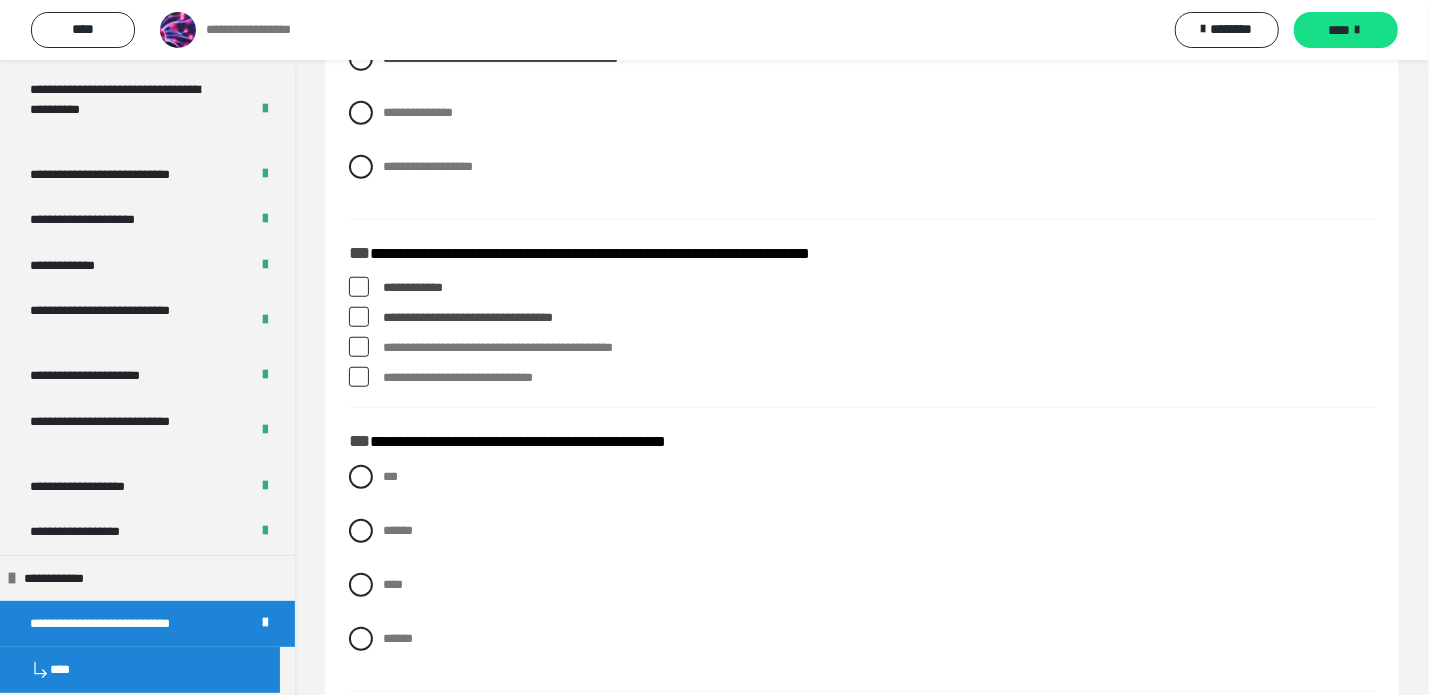 click at bounding box center (359, 347) 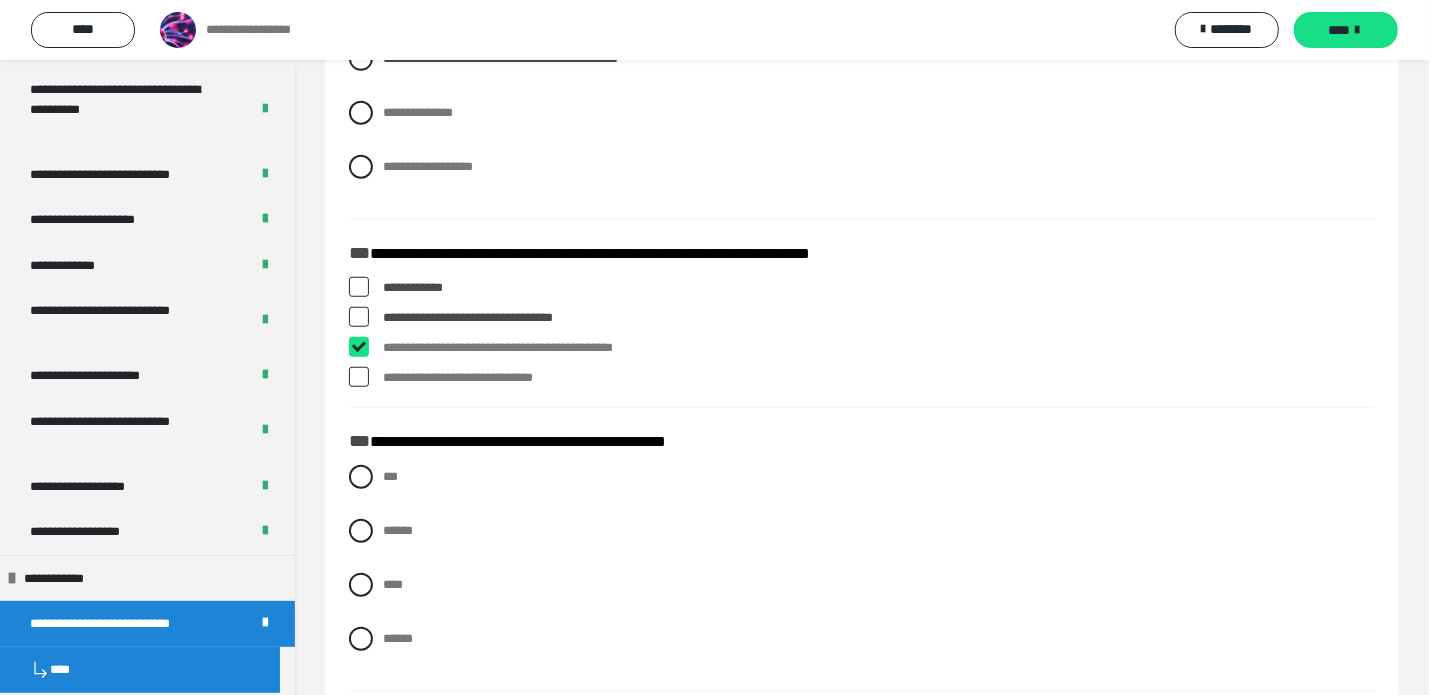 checkbox on "****" 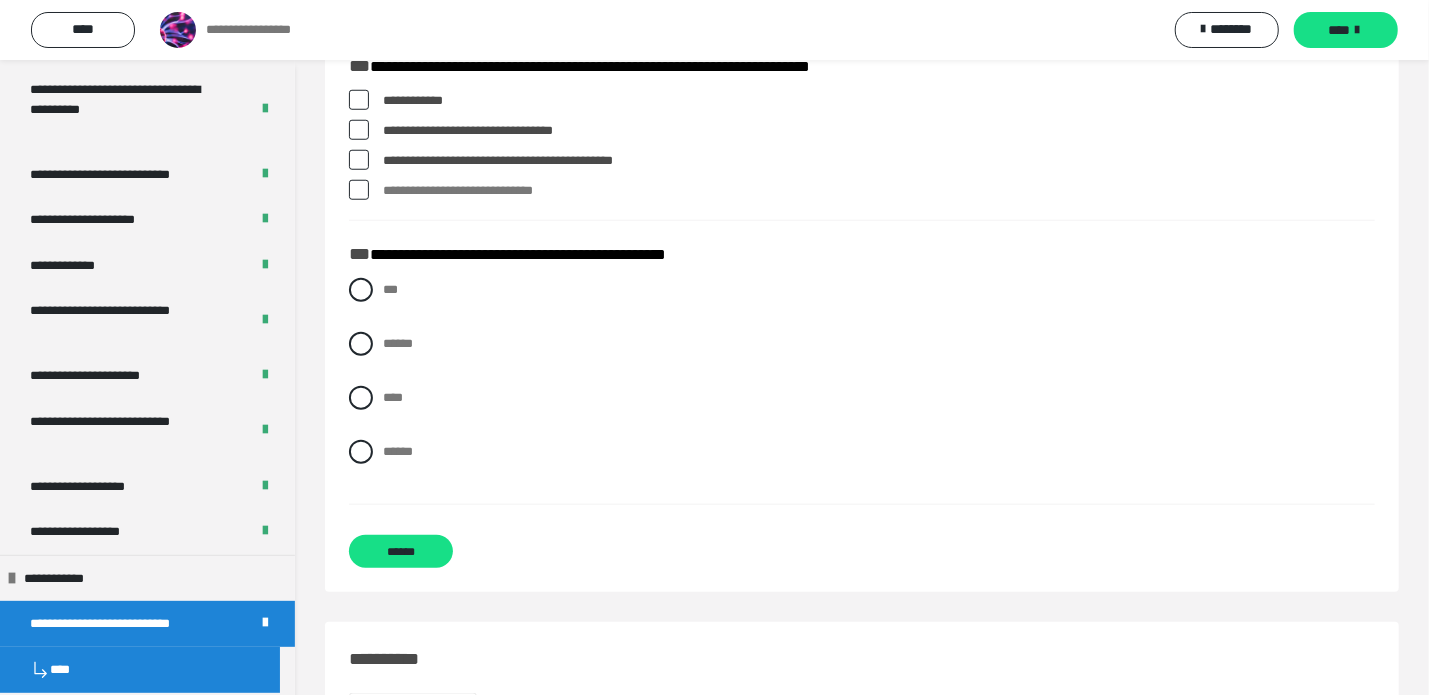 scroll, scrollTop: 994, scrollLeft: 0, axis: vertical 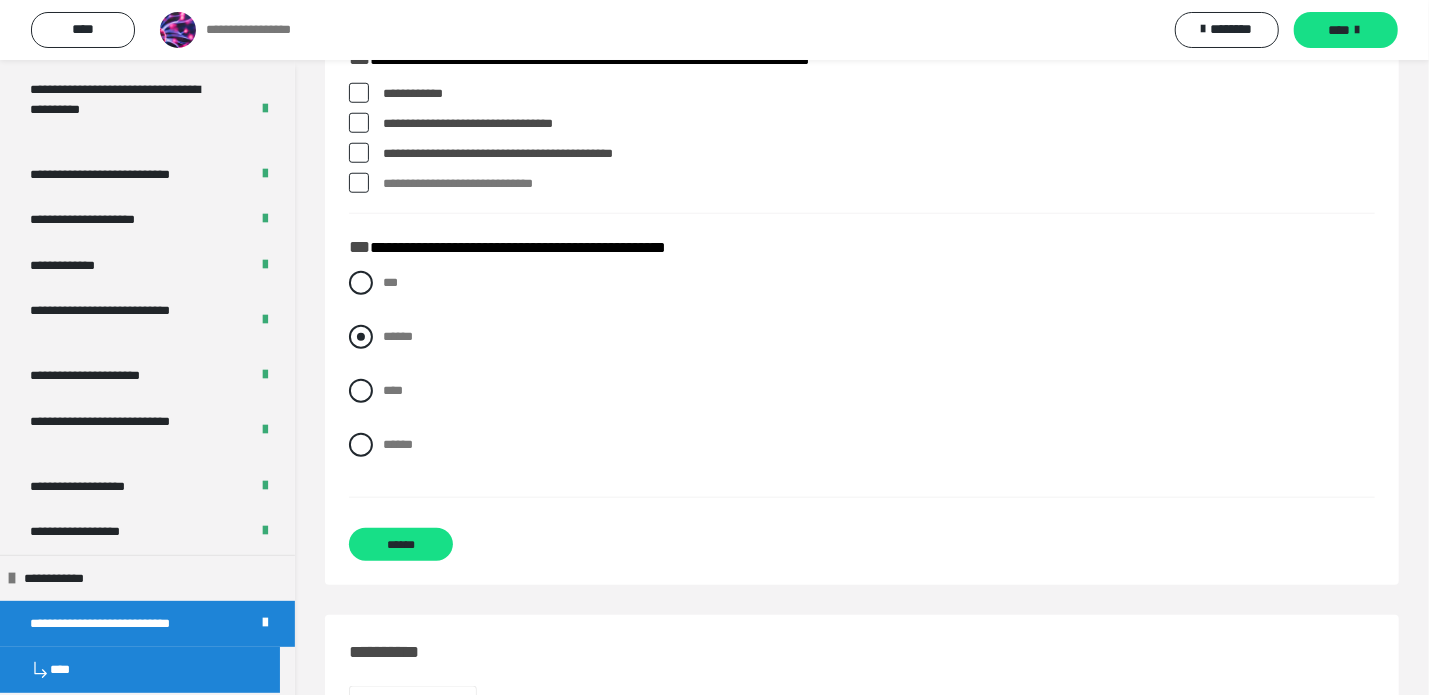 click at bounding box center [361, 337] 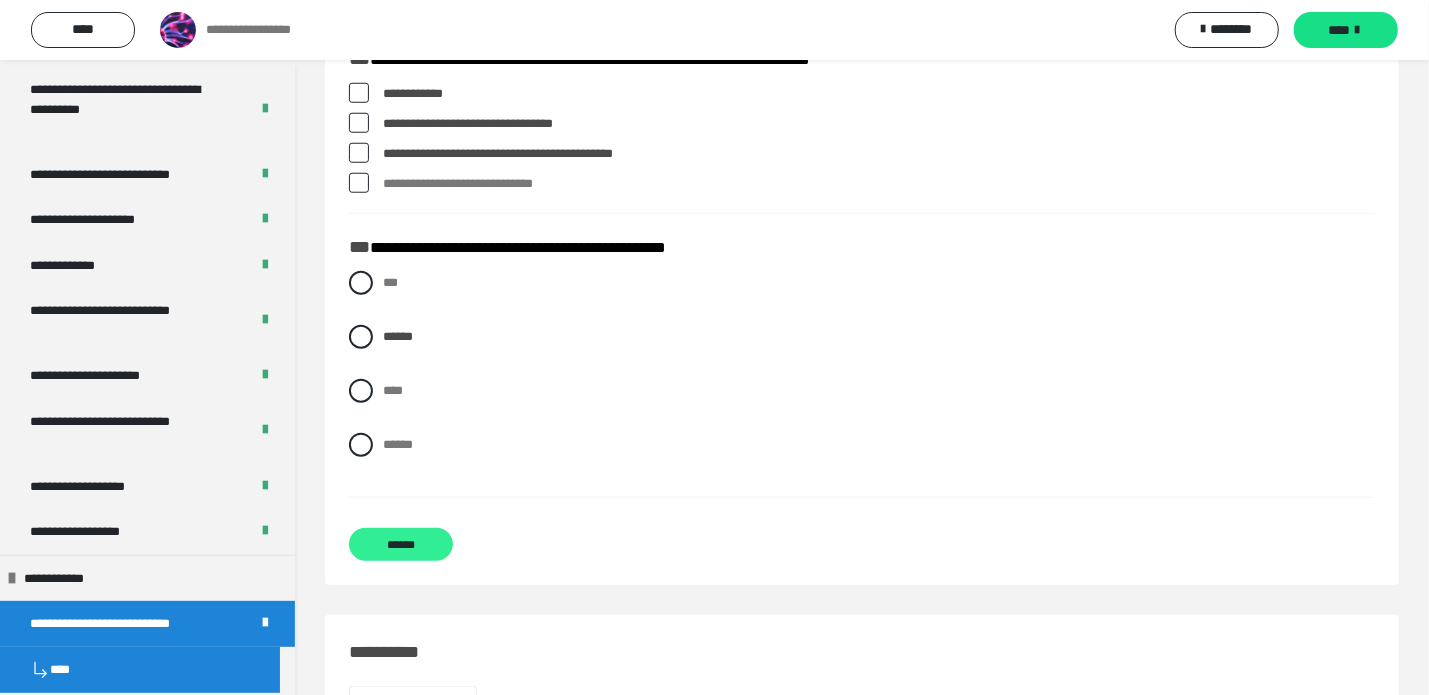 click on "******" at bounding box center (401, 544) 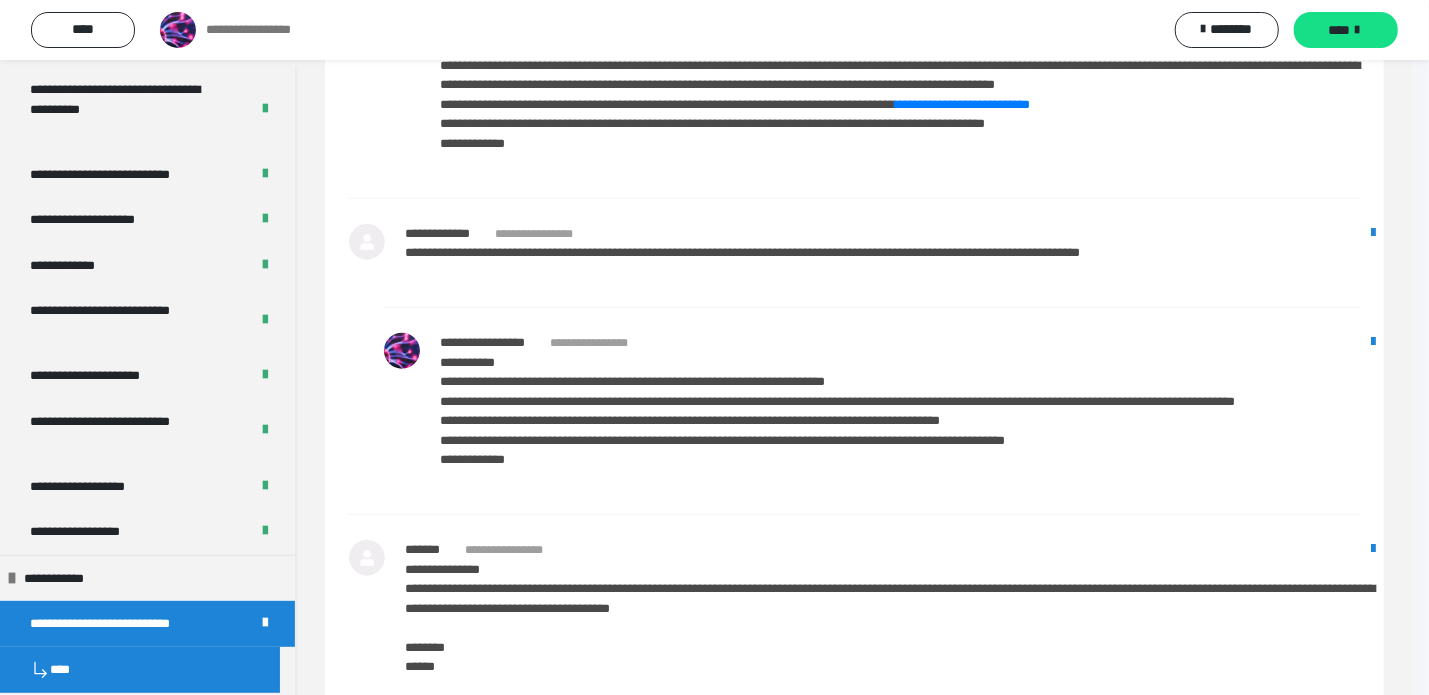 scroll, scrollTop: 0, scrollLeft: 0, axis: both 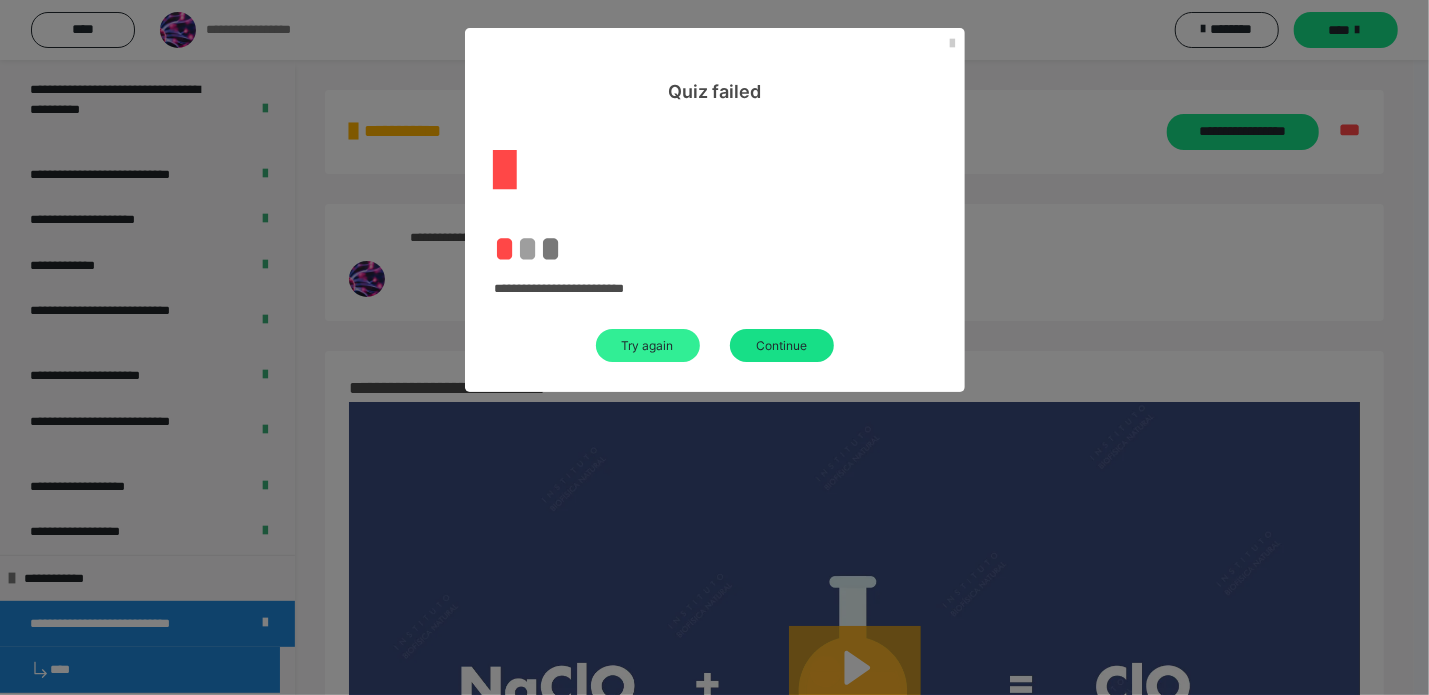 click on "Try again" at bounding box center [648, 345] 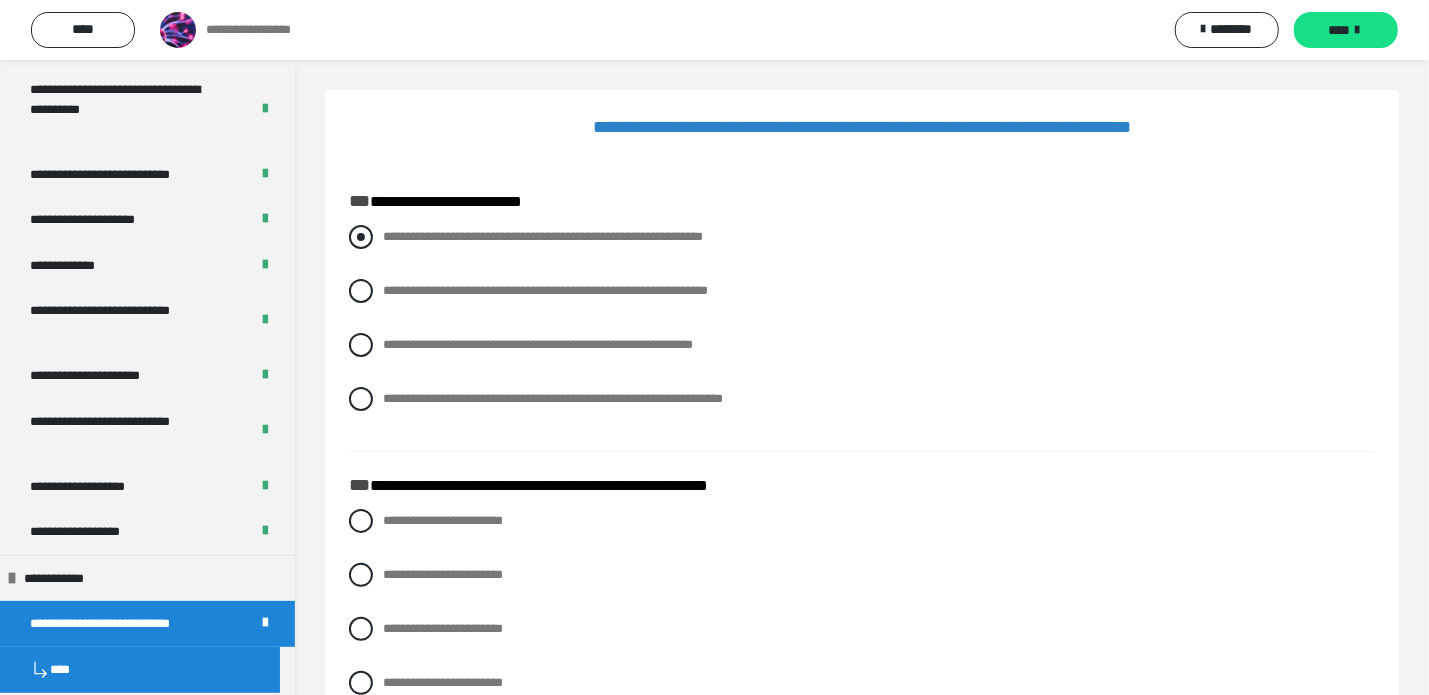 click at bounding box center [361, 237] 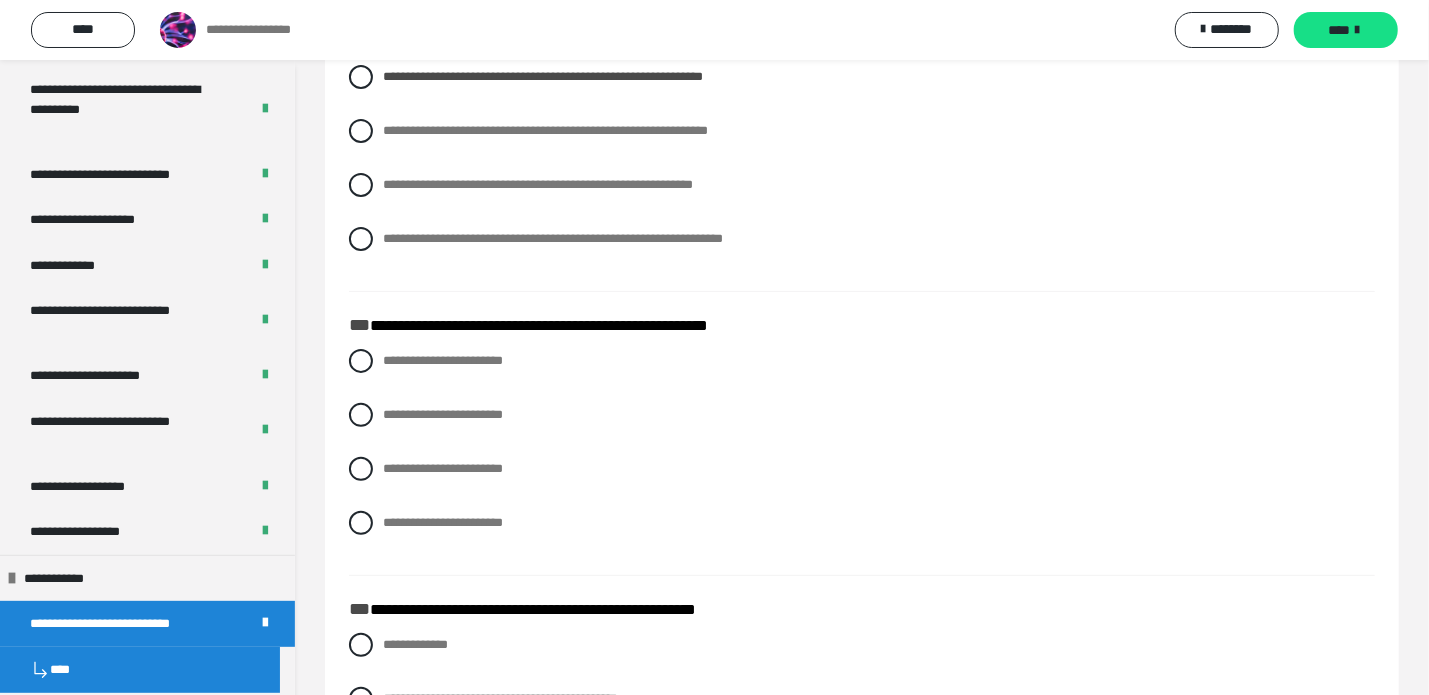 scroll, scrollTop: 165, scrollLeft: 0, axis: vertical 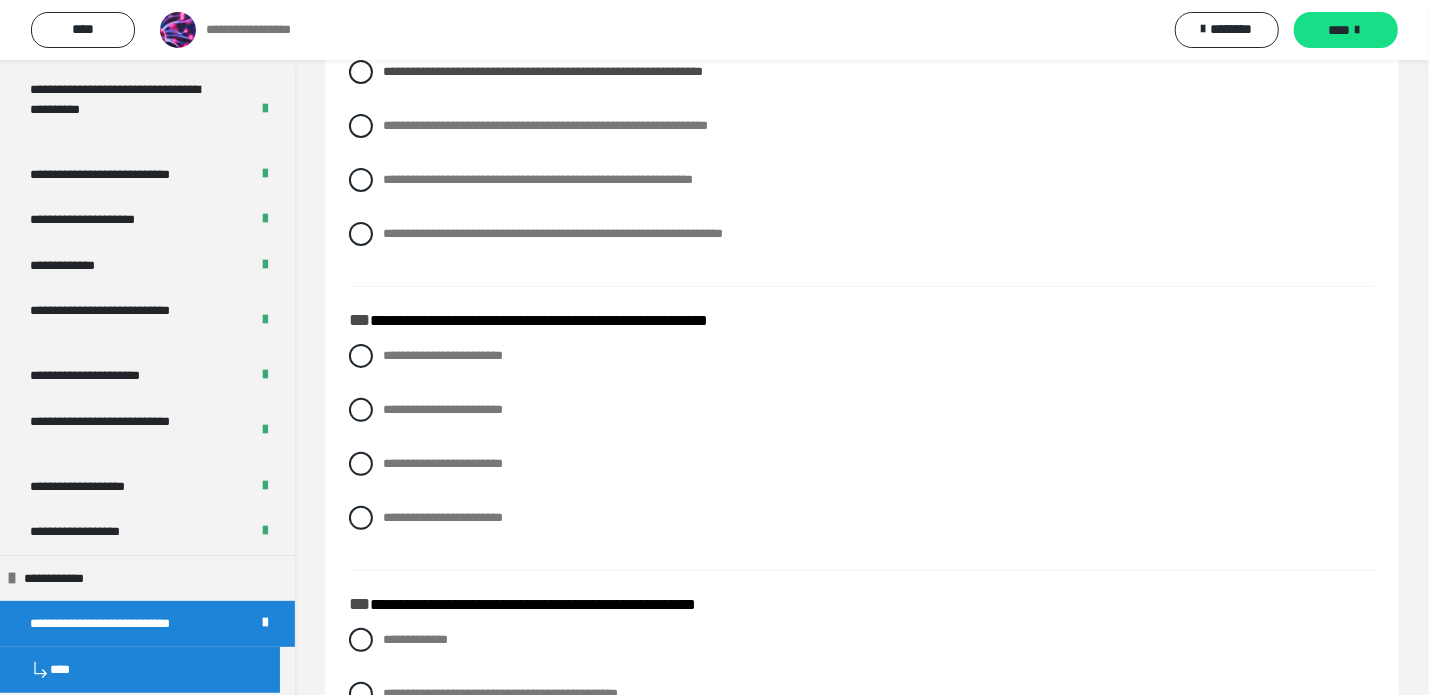 click on "**********" at bounding box center [862, 452] 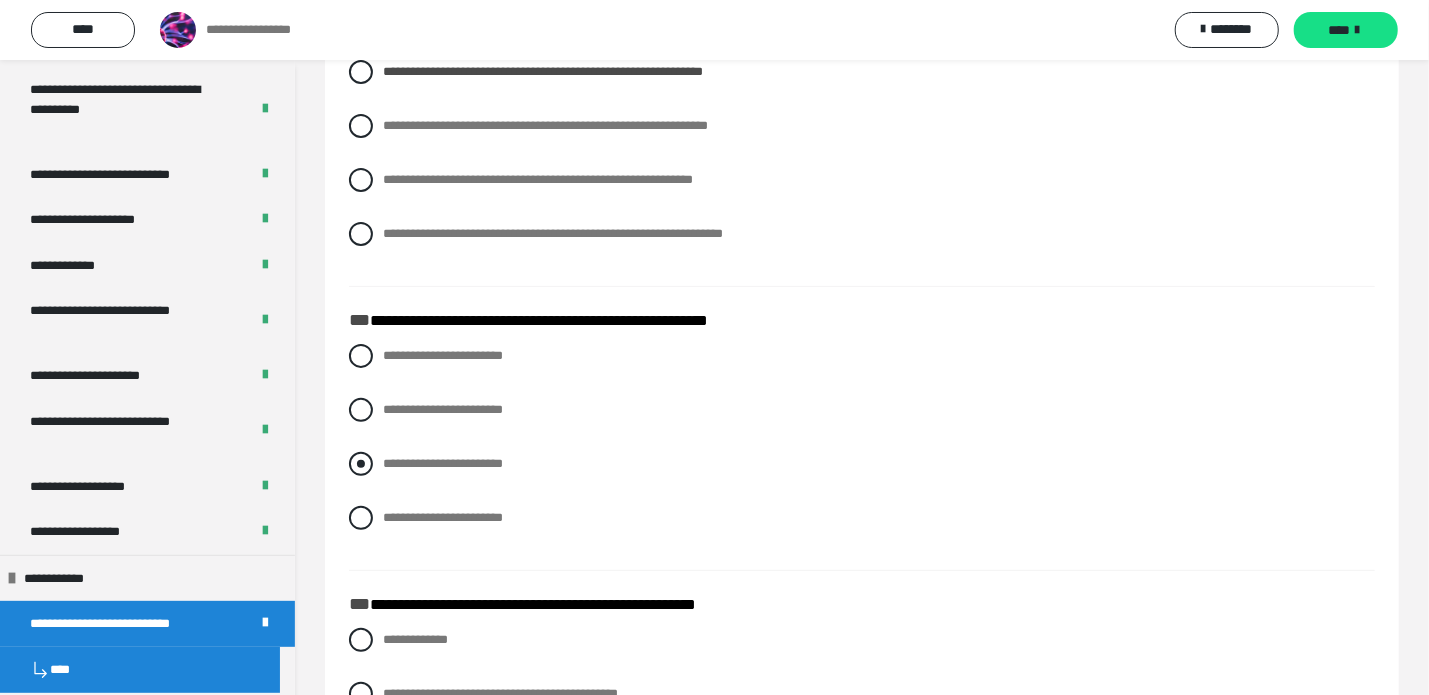 click at bounding box center (361, 464) 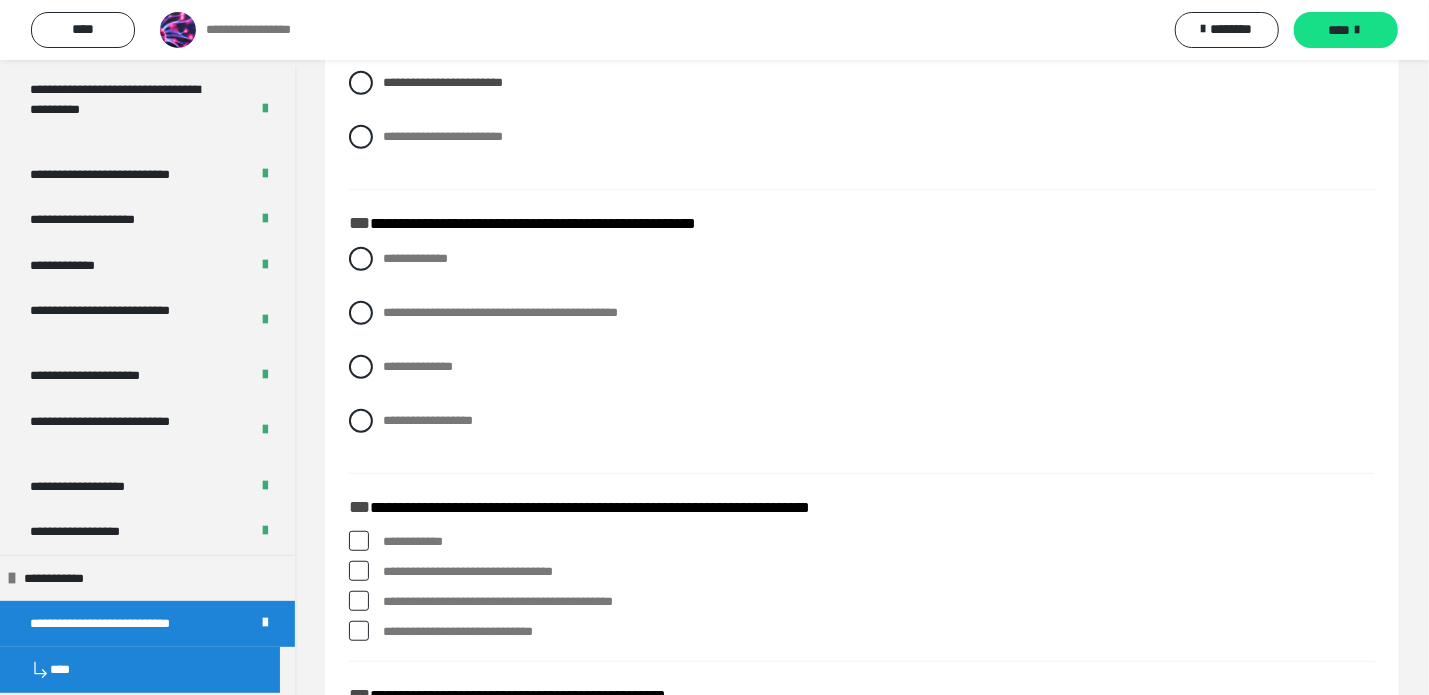 scroll, scrollTop: 565, scrollLeft: 0, axis: vertical 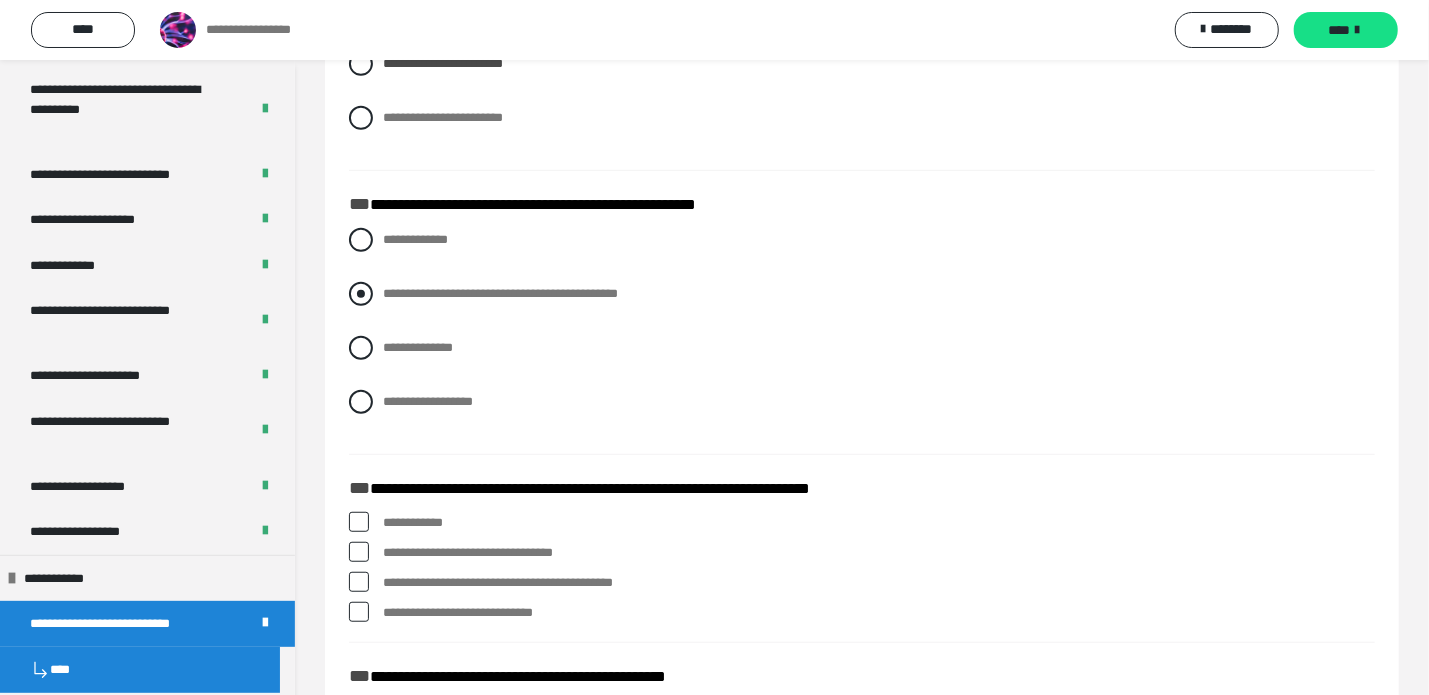 click on "**********" at bounding box center [862, 294] 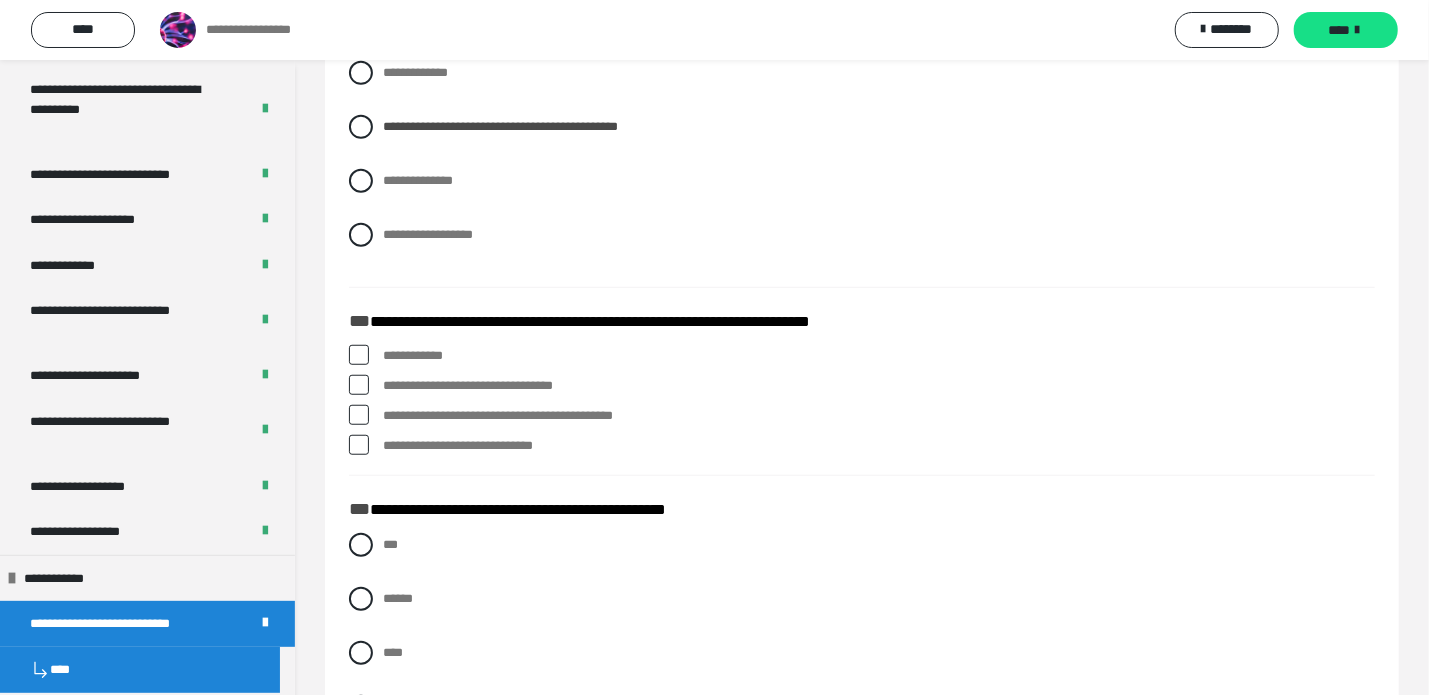 scroll, scrollTop: 736, scrollLeft: 0, axis: vertical 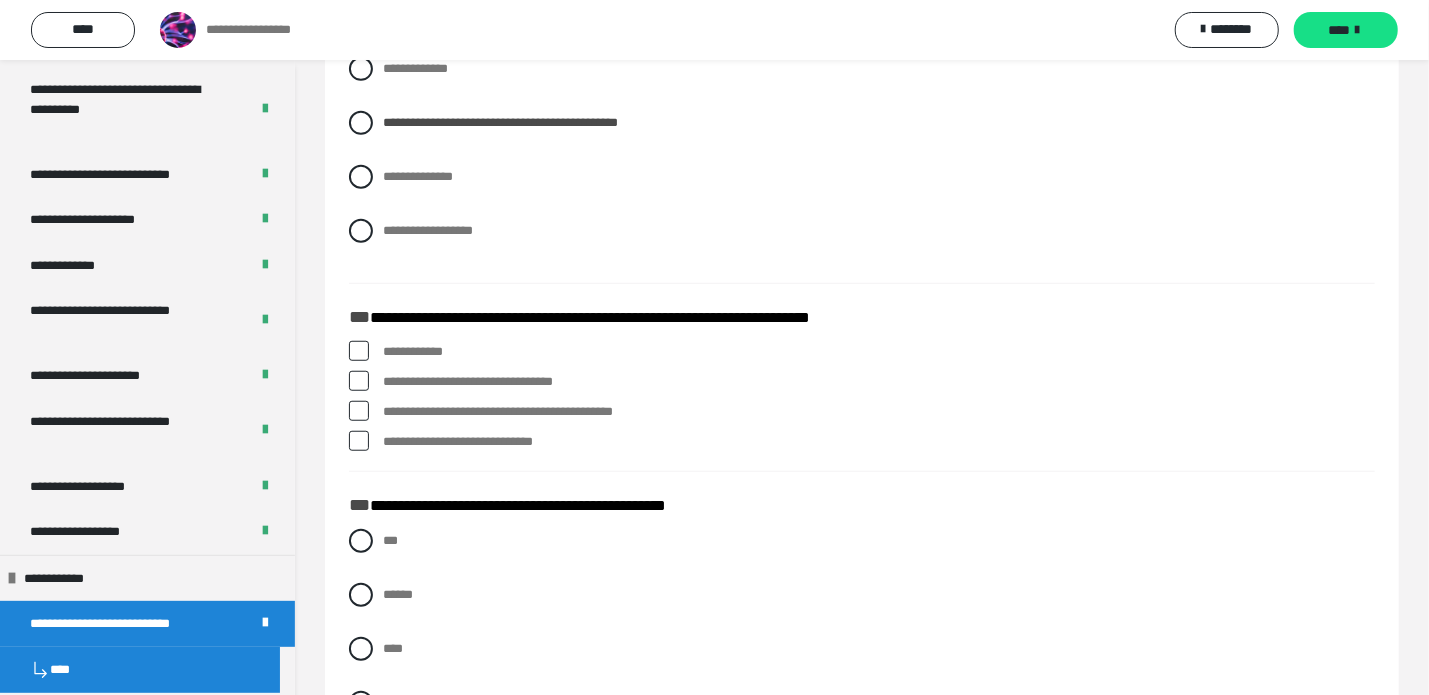 click at bounding box center (359, 351) 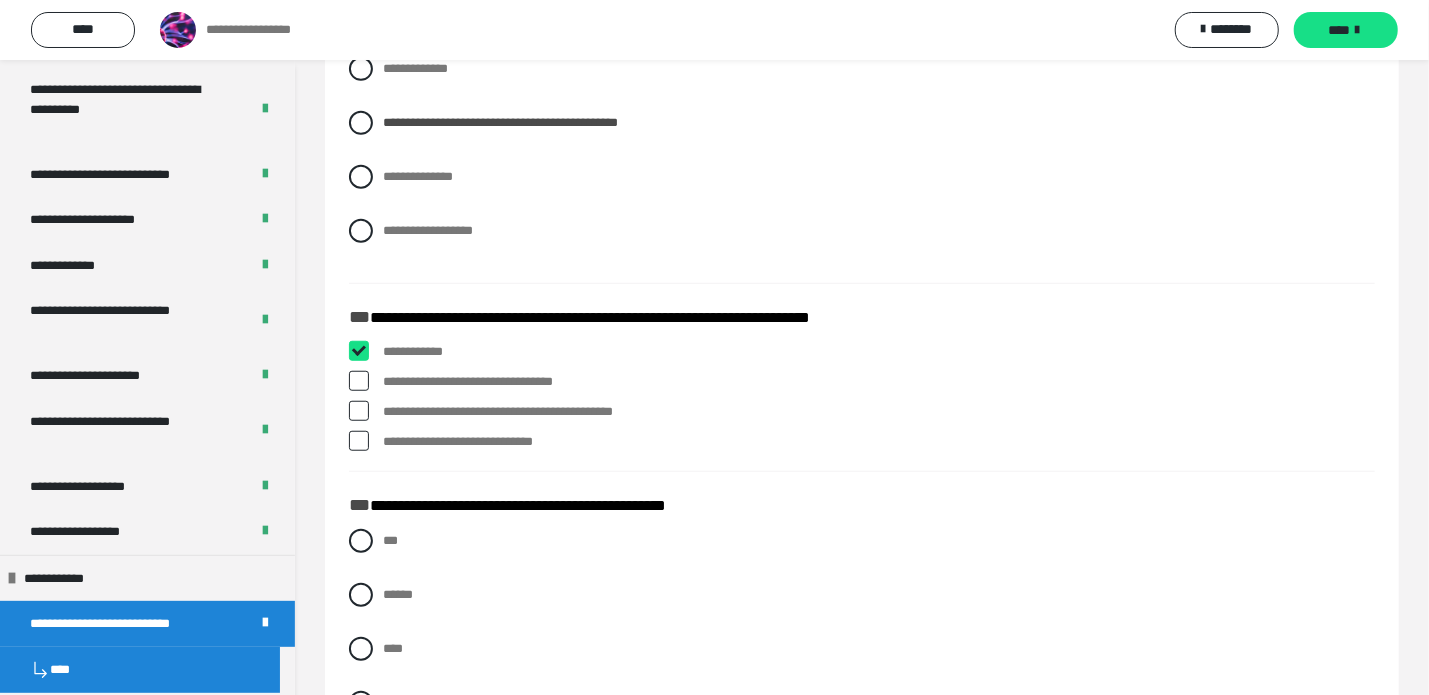 checkbox on "****" 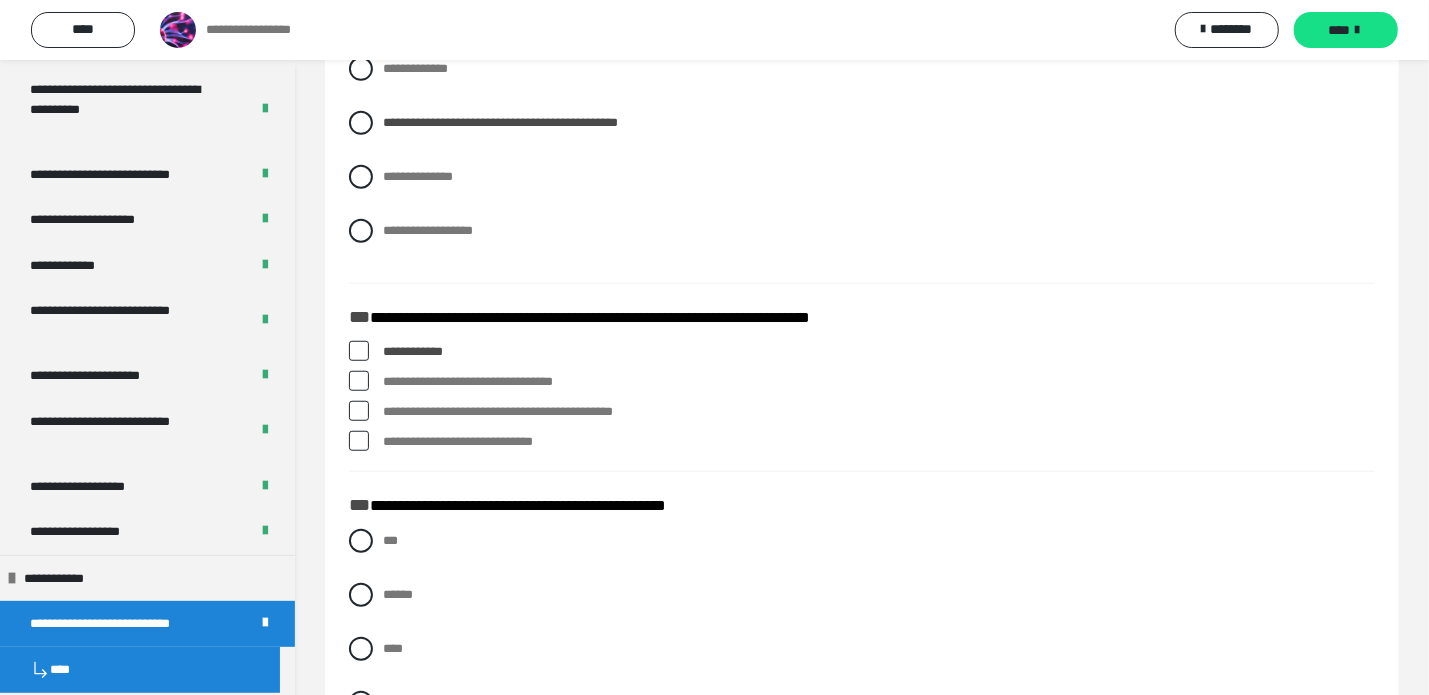 click at bounding box center [359, 381] 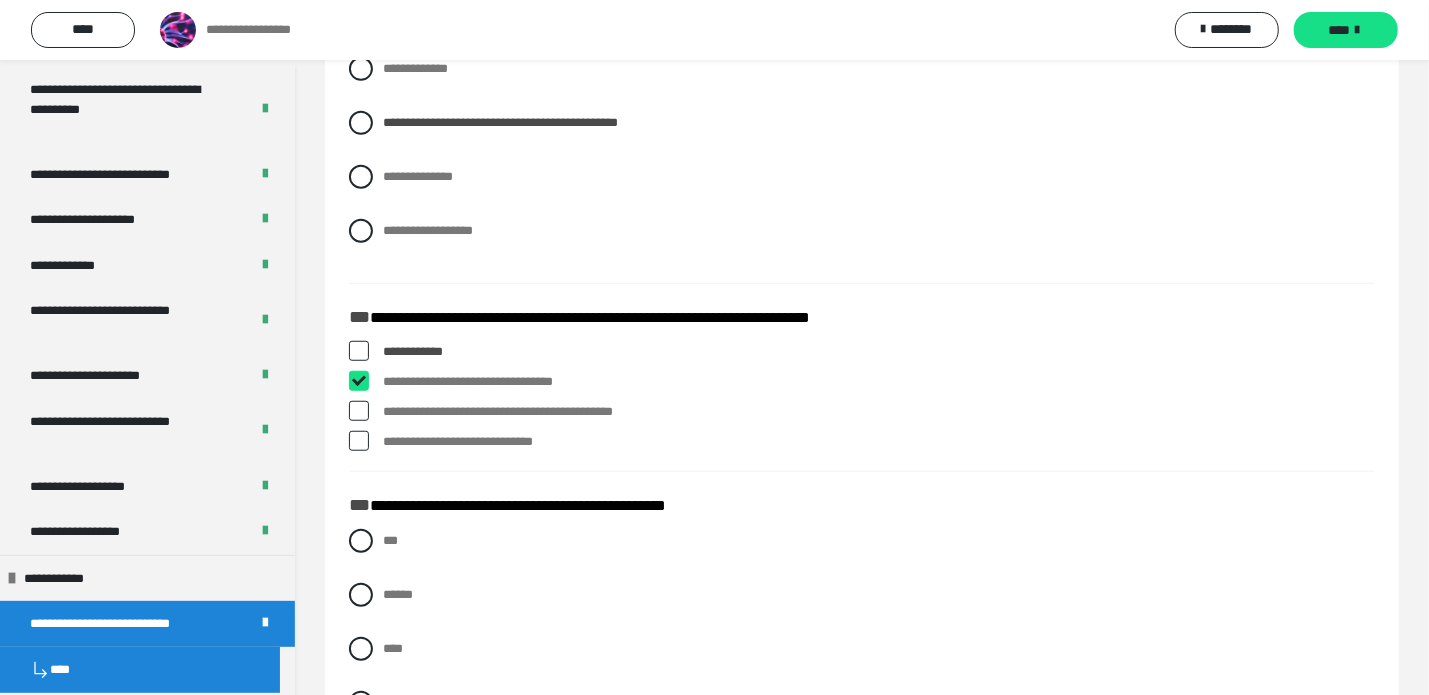 checkbox on "****" 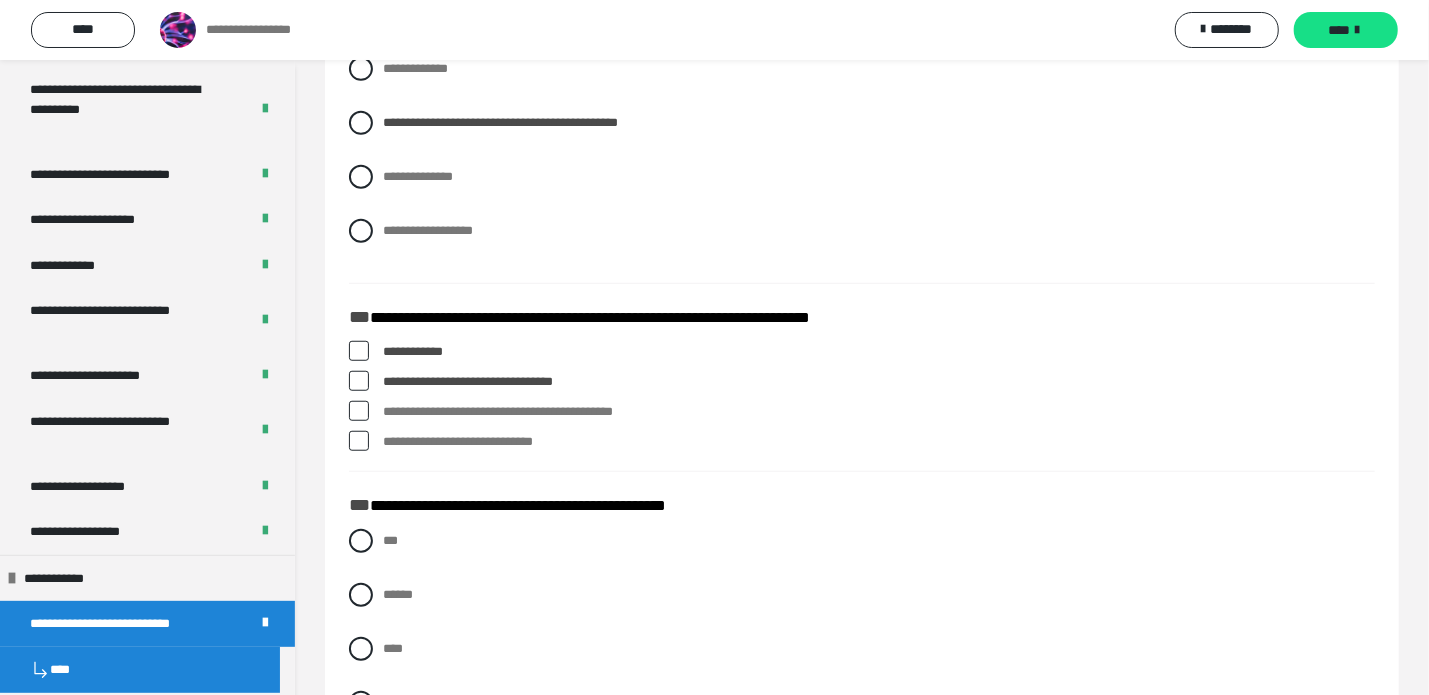 click at bounding box center (359, 411) 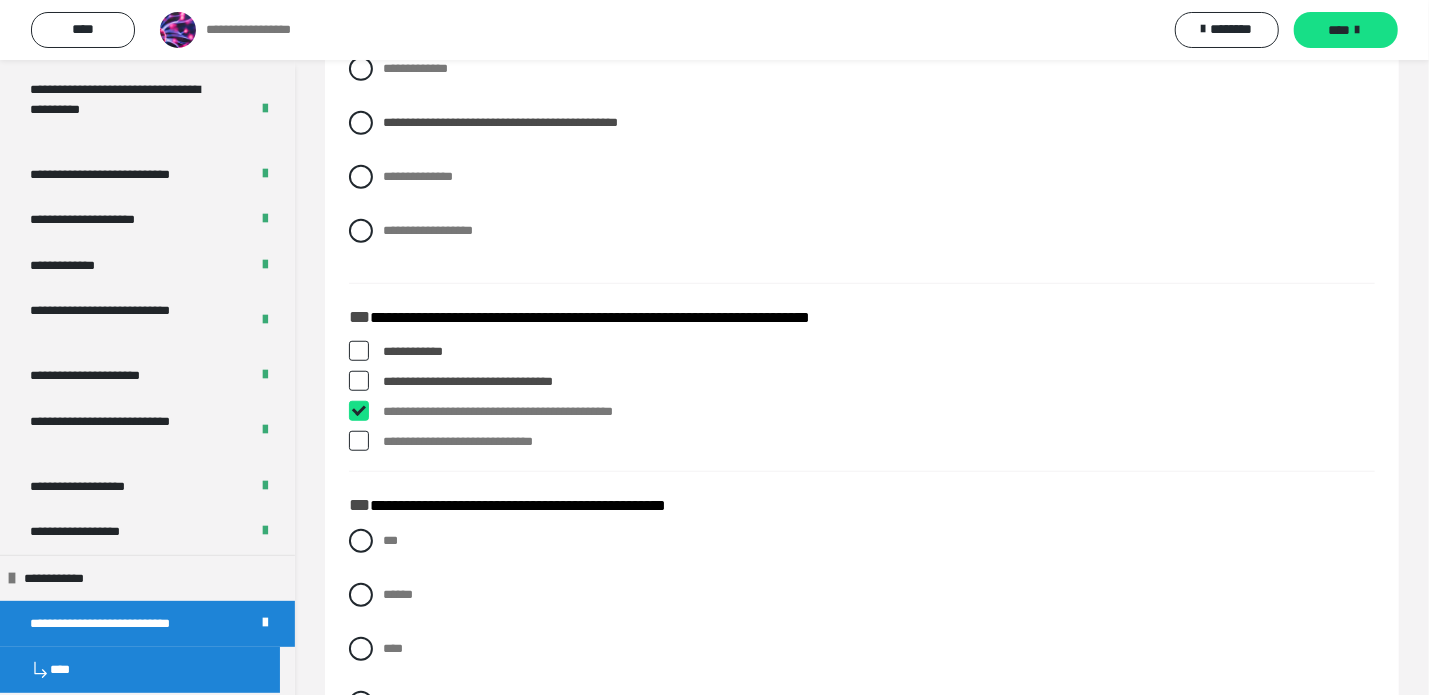 checkbox on "****" 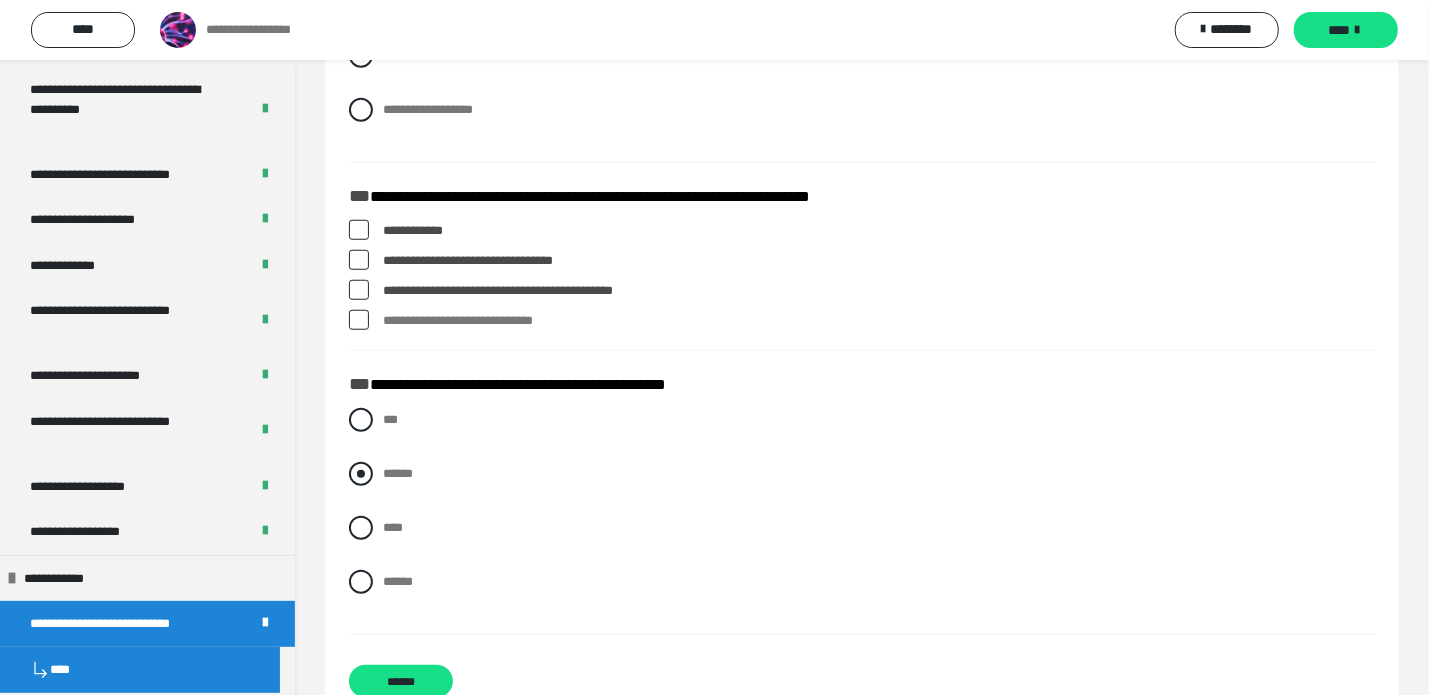 scroll, scrollTop: 875, scrollLeft: 0, axis: vertical 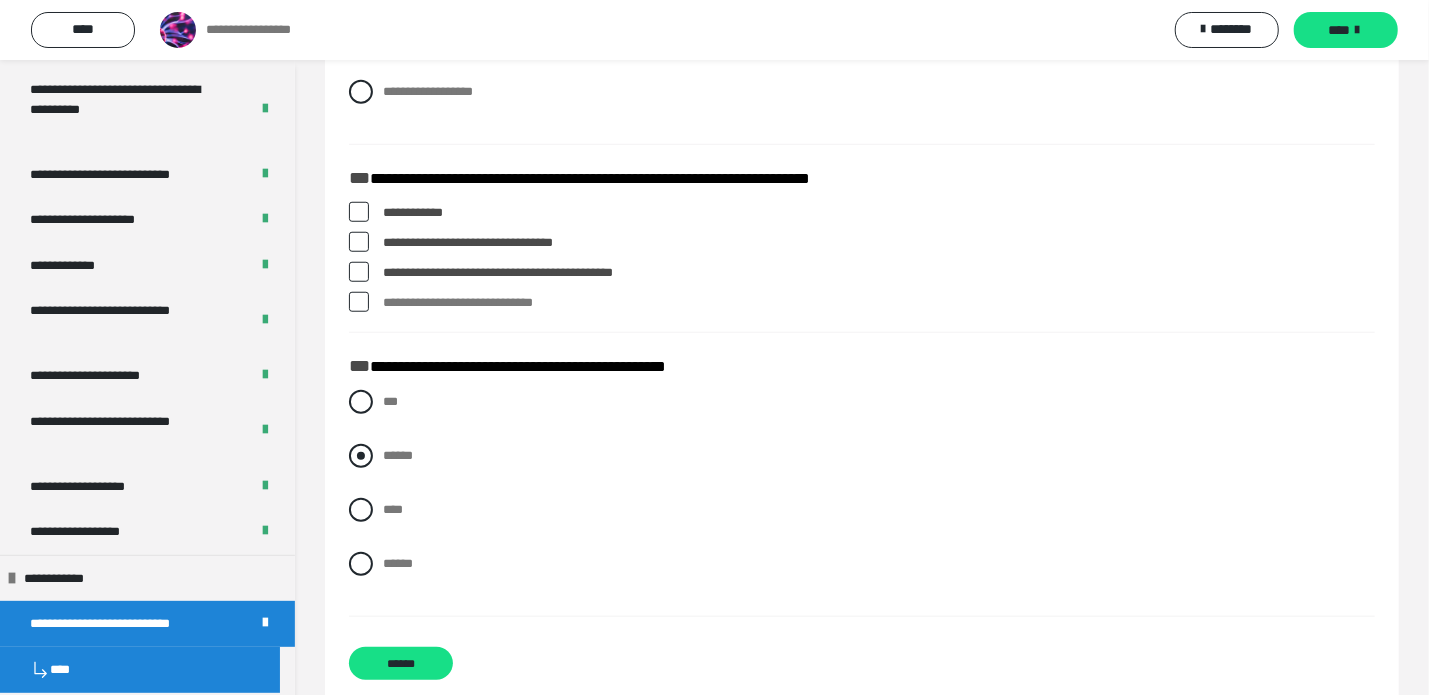 click on "******" at bounding box center [862, 456] 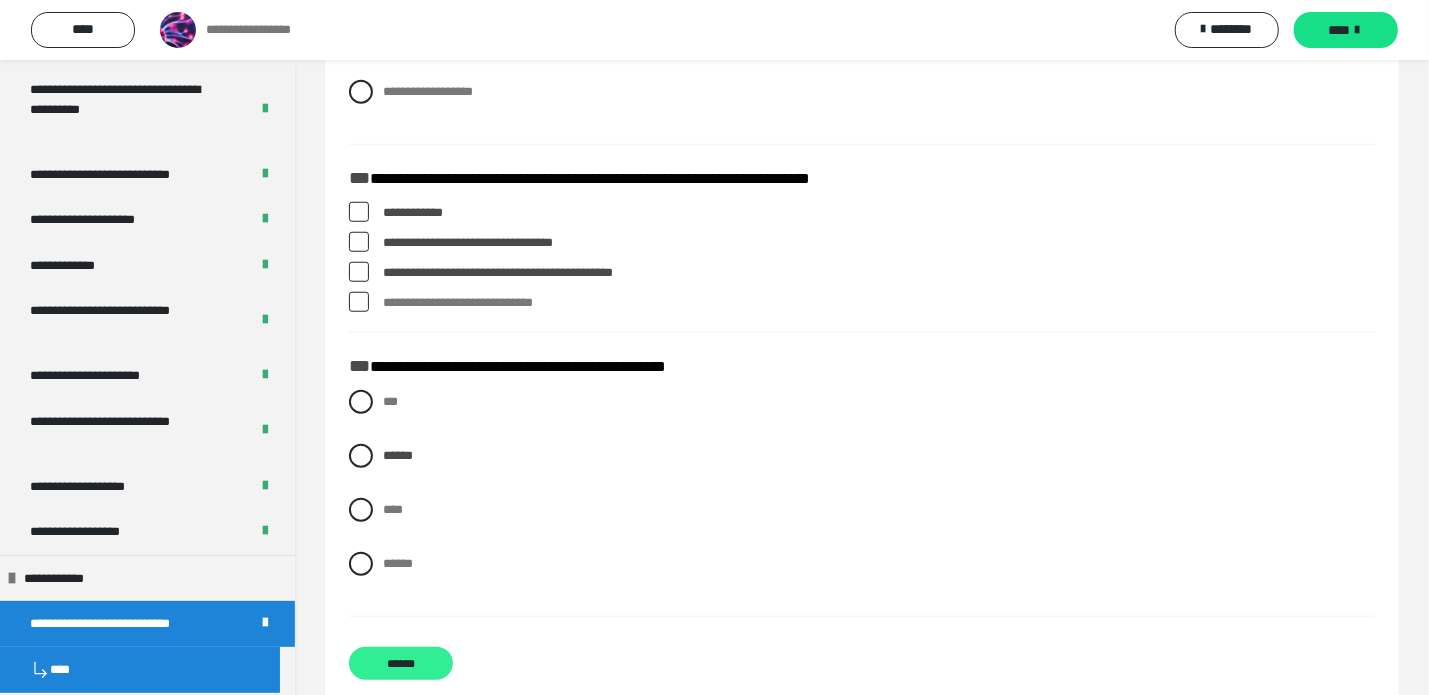 click on "******" at bounding box center (401, 663) 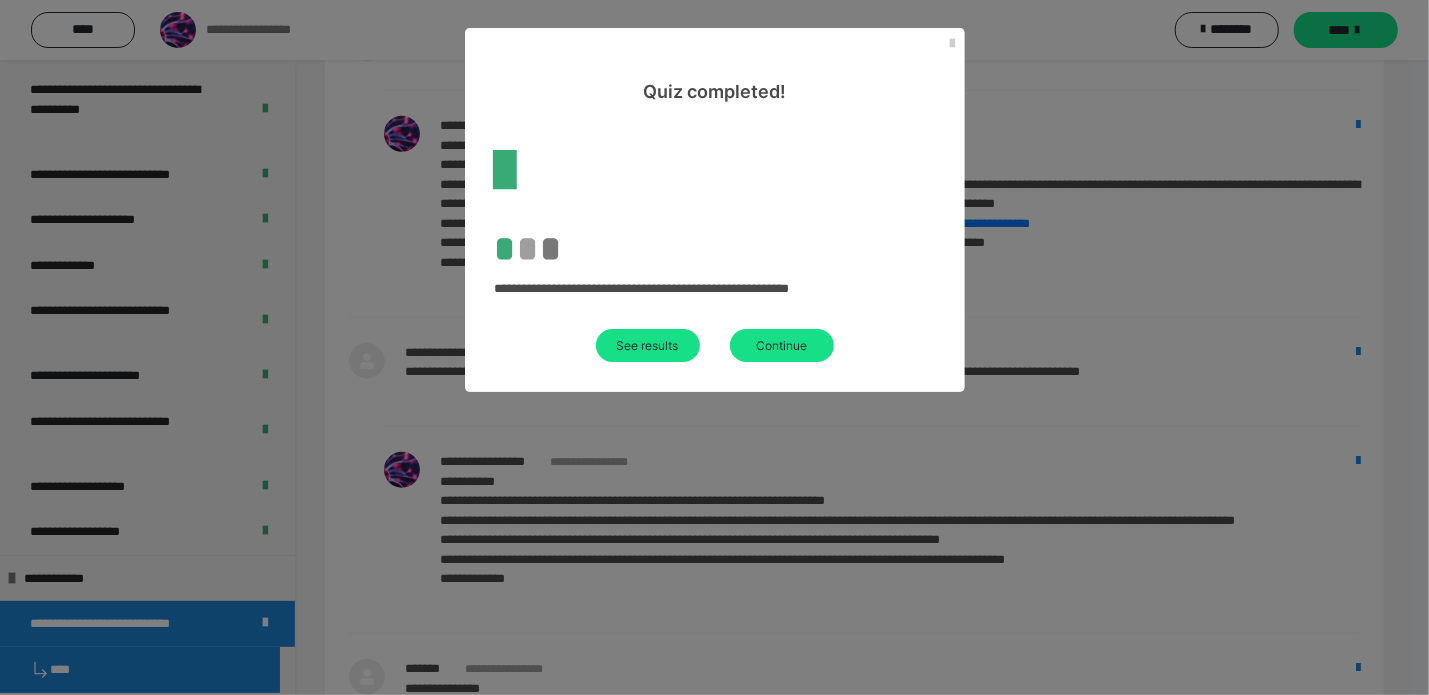 scroll, scrollTop: 977, scrollLeft: 0, axis: vertical 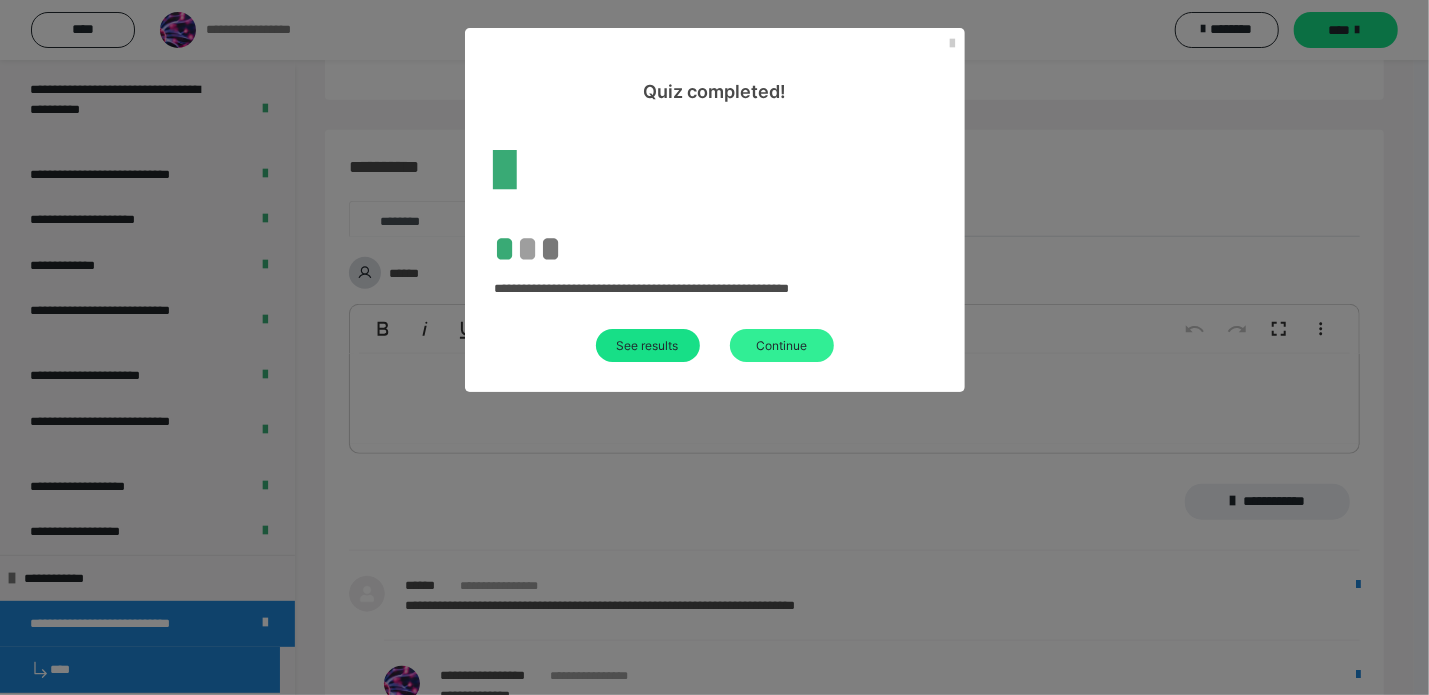 click on "Continue" at bounding box center [782, 345] 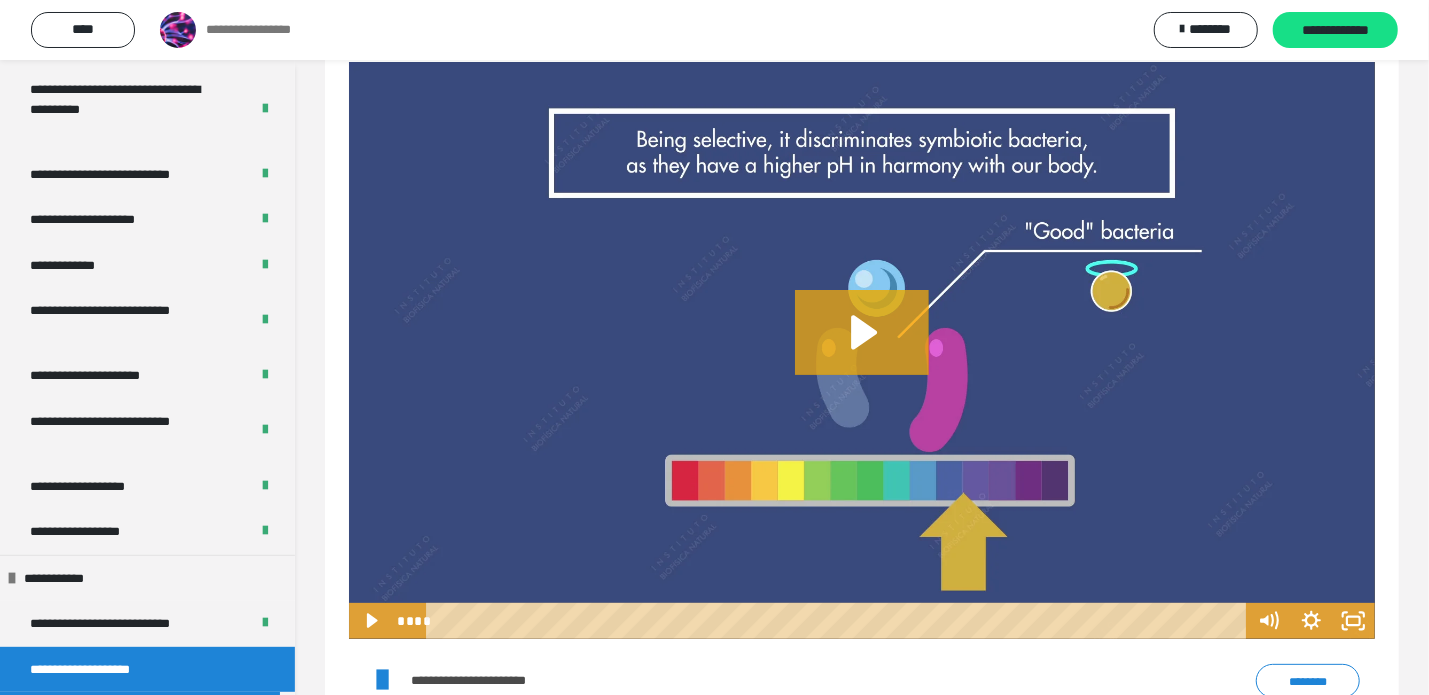 scroll, scrollTop: 81, scrollLeft: 0, axis: vertical 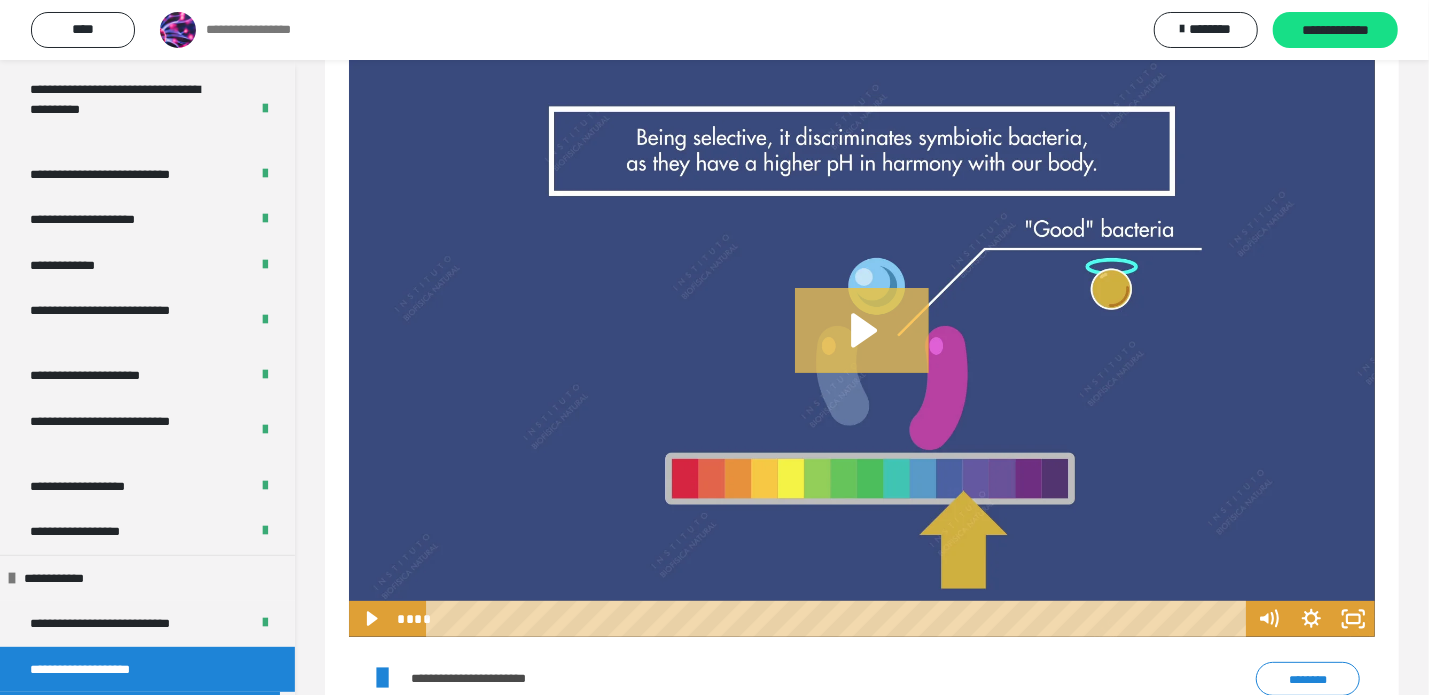 click 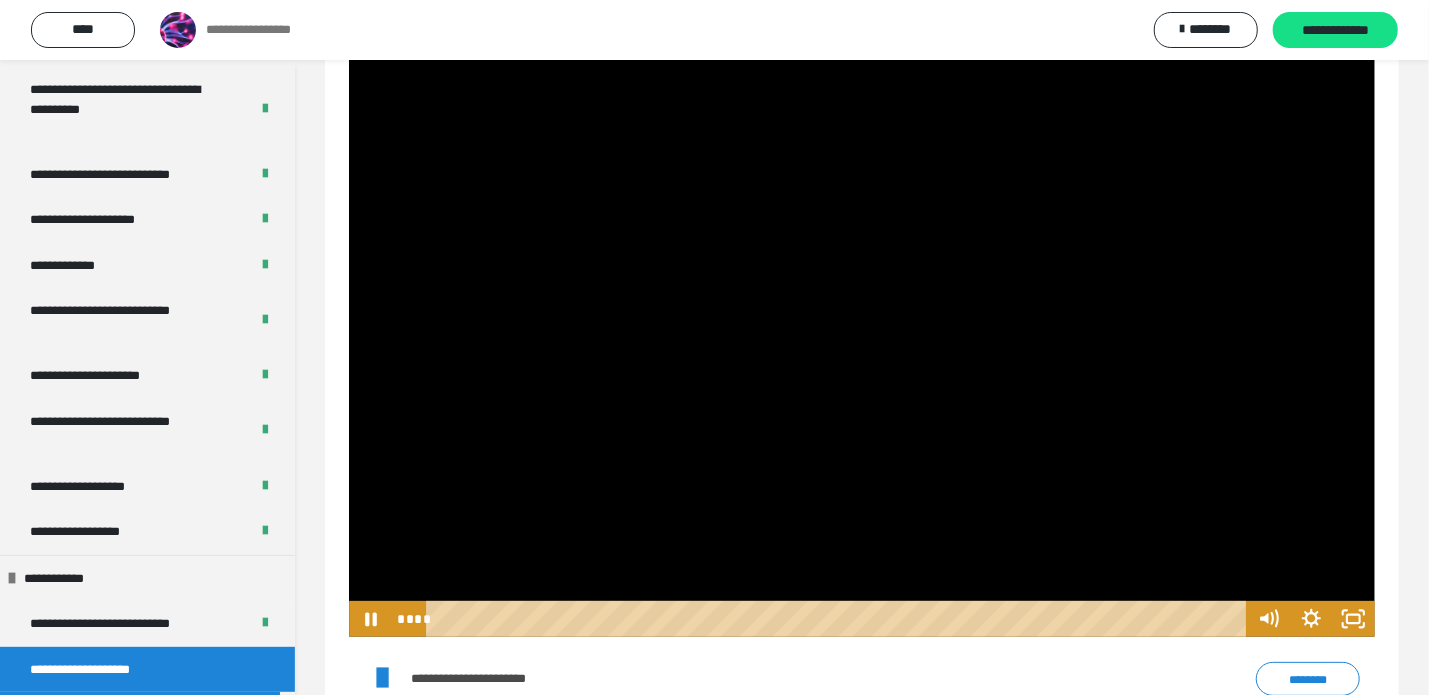 click at bounding box center [862, 348] 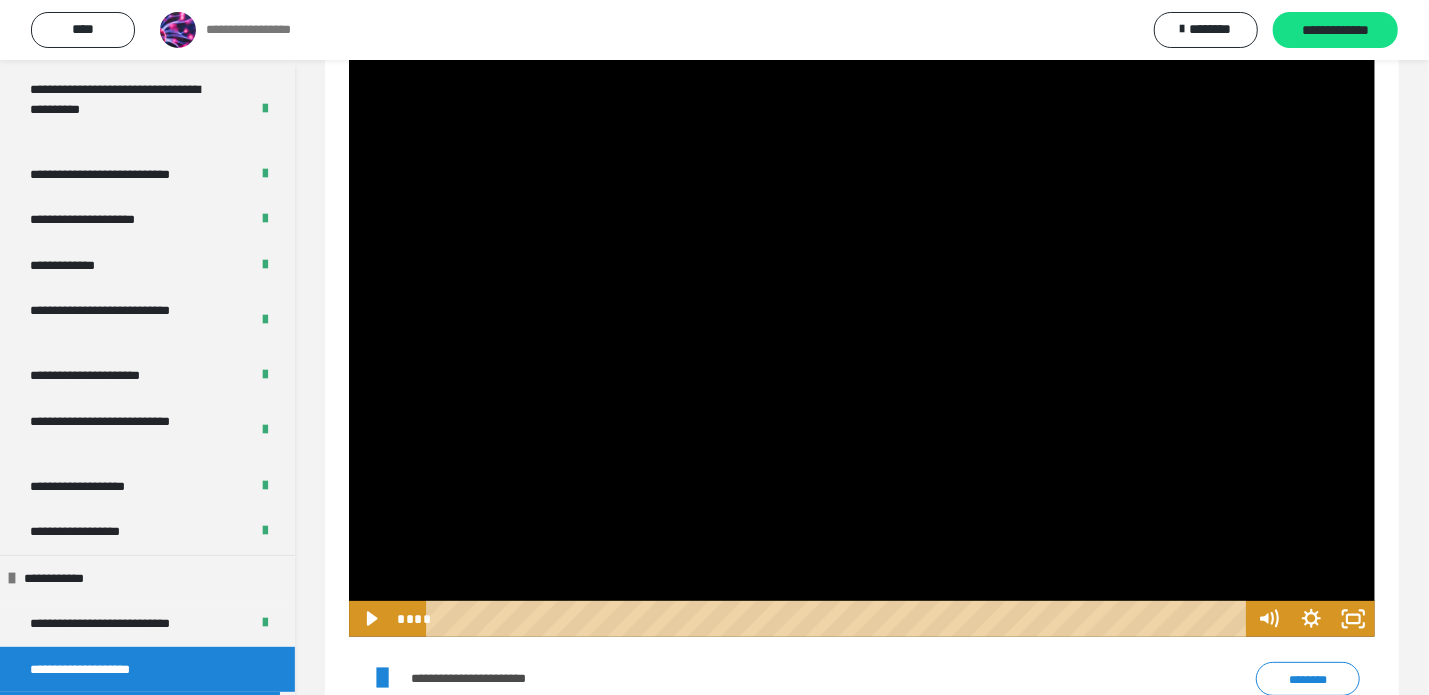 click at bounding box center (862, 348) 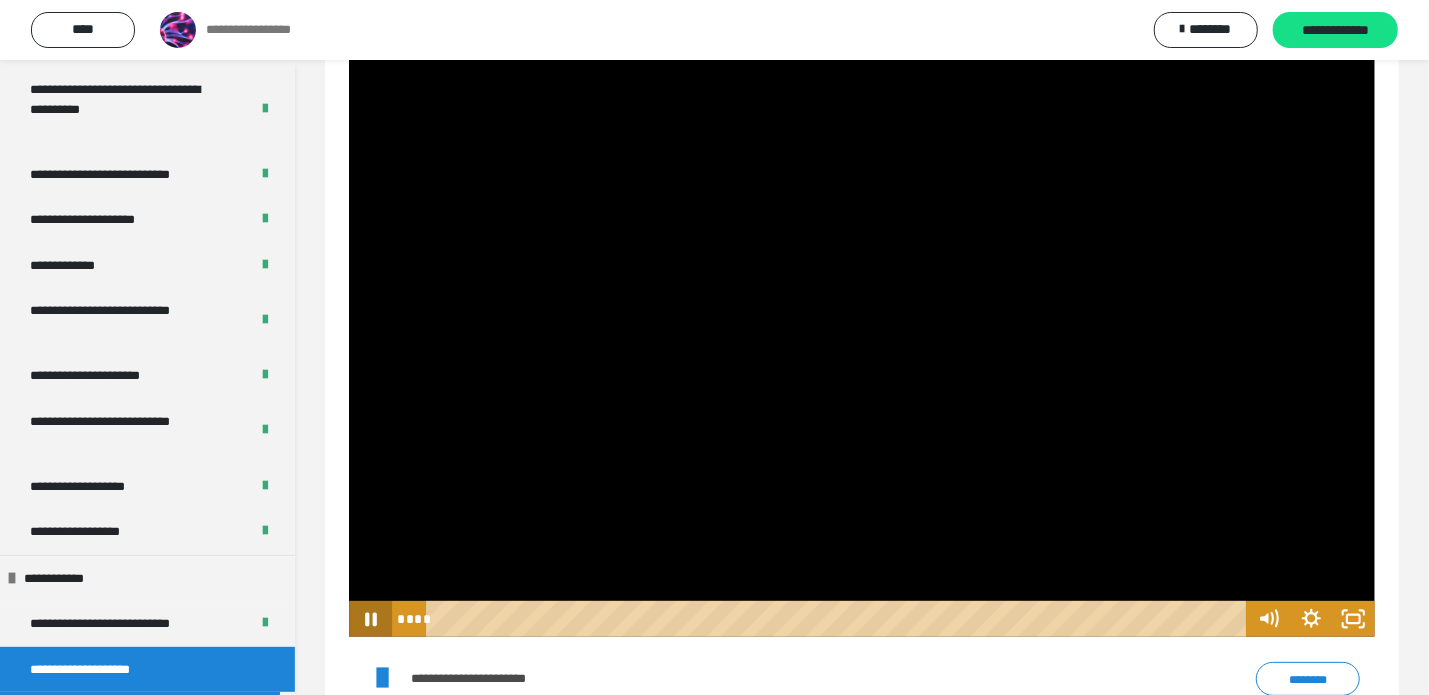 click 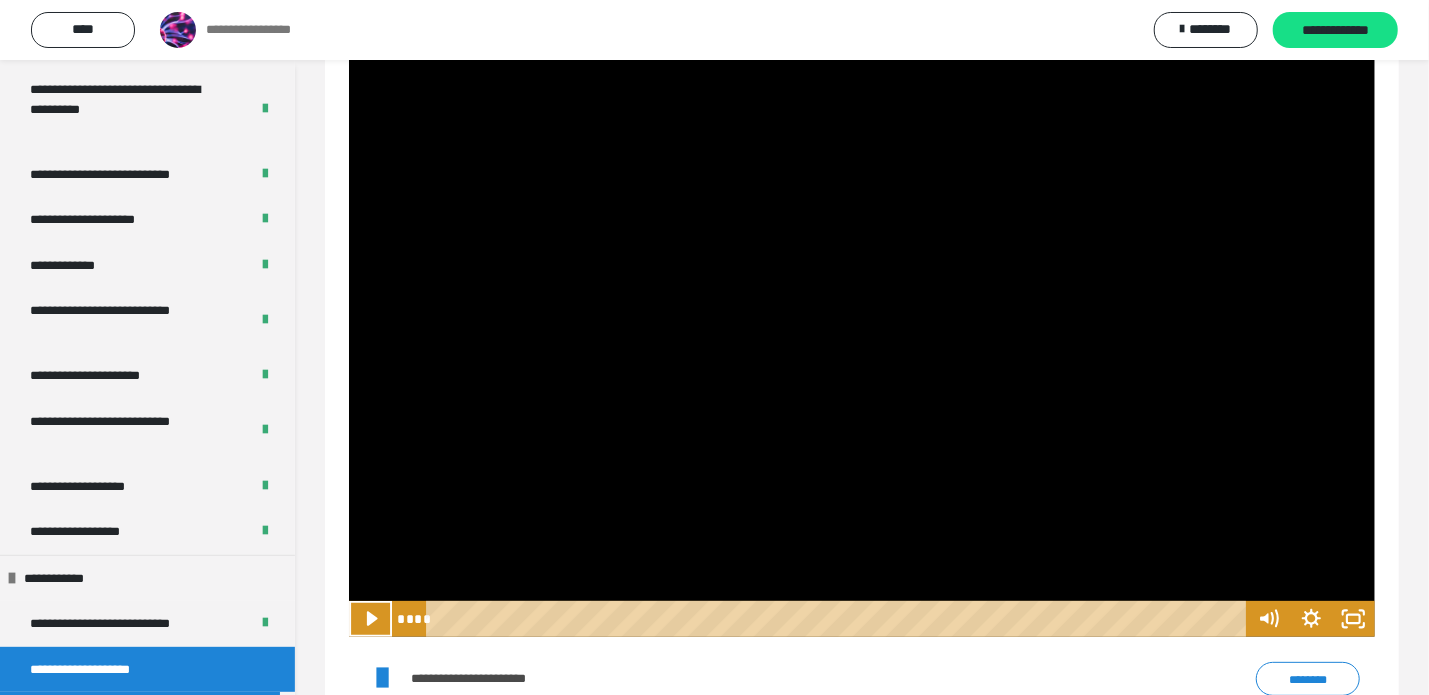 click on "********" at bounding box center (1308, 678) 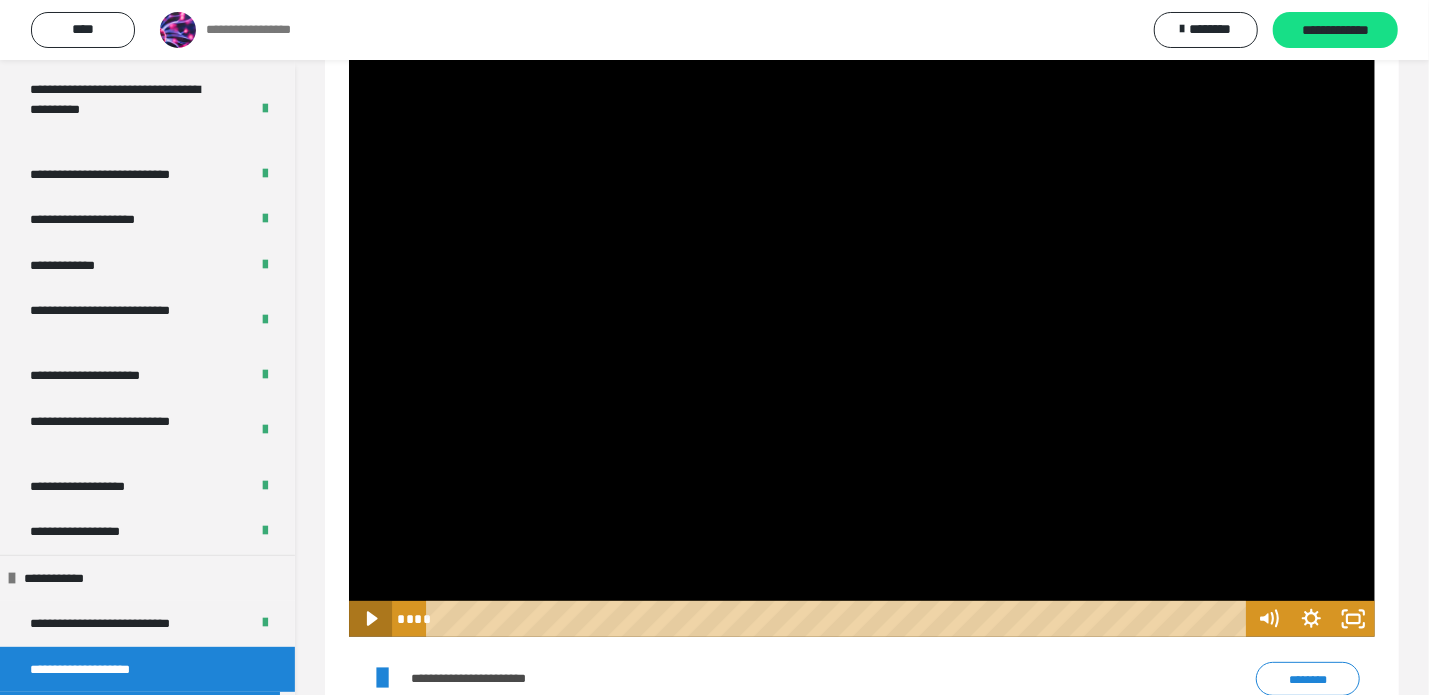 click 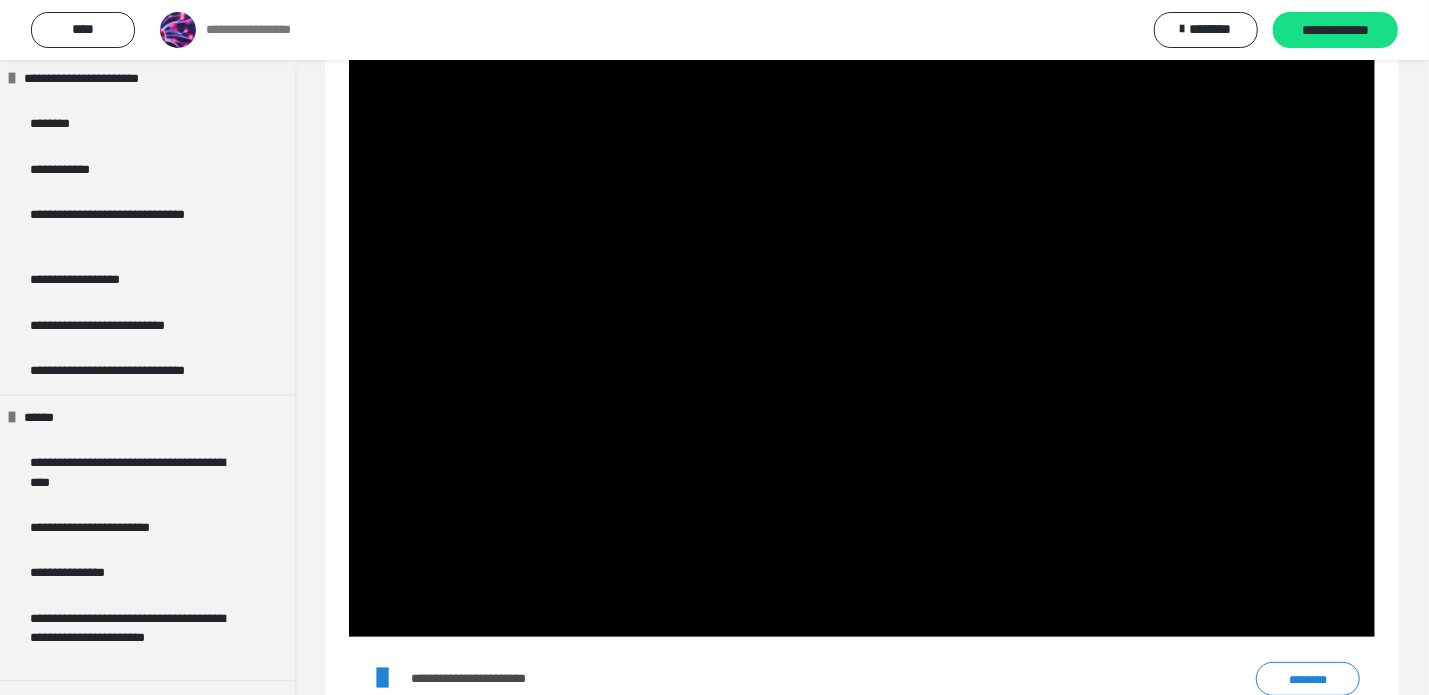 scroll, scrollTop: 2448, scrollLeft: 0, axis: vertical 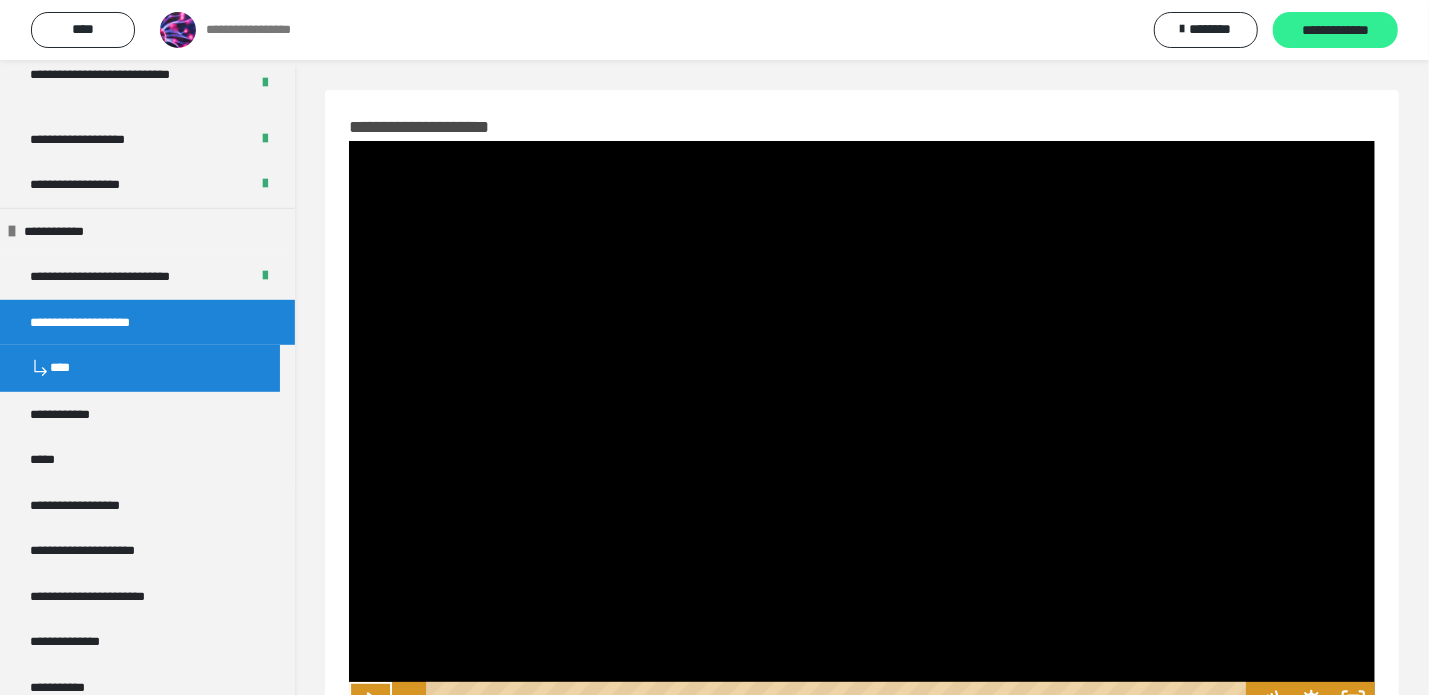 click on "**********" at bounding box center [1335, 30] 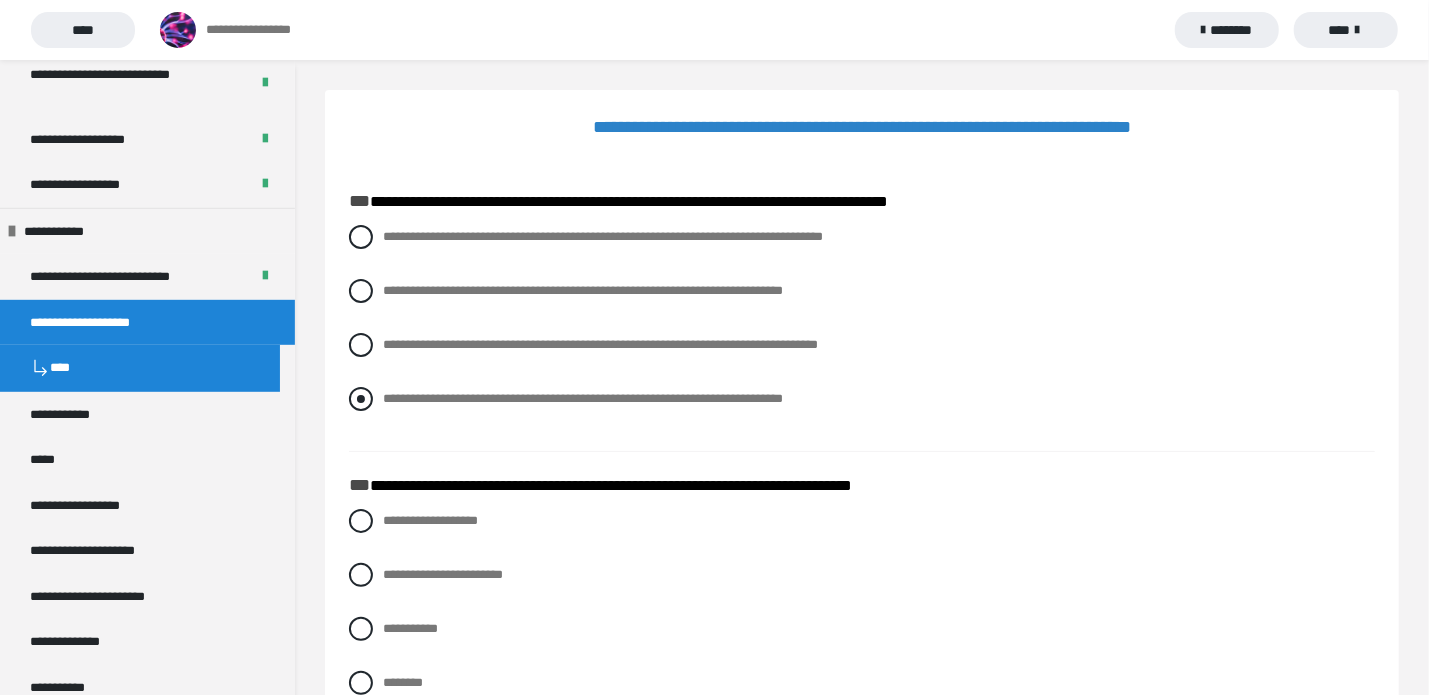 click at bounding box center (361, 399) 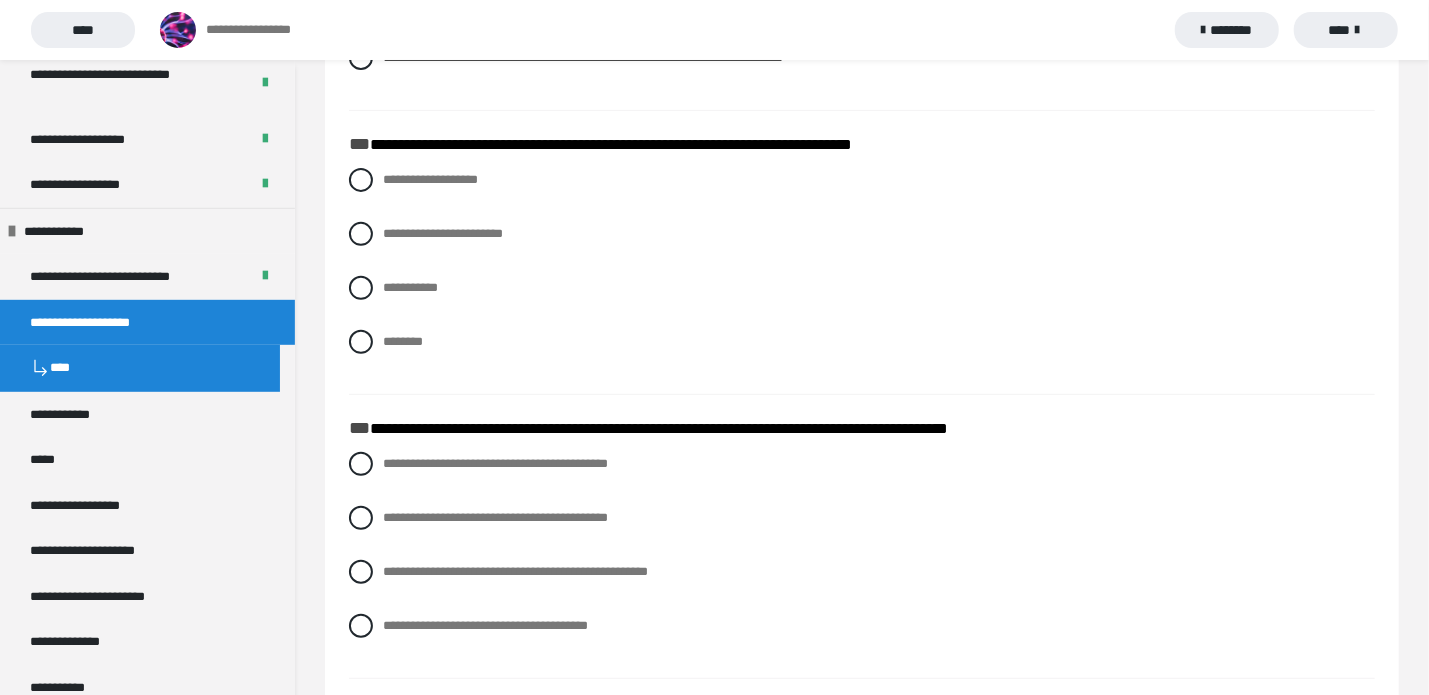 scroll, scrollTop: 342, scrollLeft: 0, axis: vertical 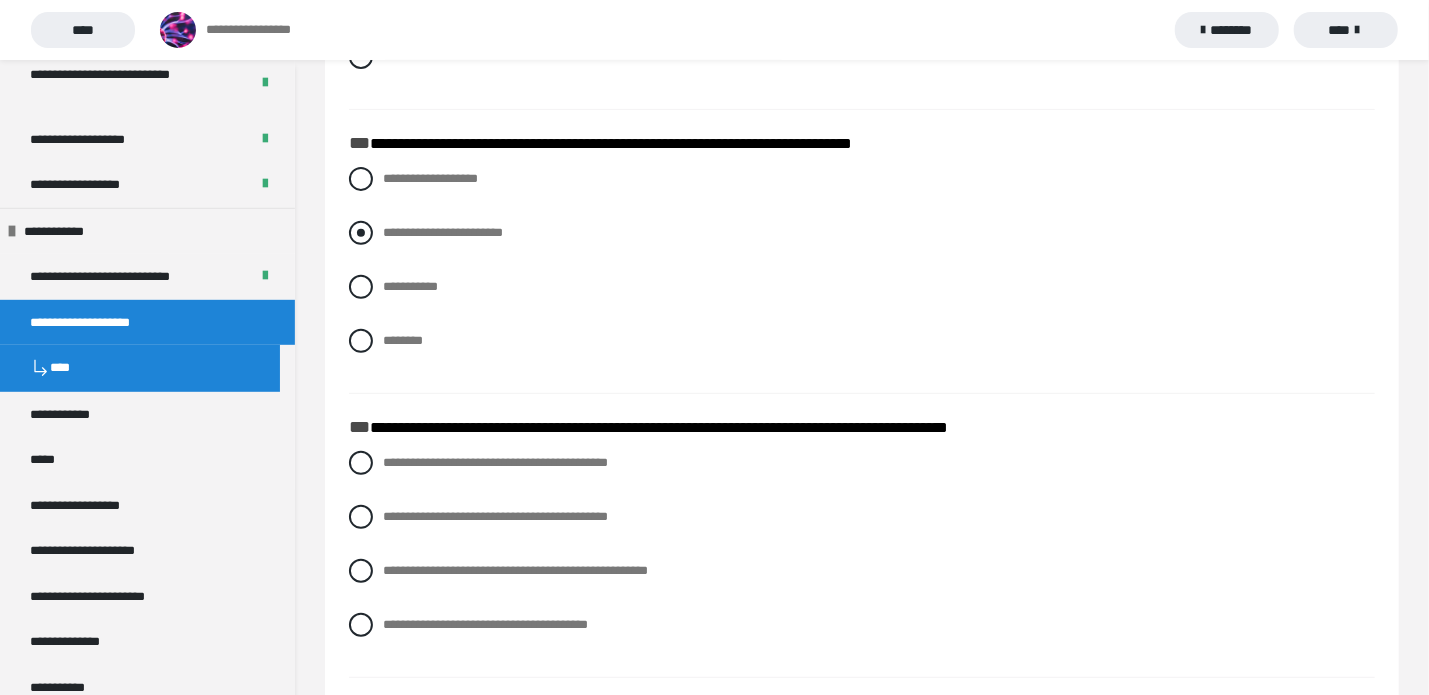 click at bounding box center (361, 233) 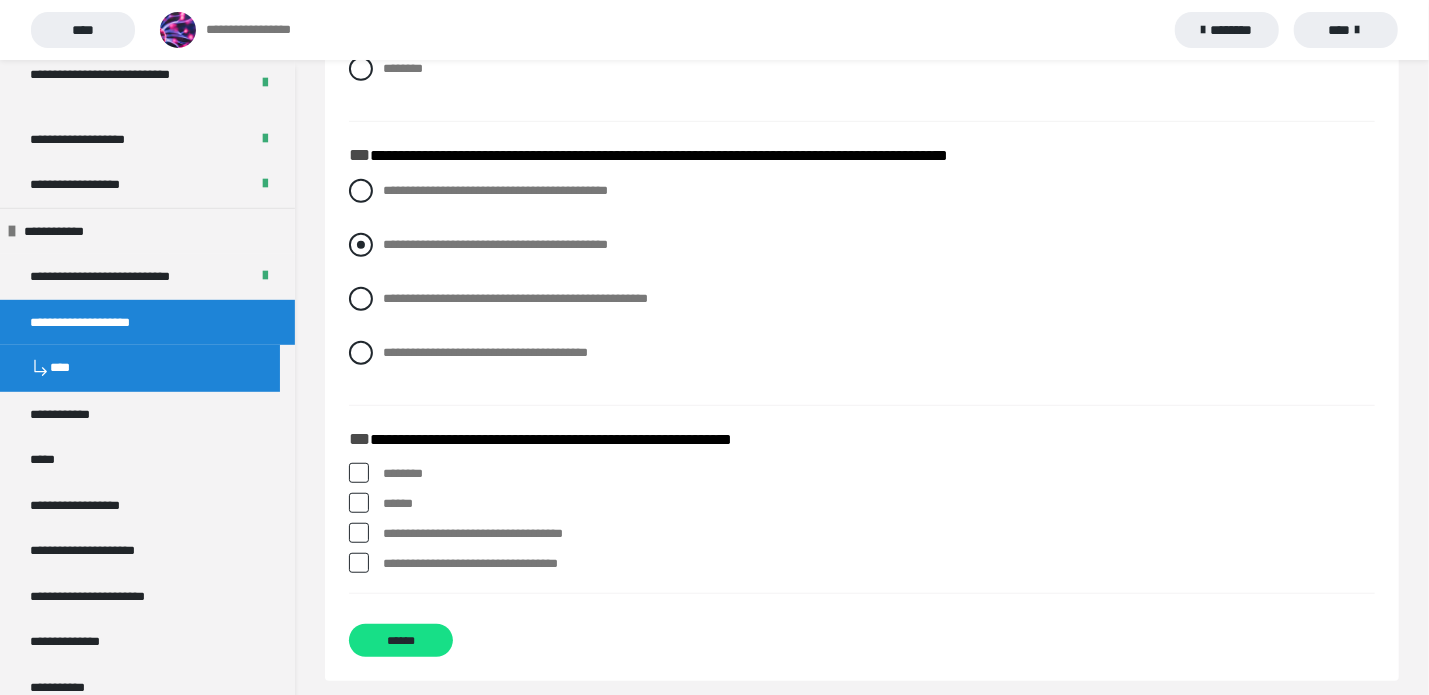scroll, scrollTop: 615, scrollLeft: 0, axis: vertical 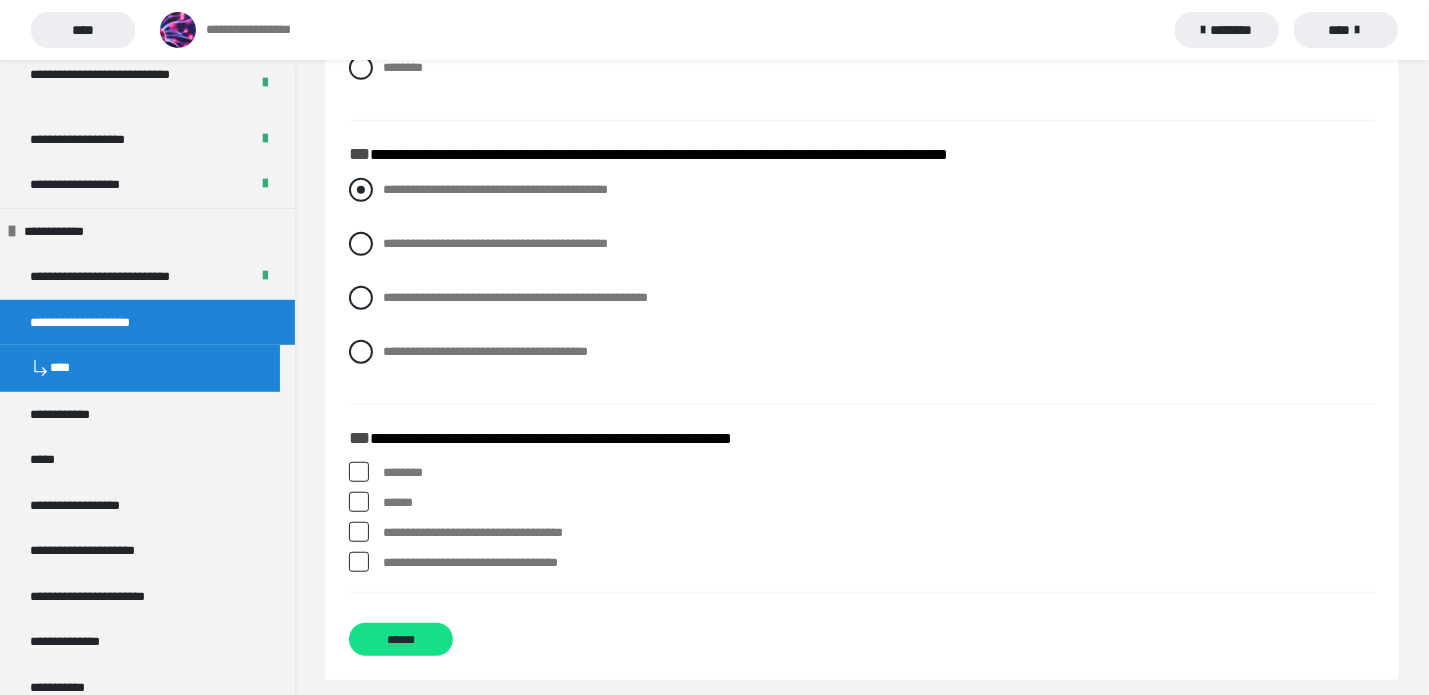 click at bounding box center [361, 190] 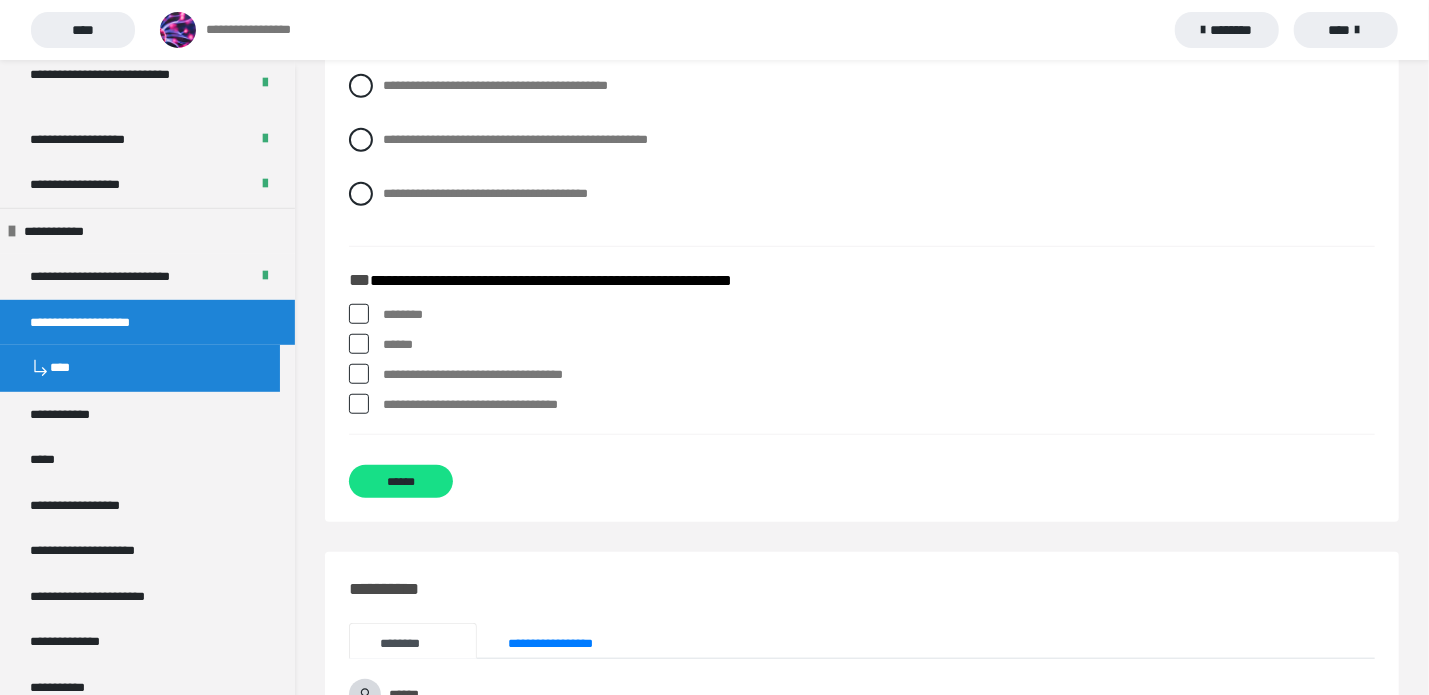 scroll, scrollTop: 763, scrollLeft: 0, axis: vertical 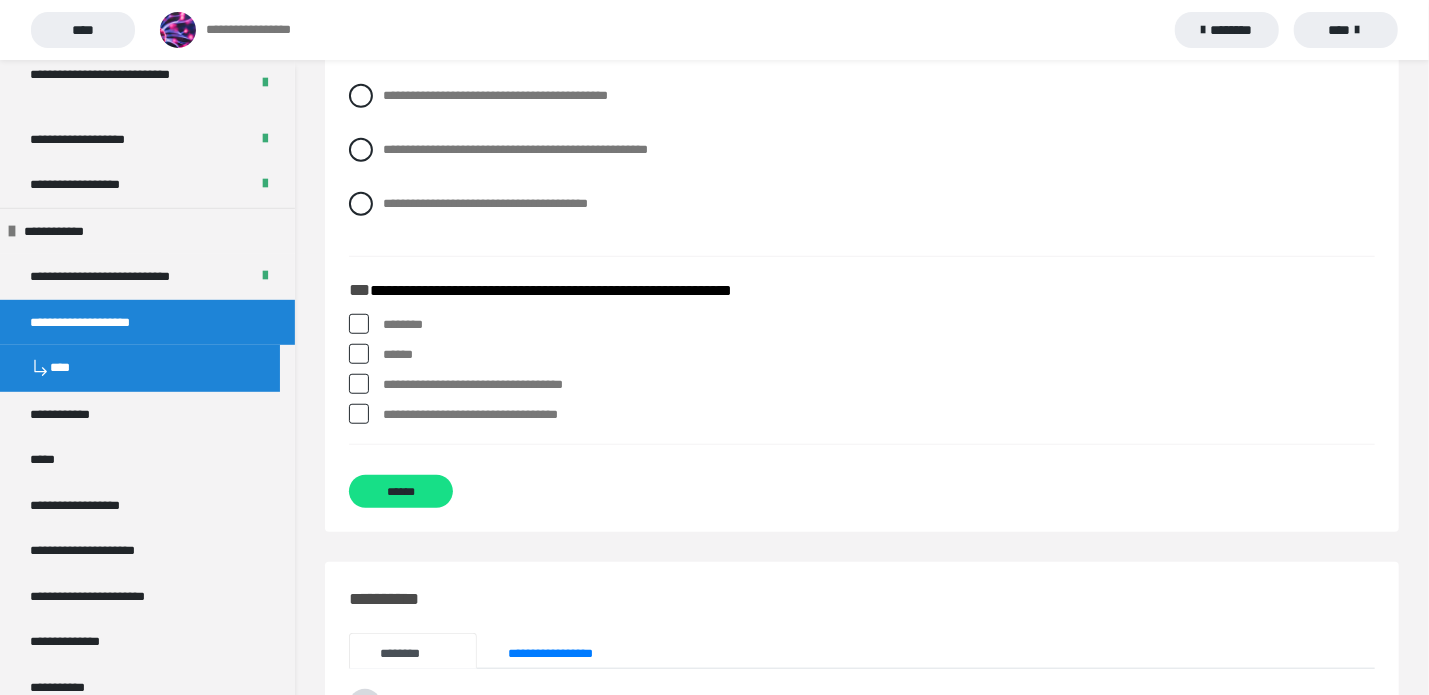 click at bounding box center (359, 384) 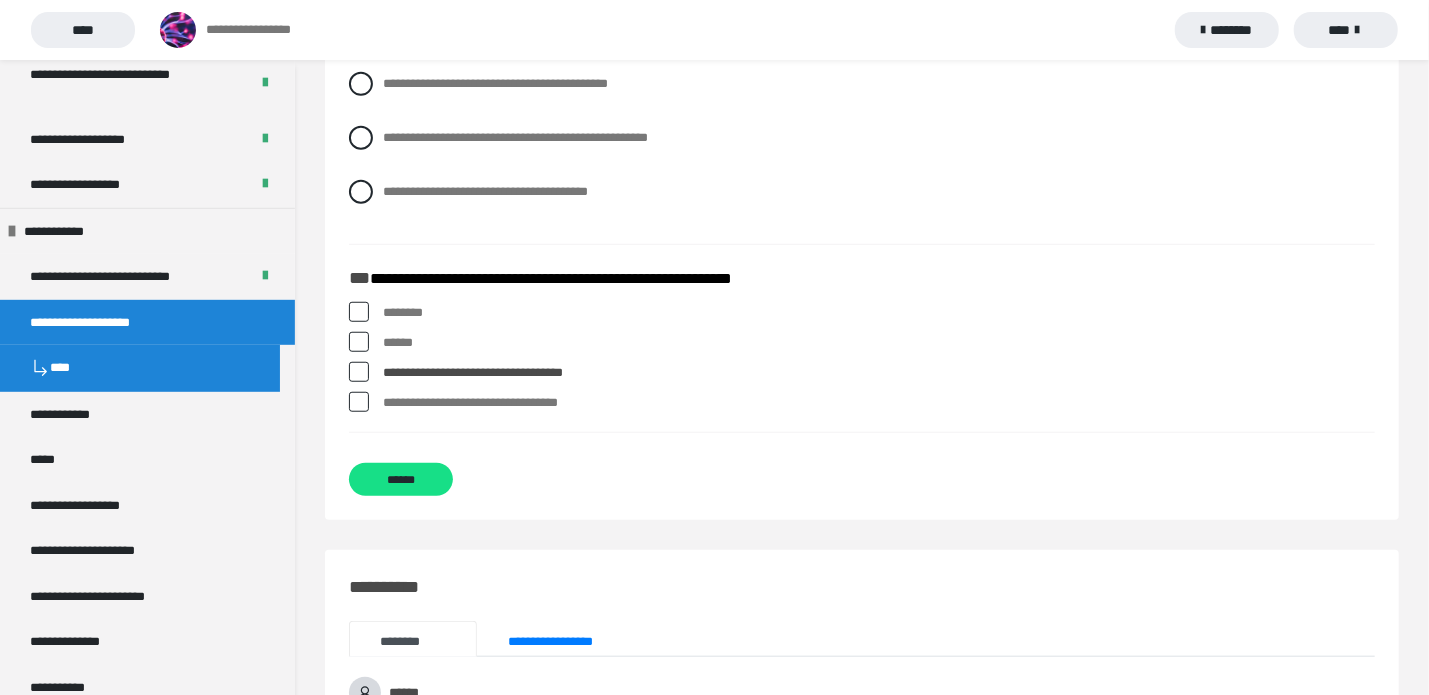 scroll, scrollTop: 775, scrollLeft: 0, axis: vertical 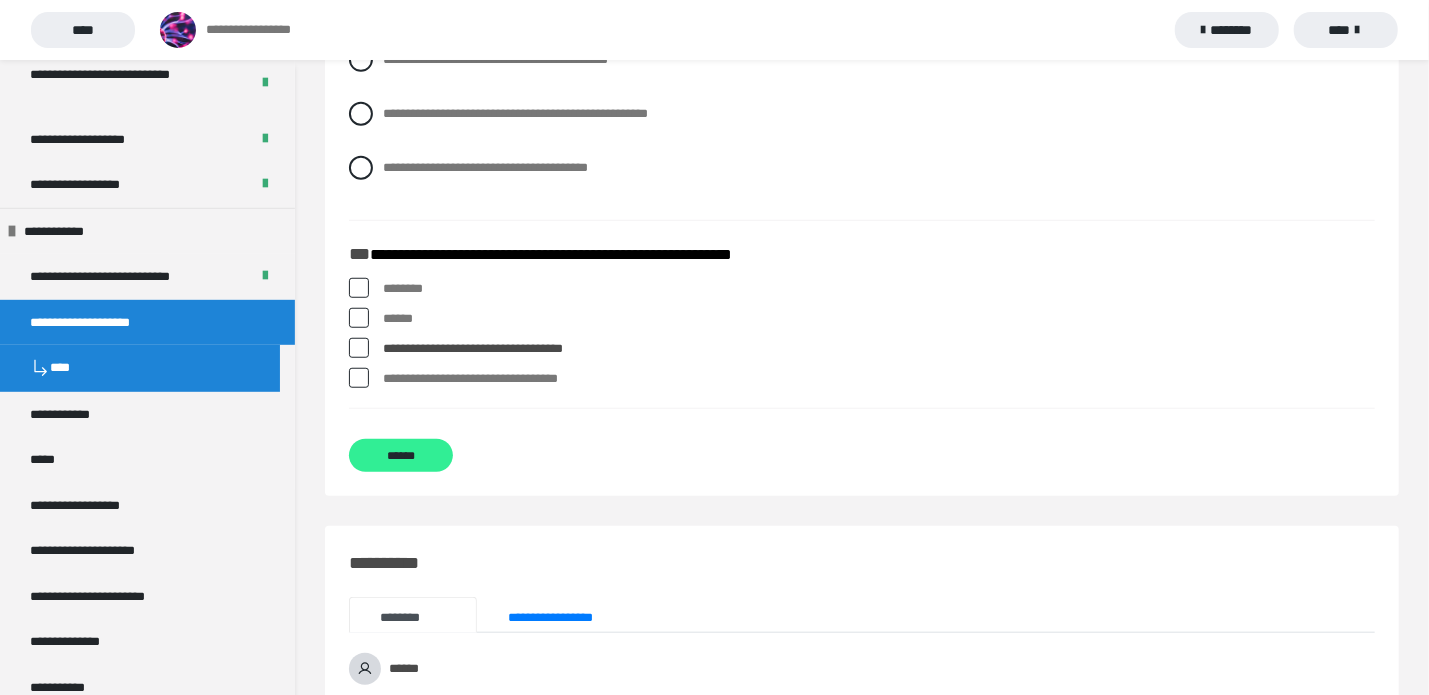 click on "******" at bounding box center [401, 455] 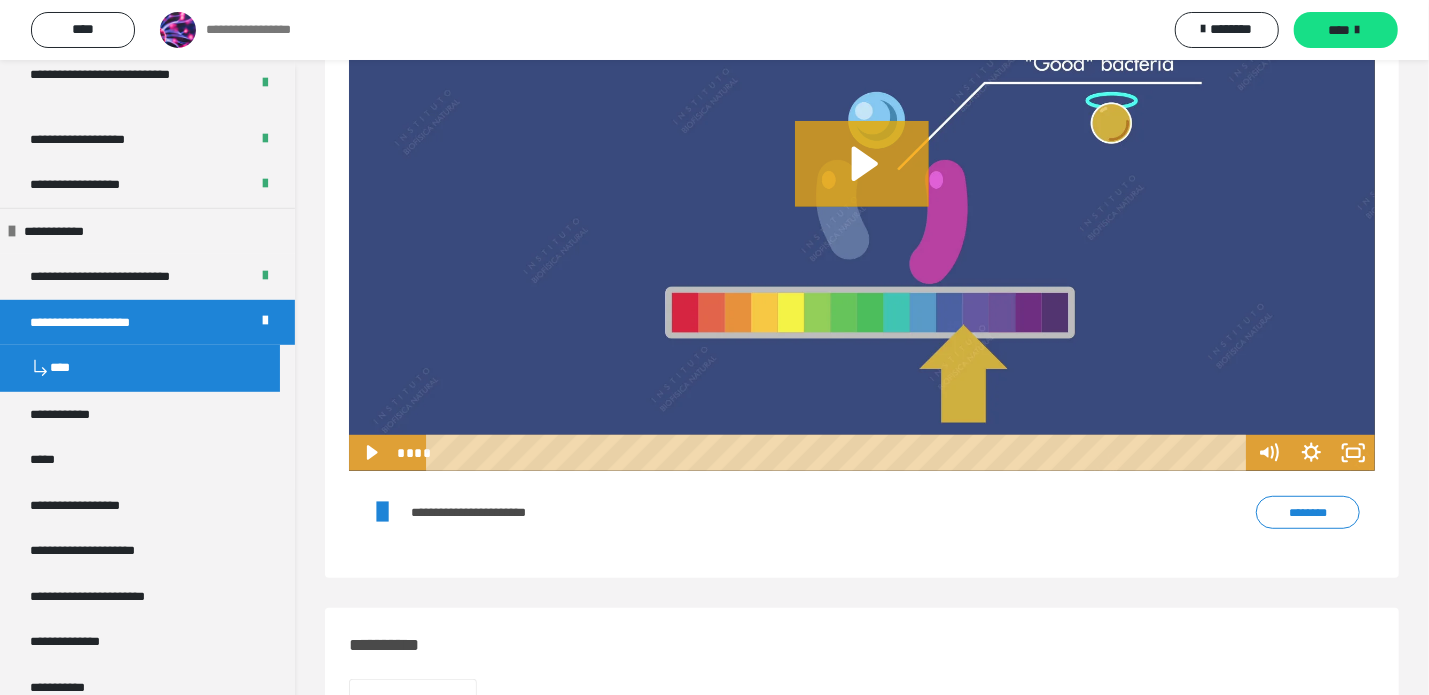 scroll, scrollTop: 509, scrollLeft: 0, axis: vertical 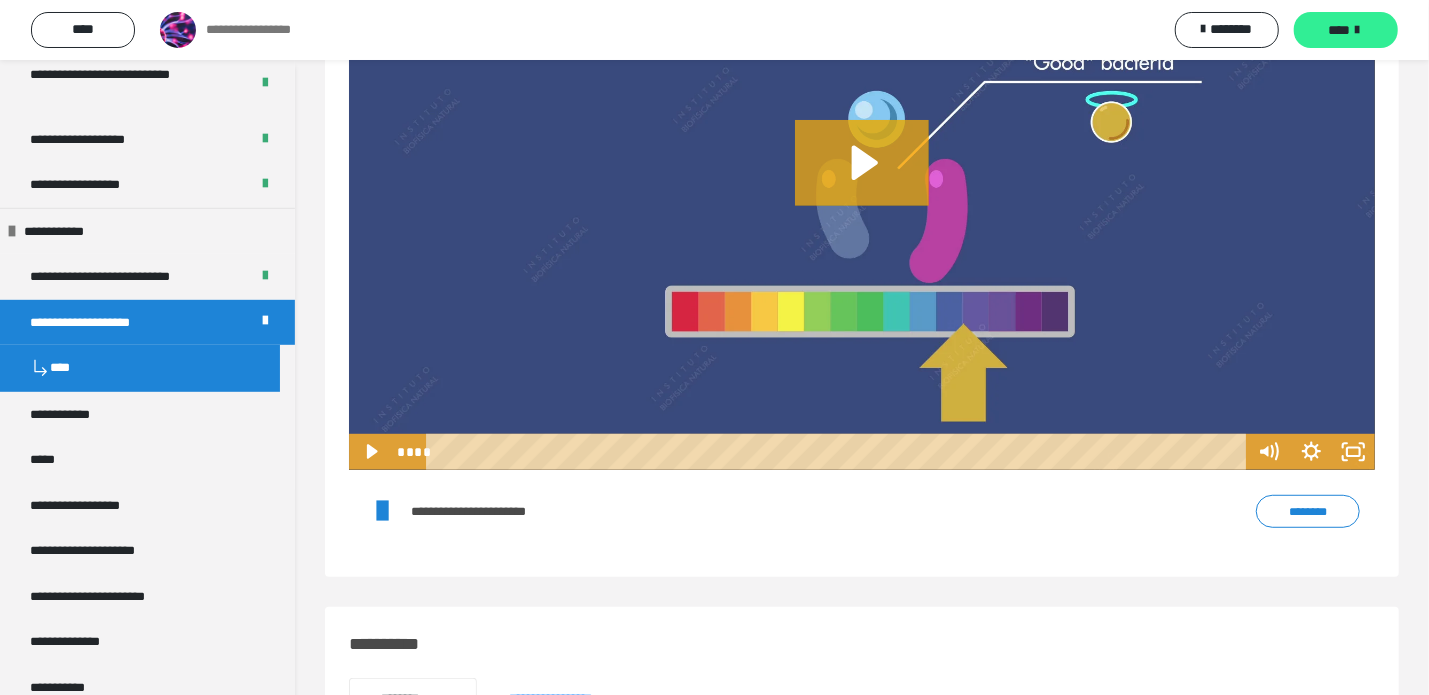 click on "****" at bounding box center [1346, 30] 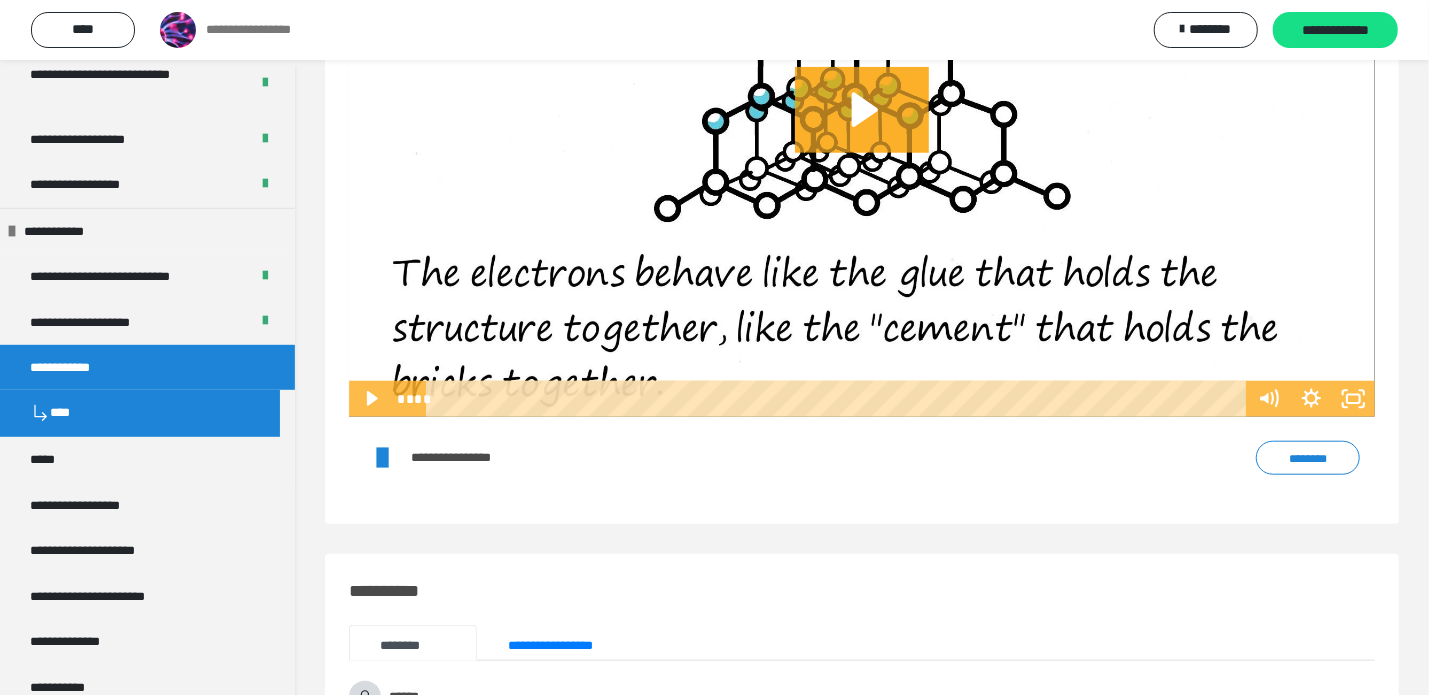 scroll, scrollTop: 881, scrollLeft: 0, axis: vertical 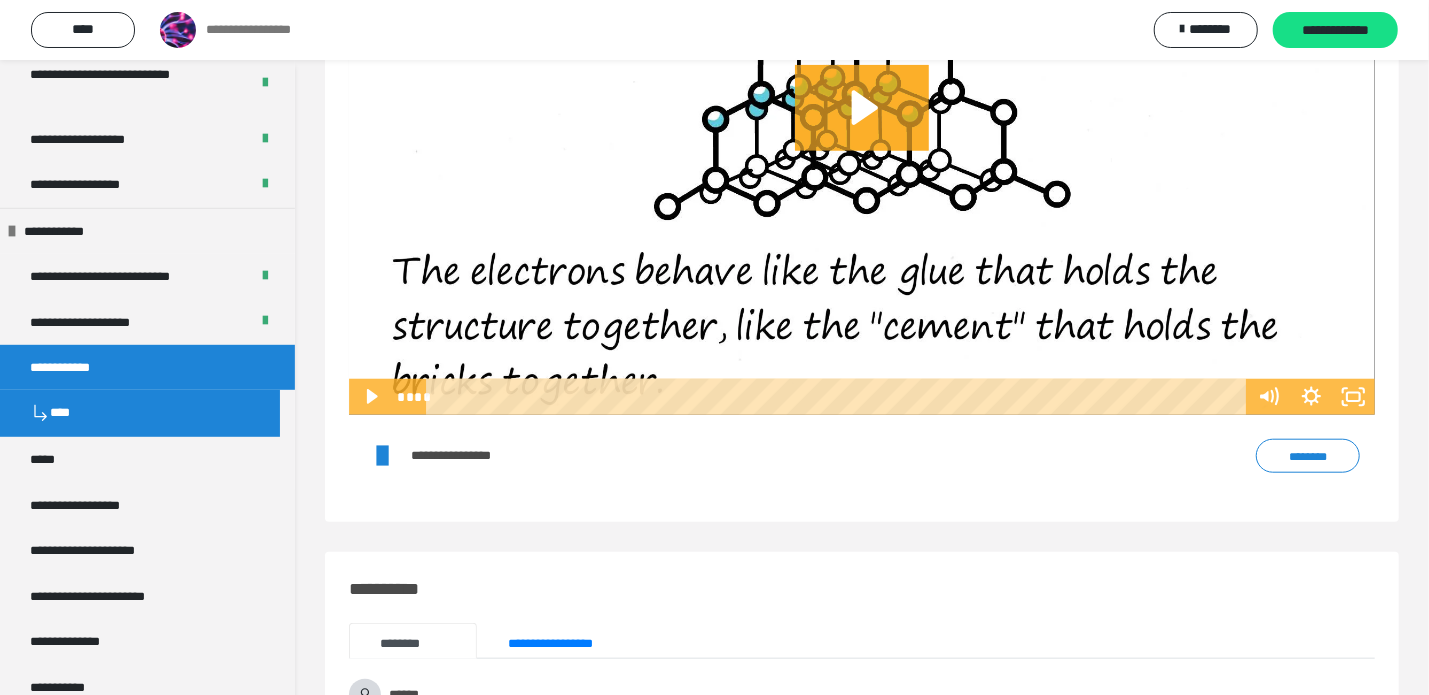 click on "**********" at bounding box center [463, 456] 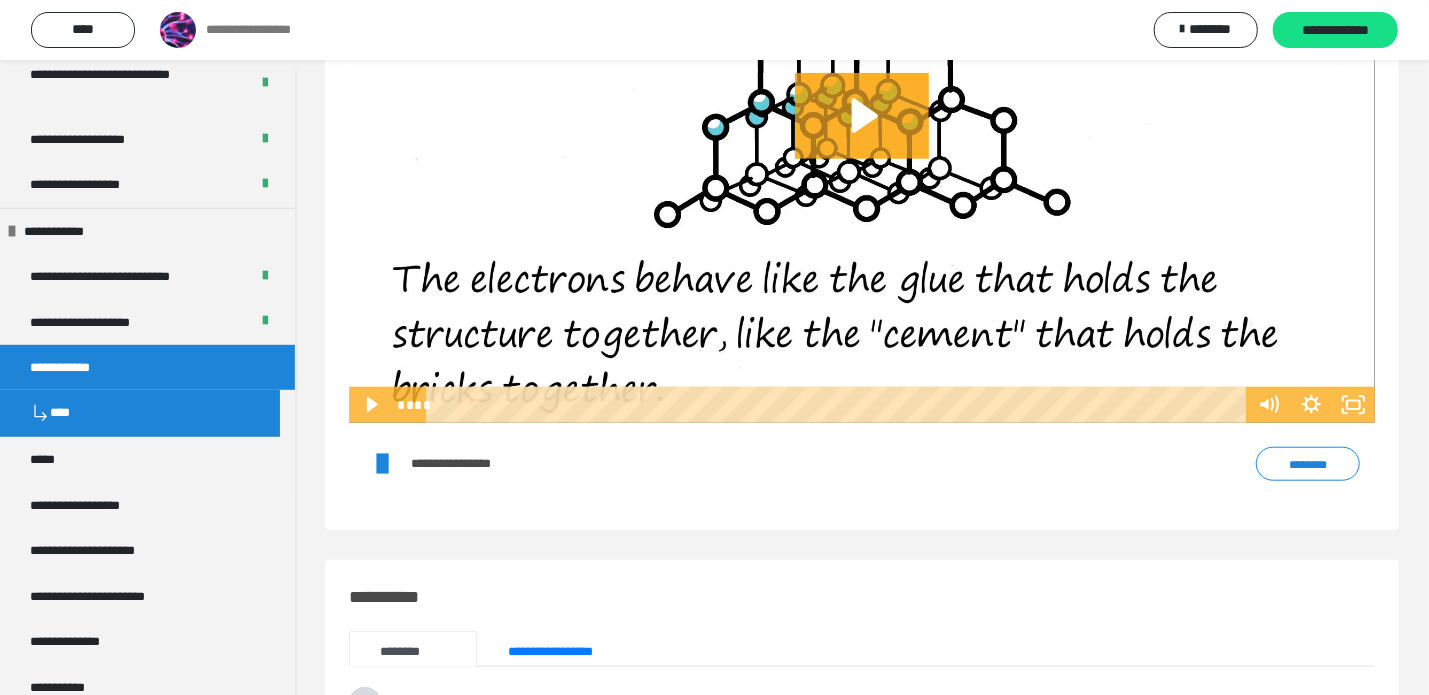 scroll, scrollTop: 872, scrollLeft: 0, axis: vertical 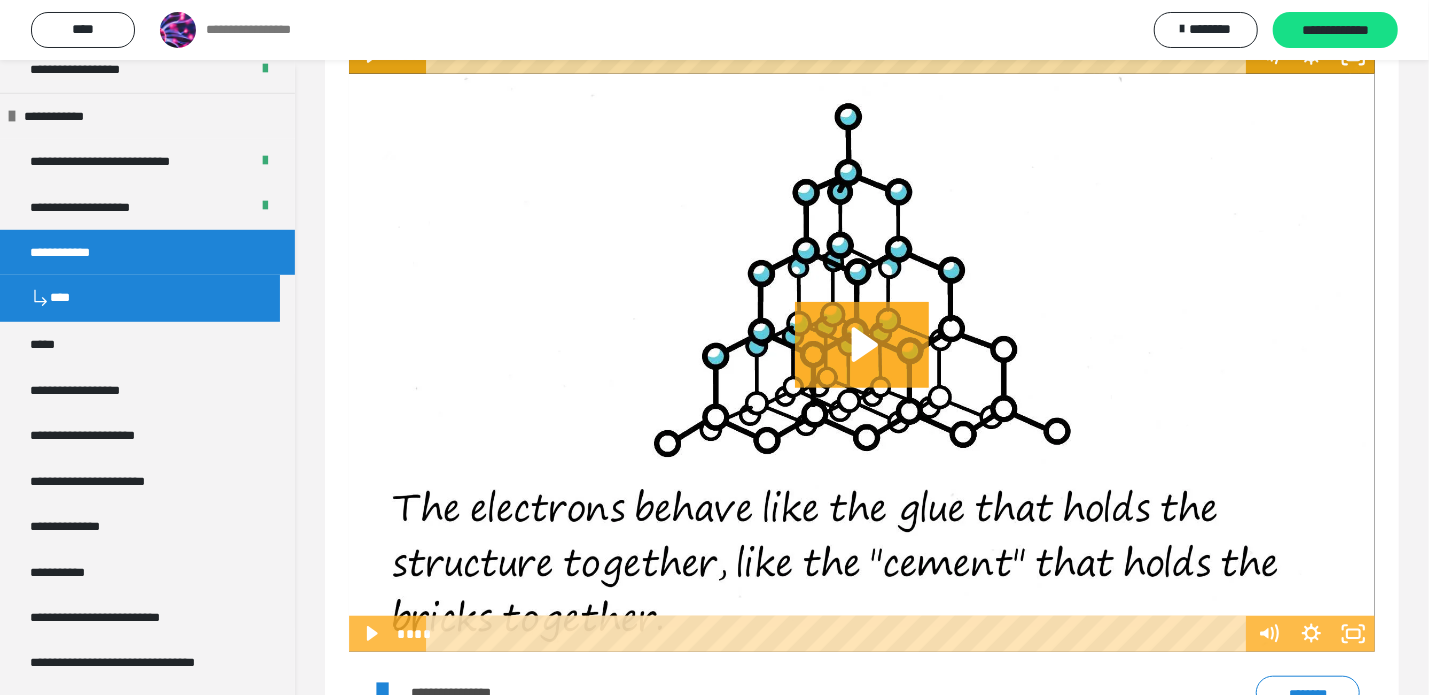 click on "**********" at bounding box center (714, 30) 